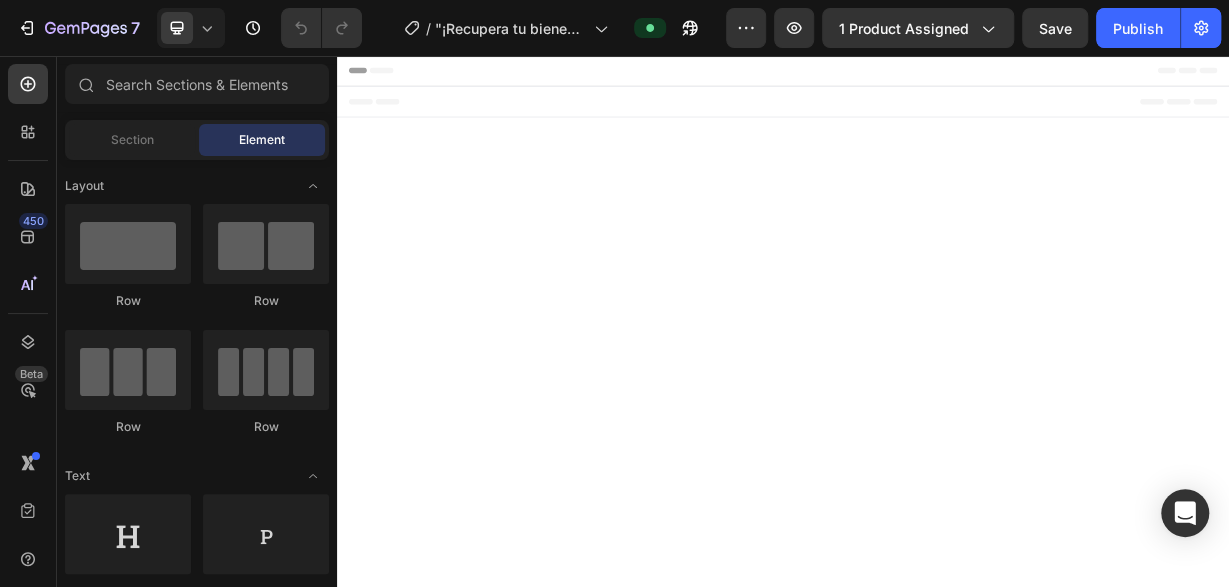 scroll, scrollTop: 0, scrollLeft: 0, axis: both 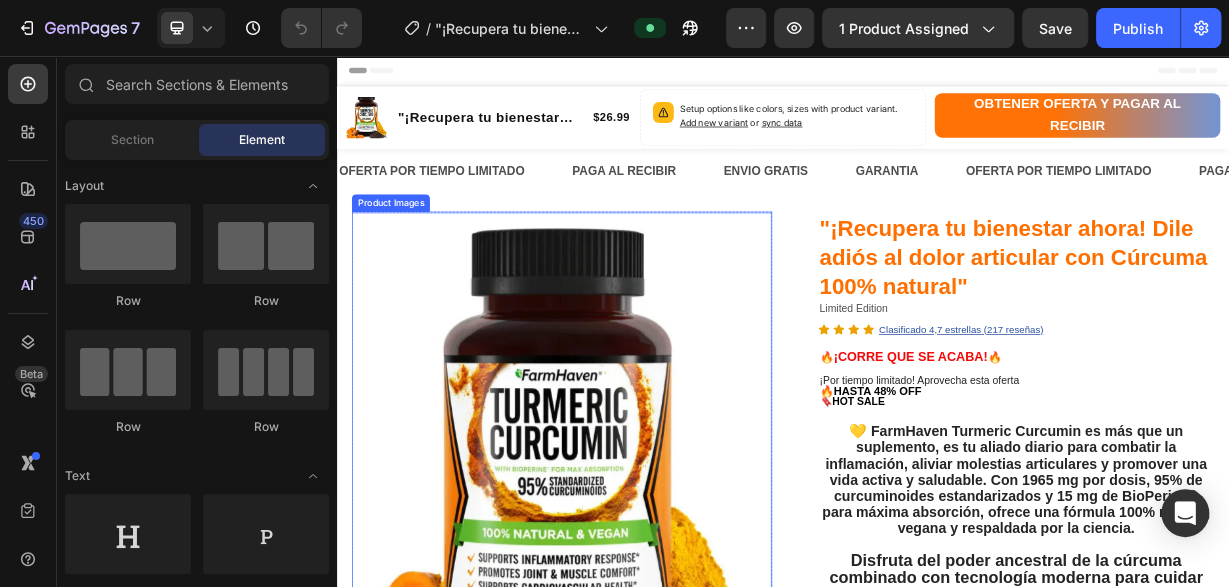 drag, startPoint x: 915, startPoint y: 481, endPoint x: 1086, endPoint y: 233, distance: 301.2391 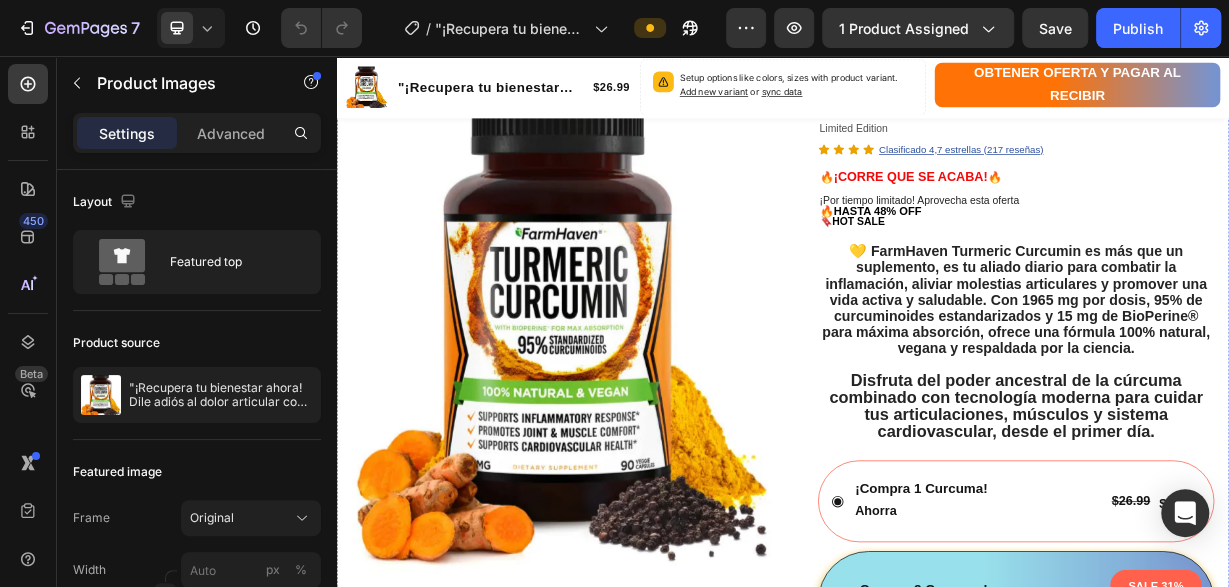 scroll, scrollTop: 104, scrollLeft: 0, axis: vertical 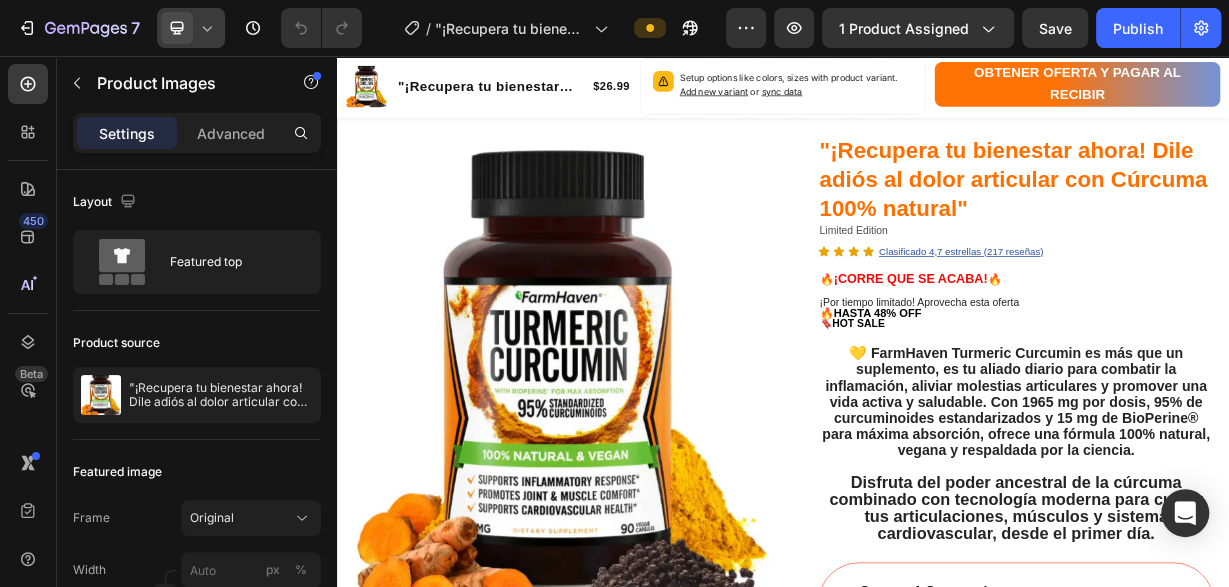 click 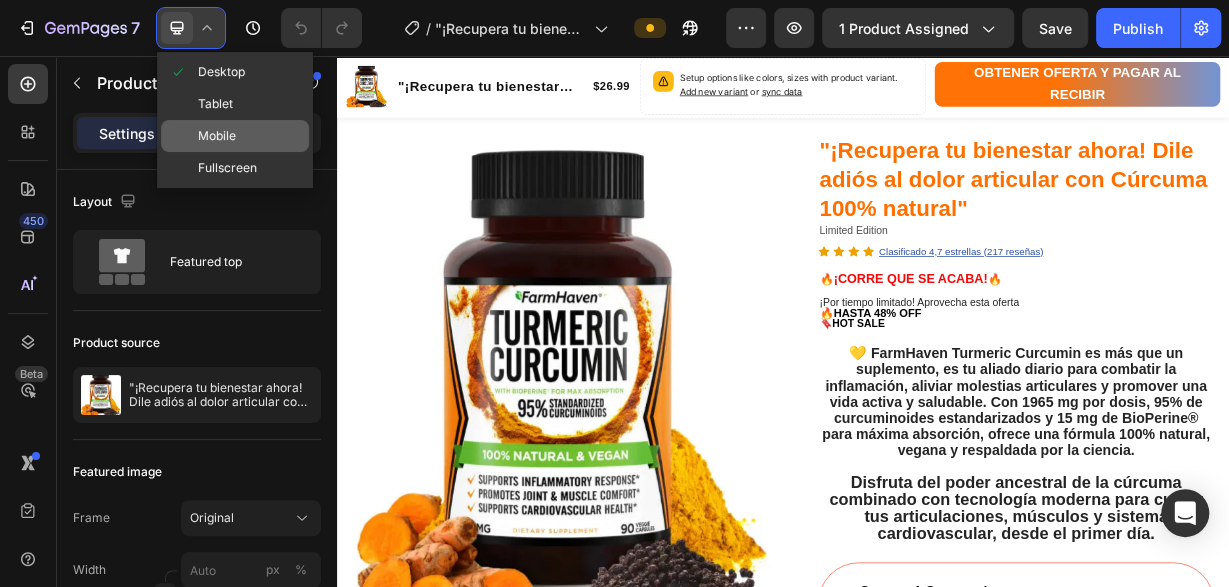 click on "Mobile" at bounding box center [217, 136] 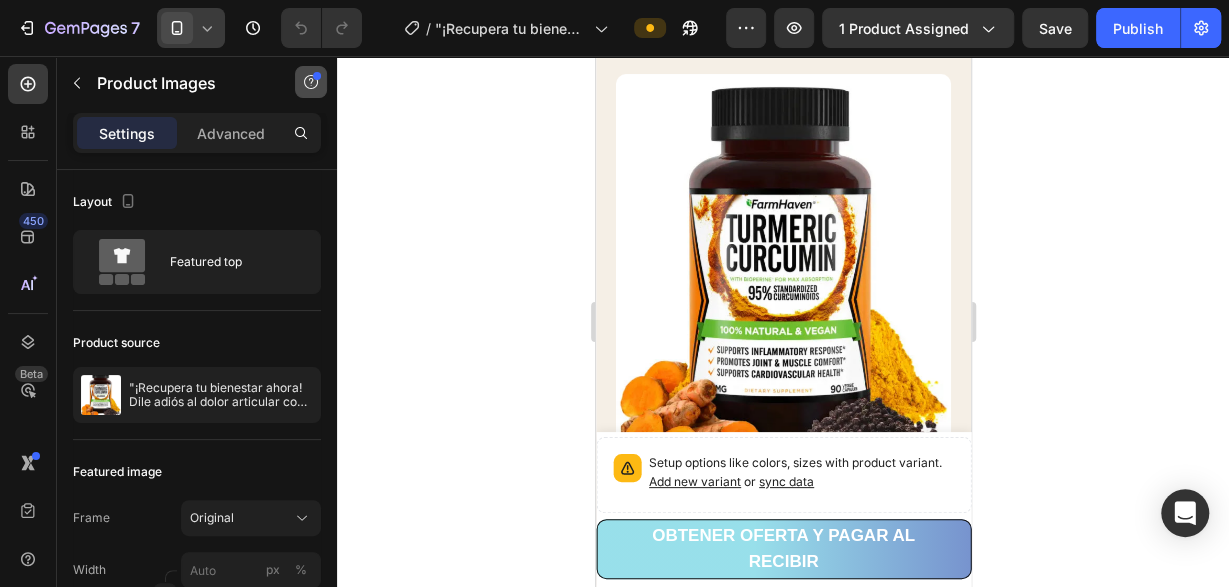 type on "60" 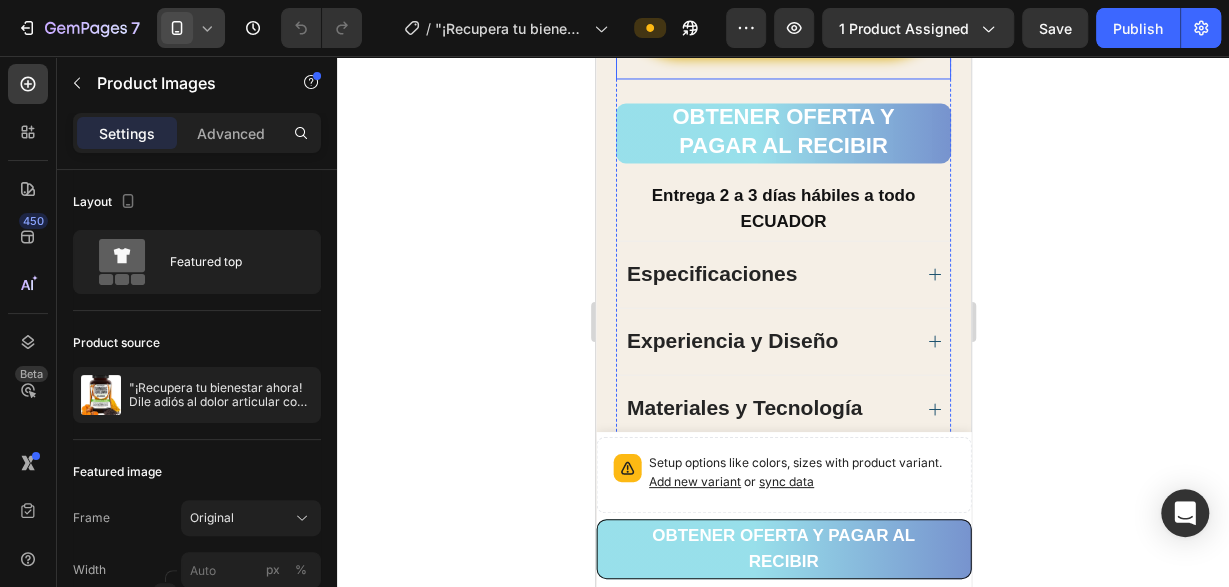 scroll, scrollTop: 1768, scrollLeft: 0, axis: vertical 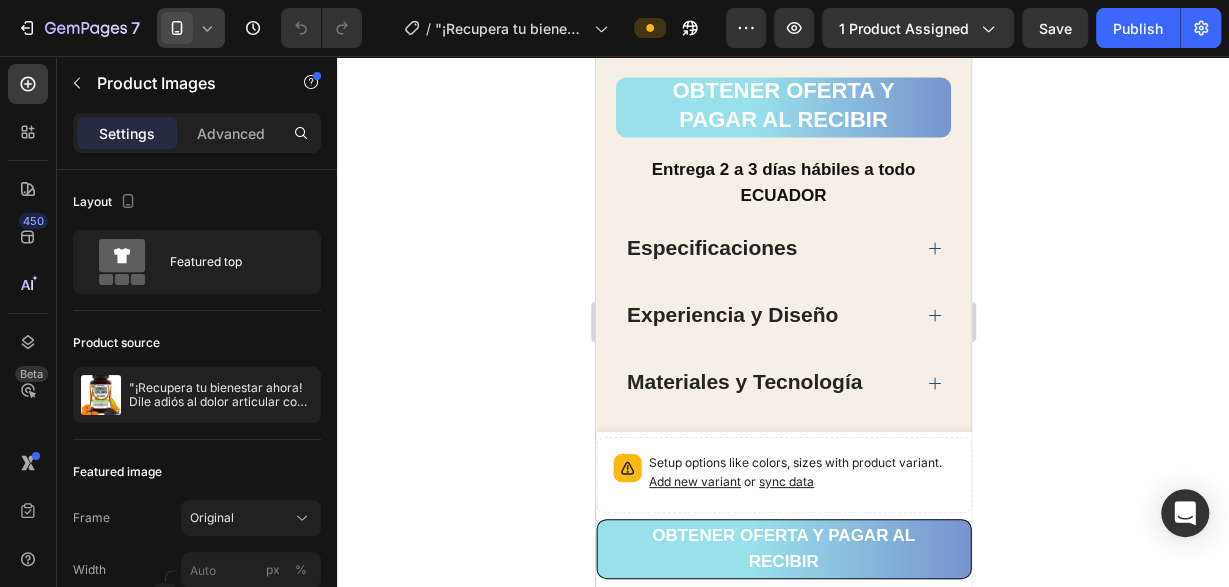 click 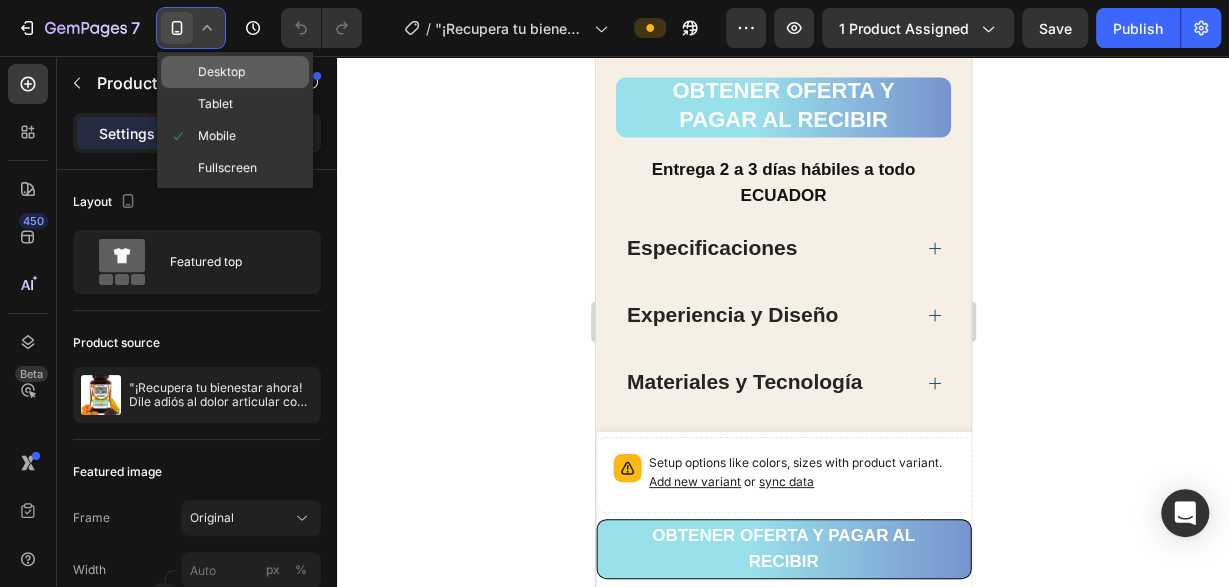 click on "Desktop" at bounding box center (221, 72) 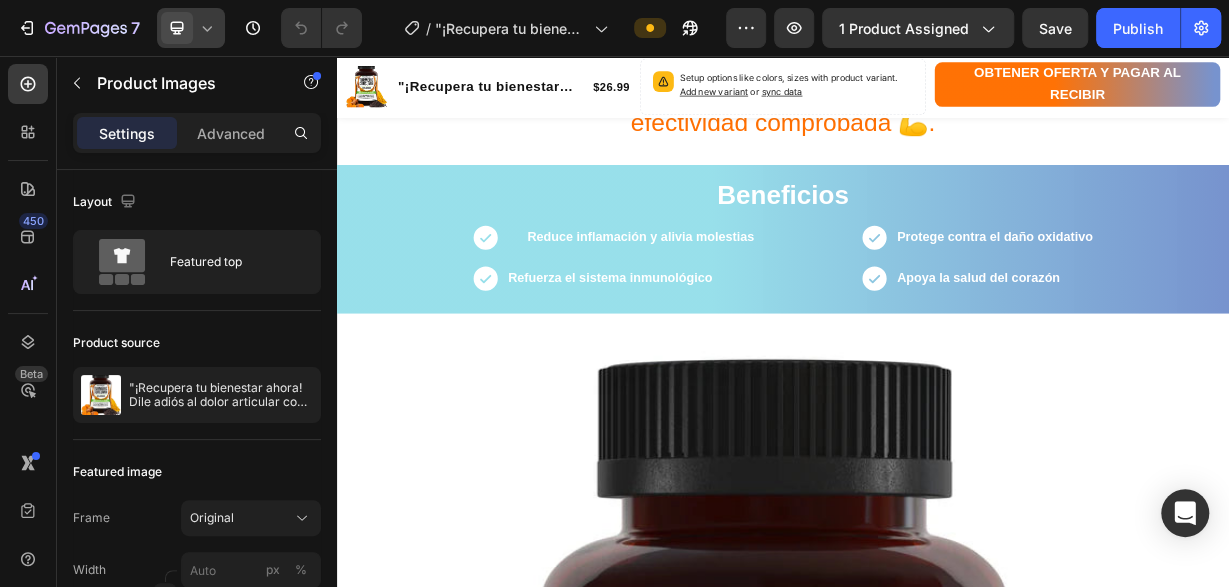 type on "20" 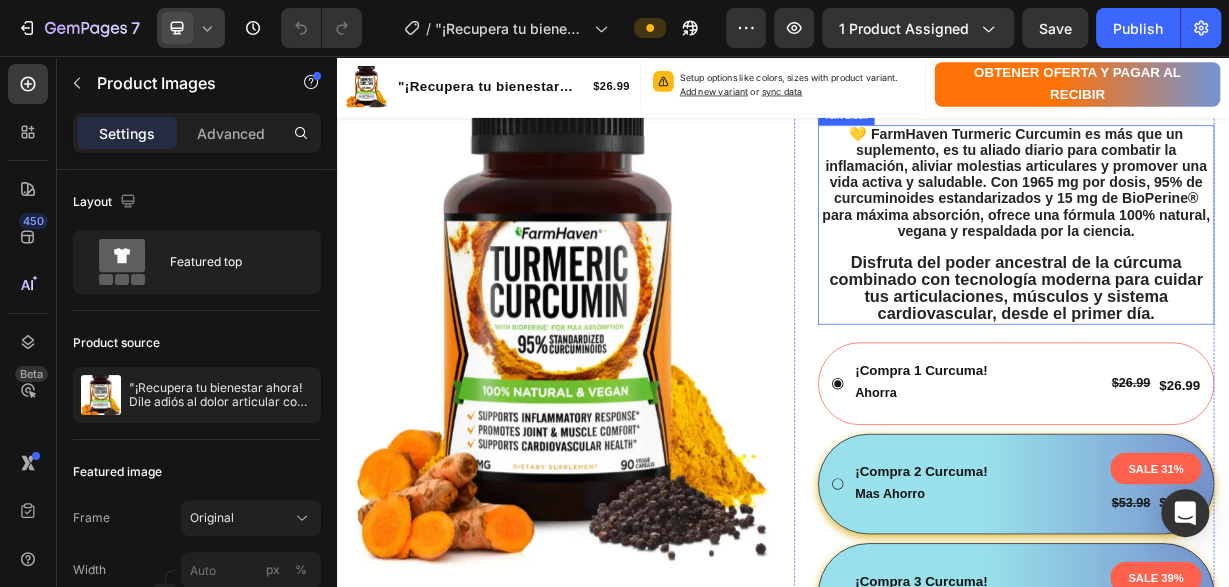 scroll, scrollTop: 0, scrollLeft: 0, axis: both 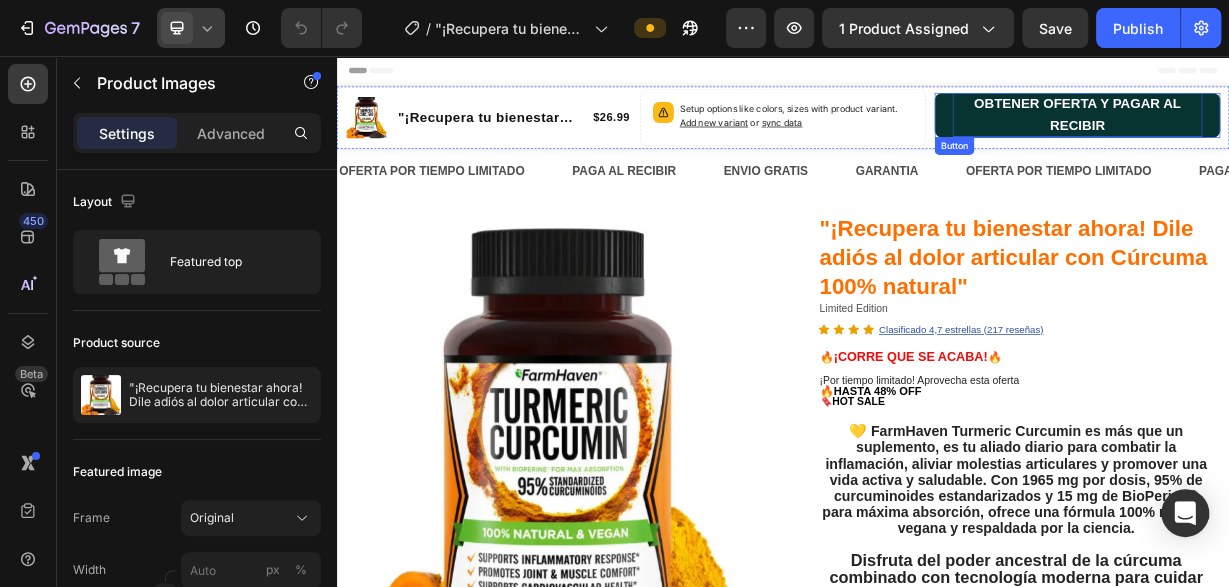 click on "OBTENER OFERTA Y PAGAR AL RECIBIR" at bounding box center (1333, 136) 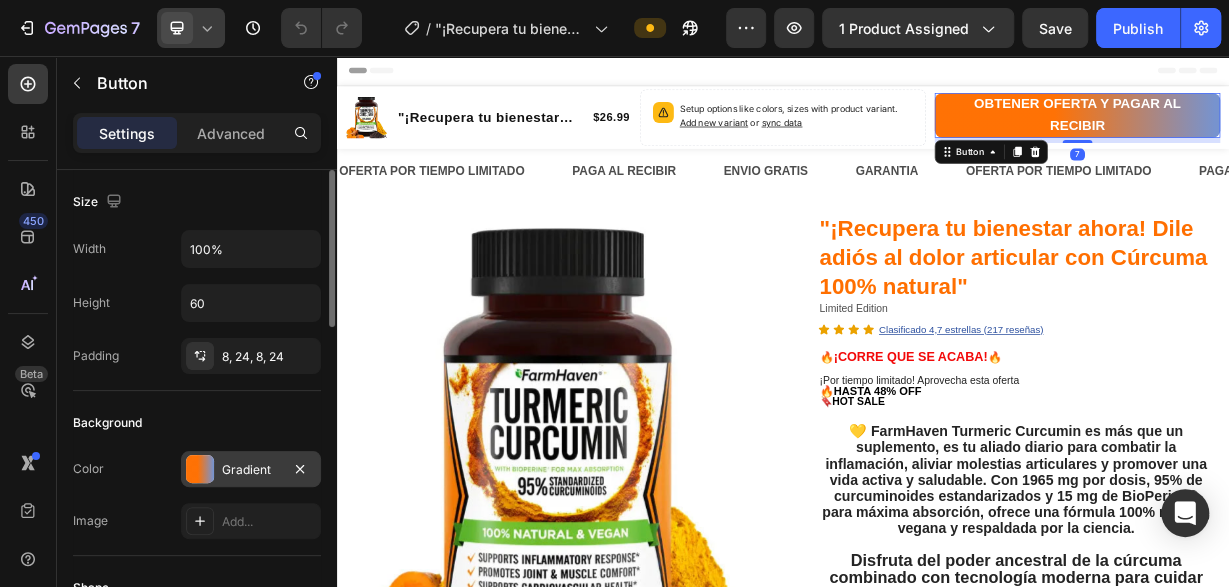 click at bounding box center (200, 469) 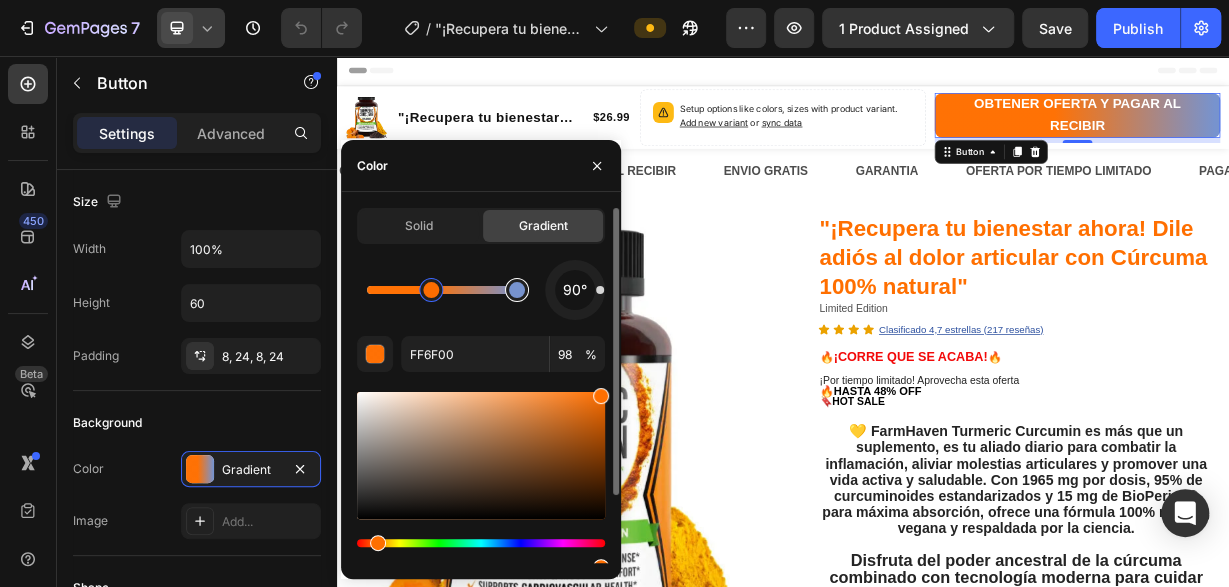 type on "7793CE" 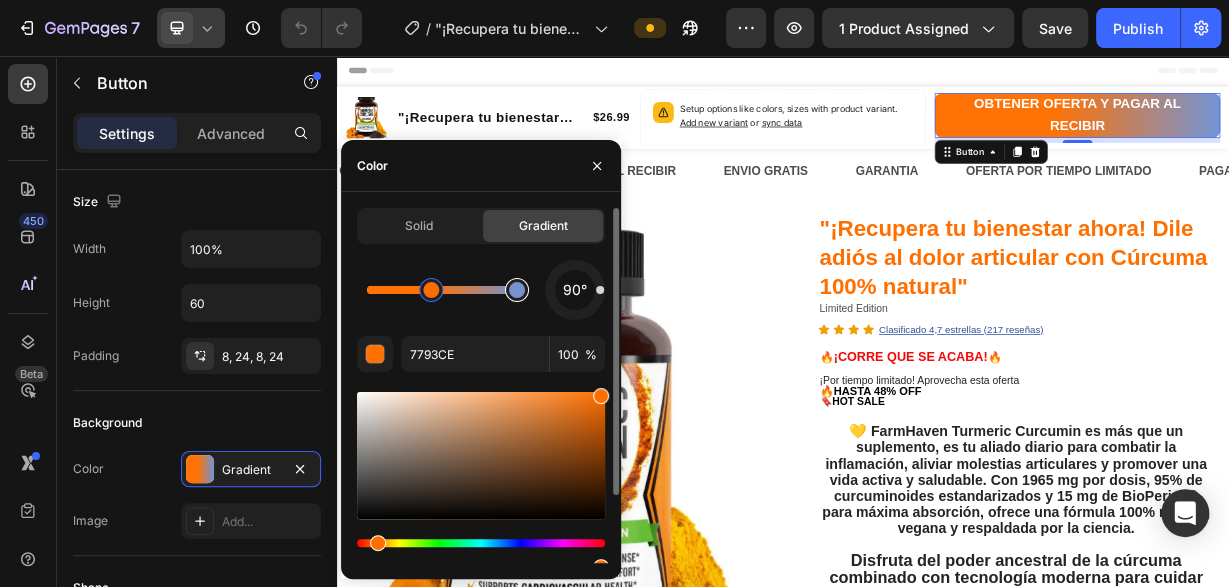 click at bounding box center (517, 290) 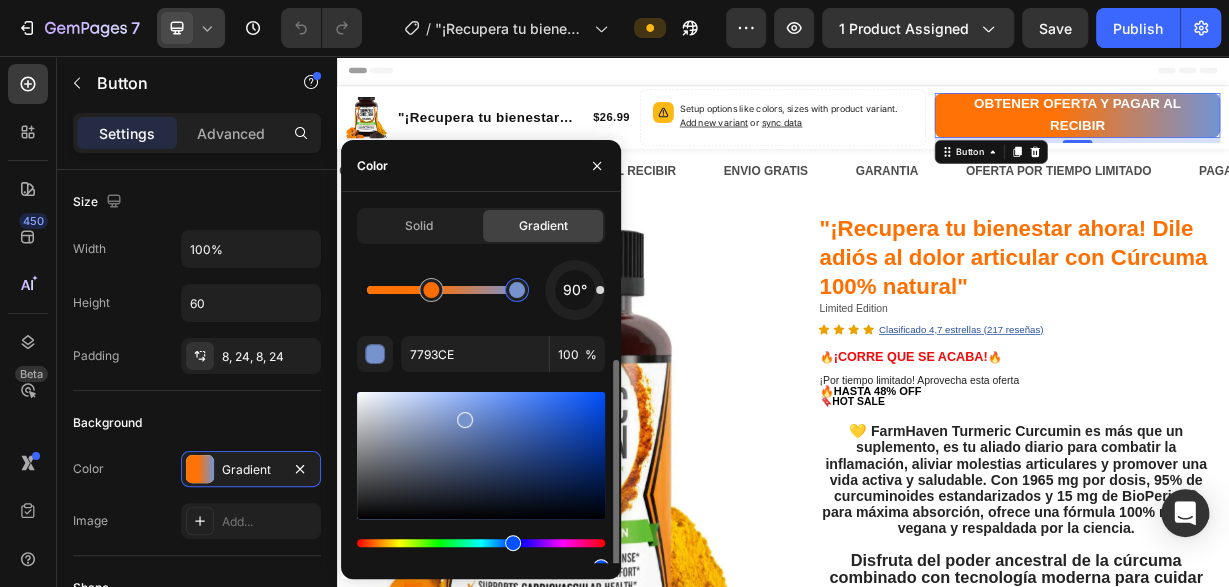 scroll, scrollTop: 84, scrollLeft: 0, axis: vertical 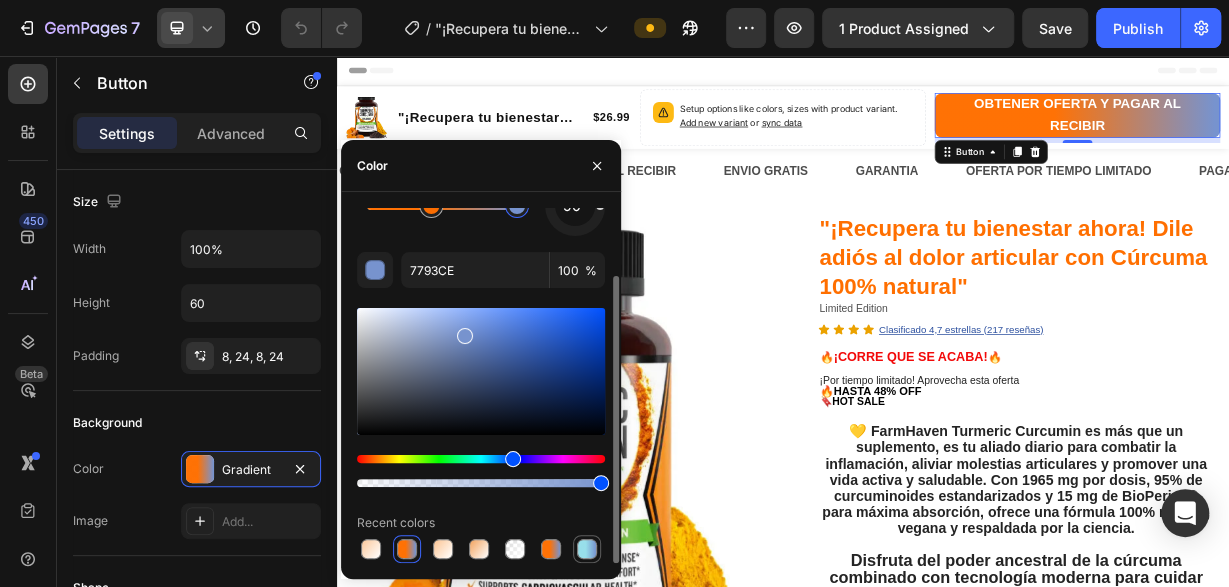 click at bounding box center (587, 549) 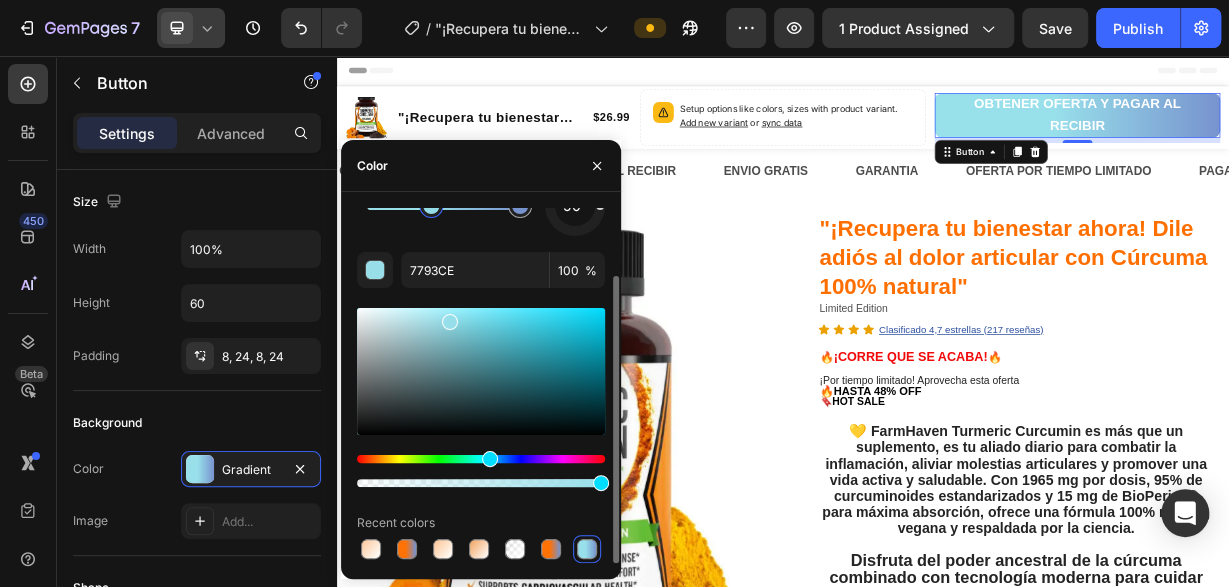 type on "96DFEA" 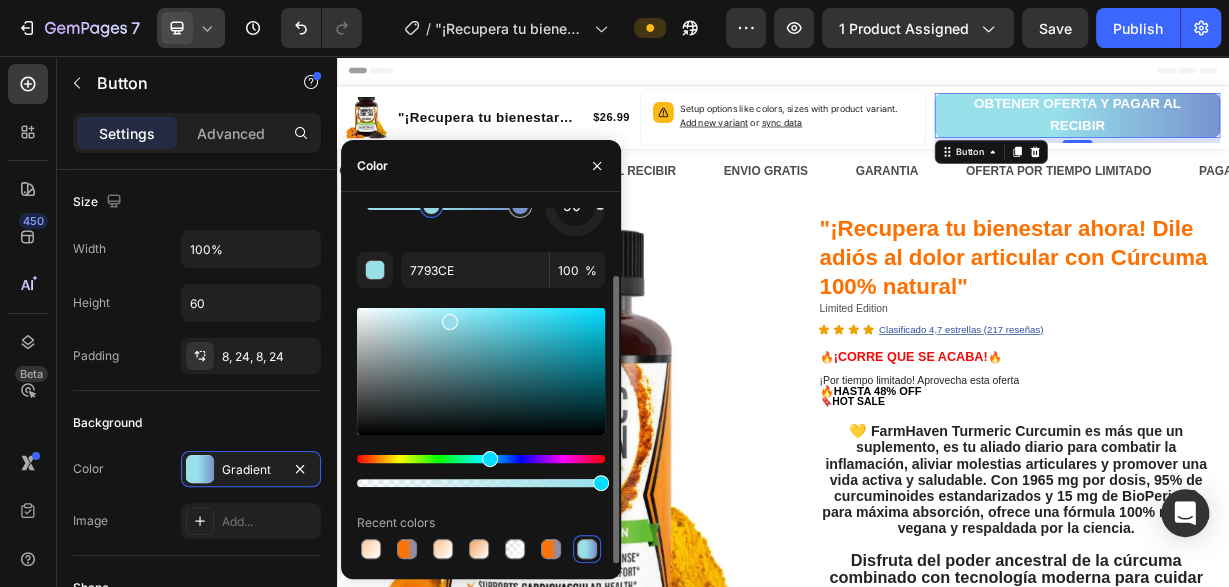 type on "98" 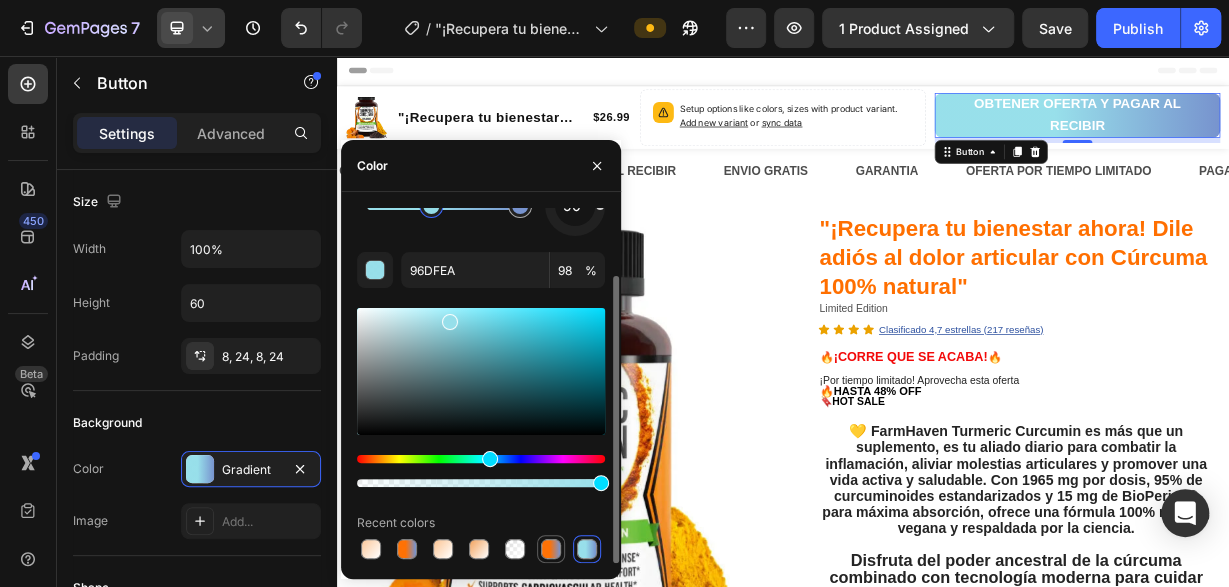 click at bounding box center [551, 549] 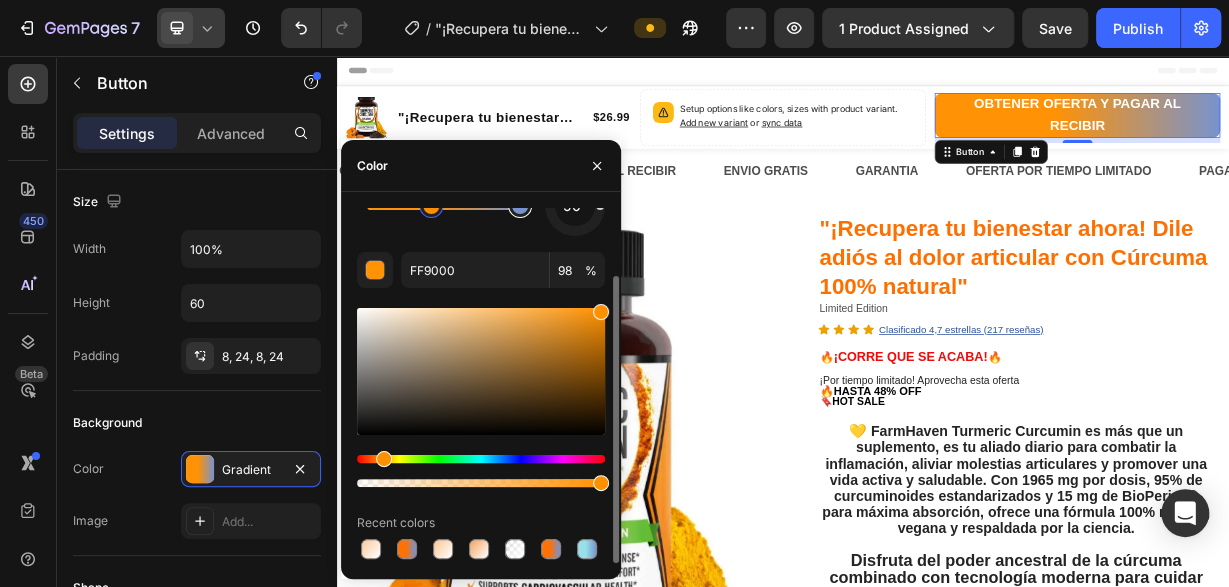 type on "7793CE" 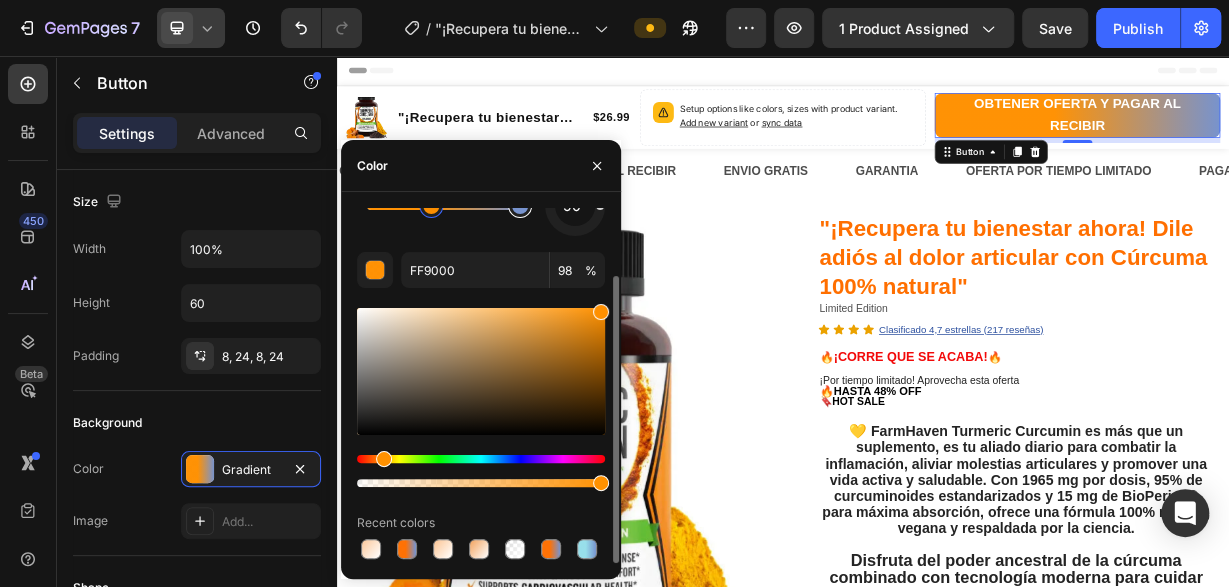 type on "100" 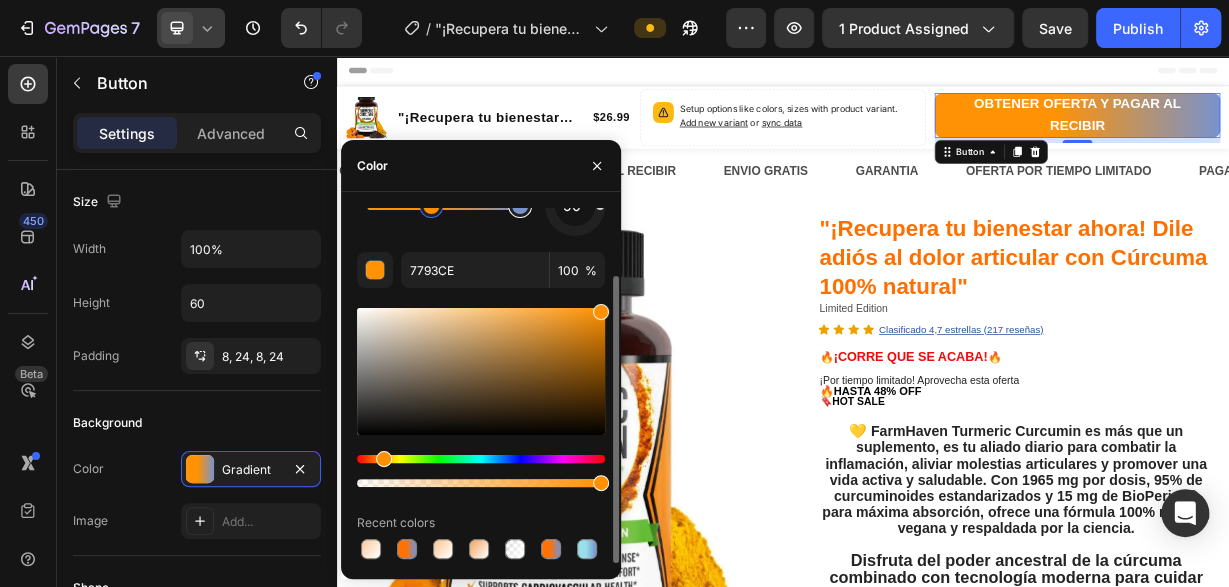 click at bounding box center (520, 206) 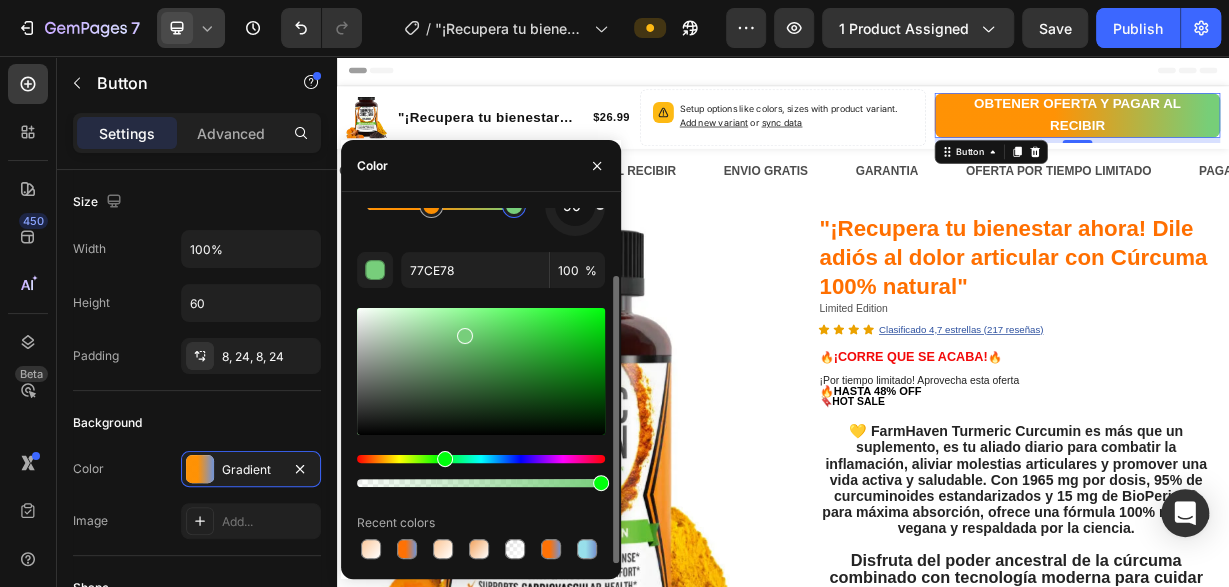type on "79CE77" 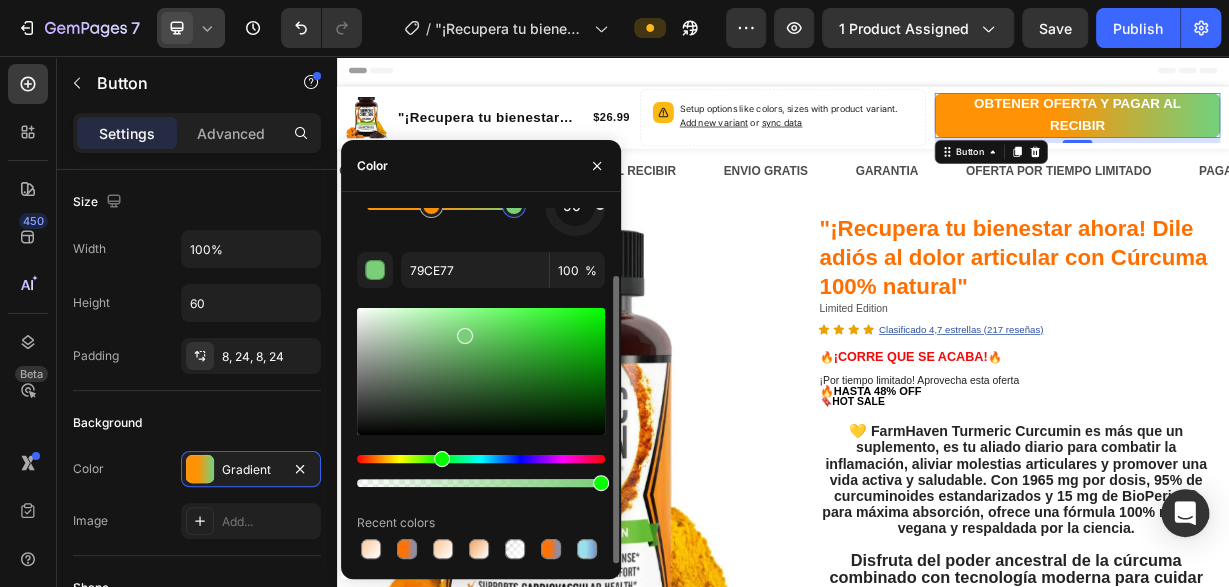 drag, startPoint x: 515, startPoint y: 463, endPoint x: 439, endPoint y: 452, distance: 76.79192 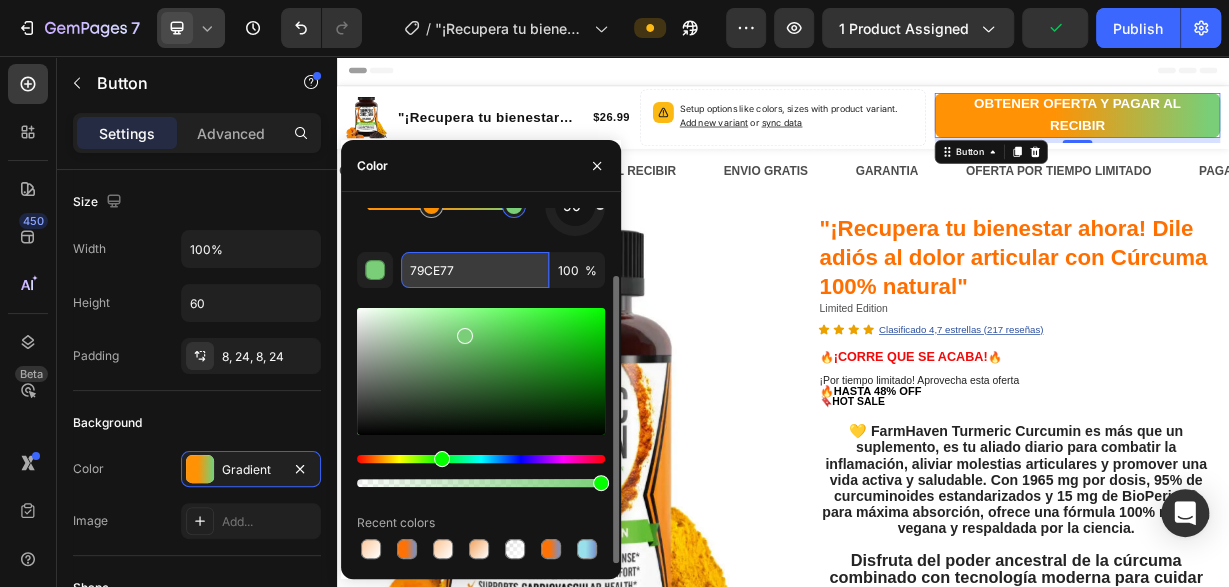 drag, startPoint x: 469, startPoint y: 275, endPoint x: 429, endPoint y: 275, distance: 40 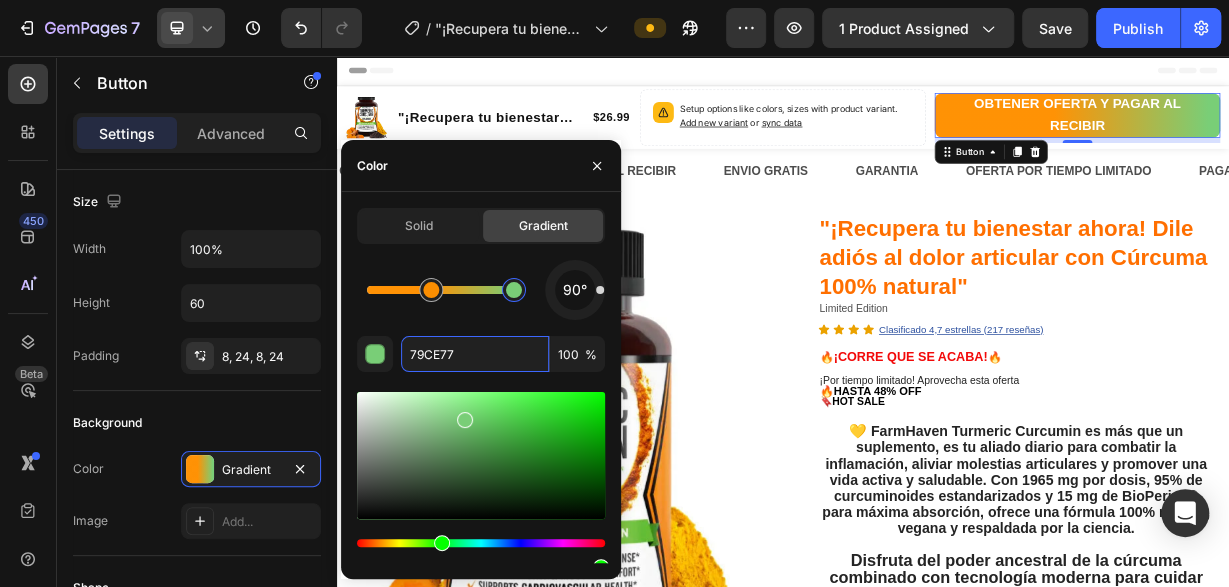 scroll, scrollTop: 84, scrollLeft: 0, axis: vertical 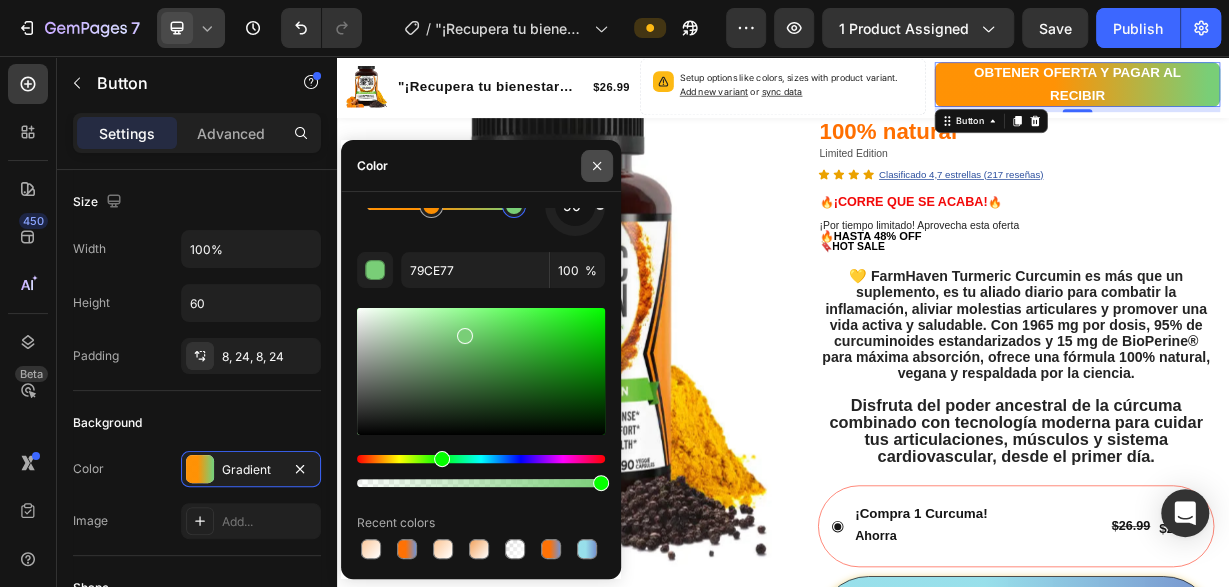 click 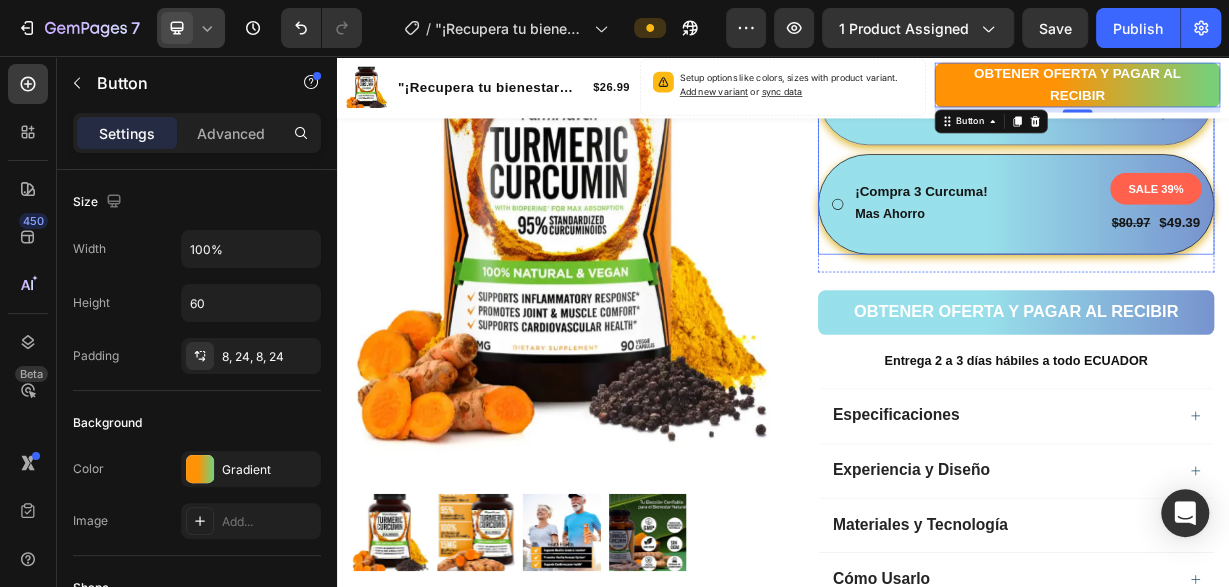 scroll, scrollTop: 1040, scrollLeft: 0, axis: vertical 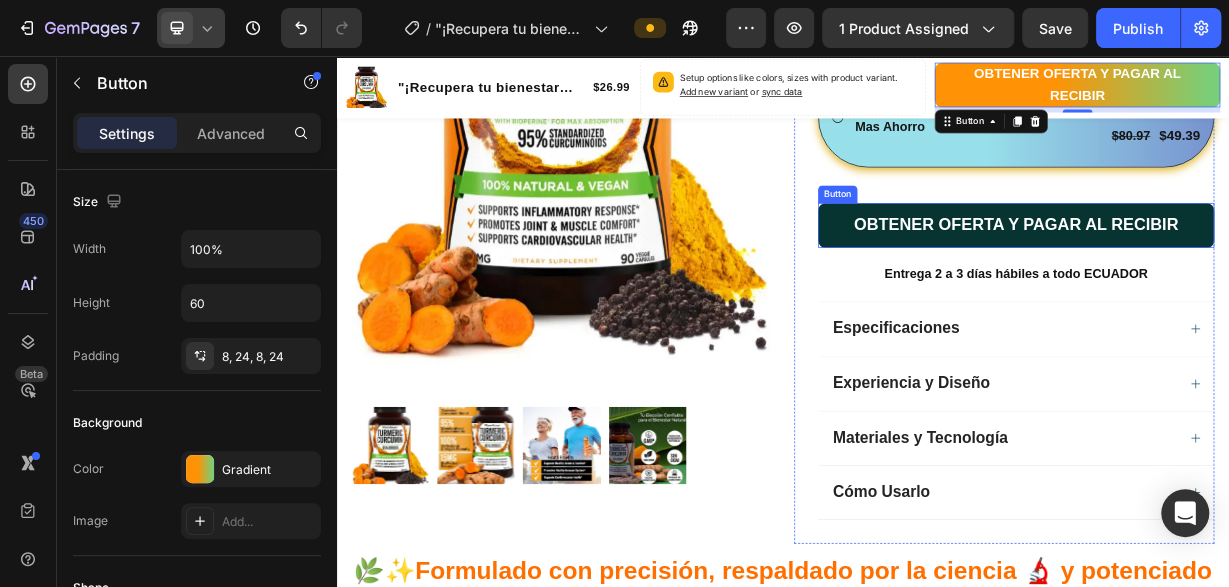 click on "OBTENER OFERTA Y PAGAR AL RECIBIR" at bounding box center [1250, 285] 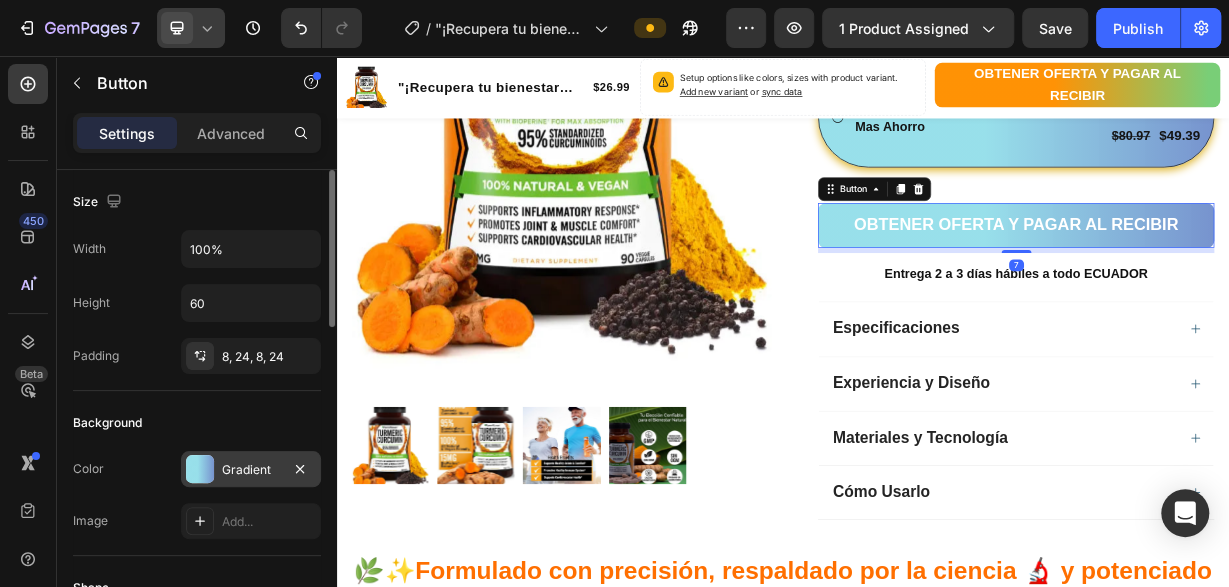 click at bounding box center (200, 469) 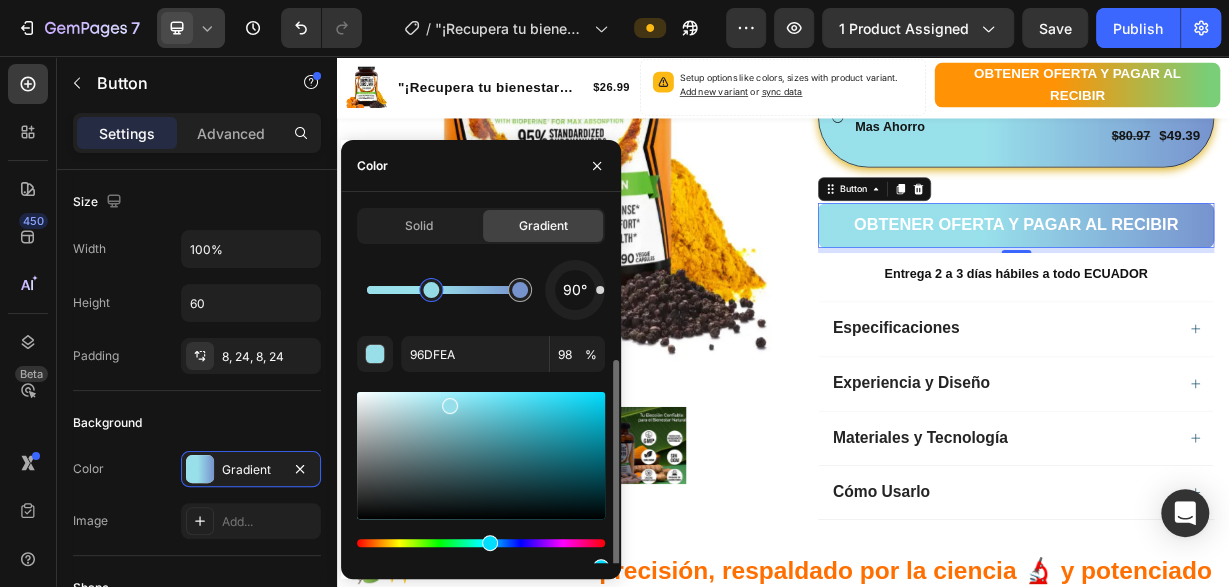 scroll, scrollTop: 84, scrollLeft: 0, axis: vertical 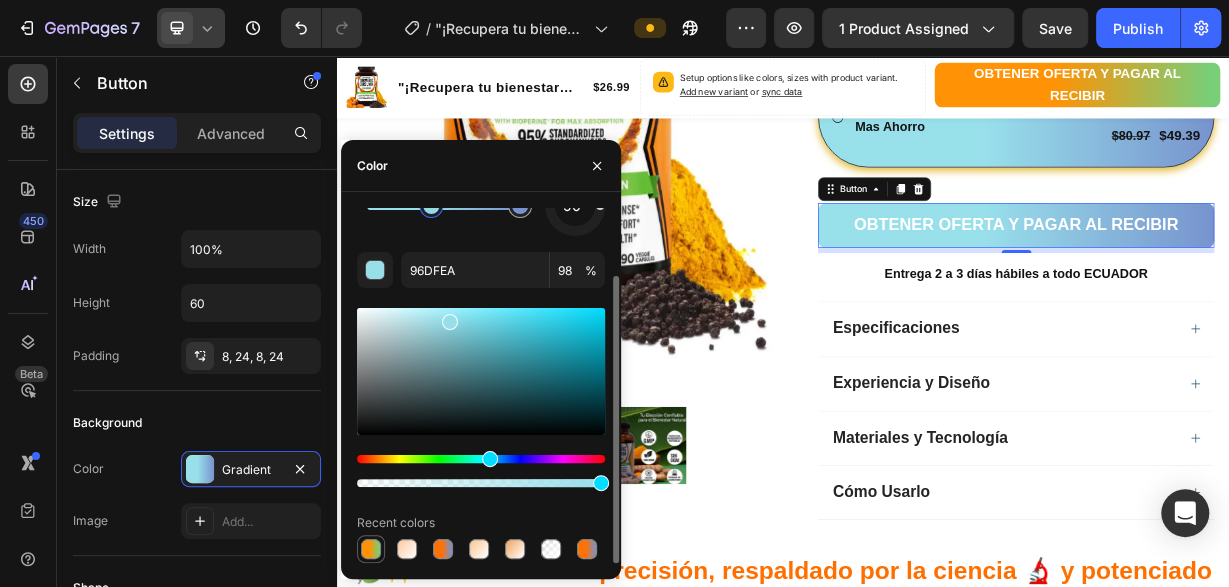 click at bounding box center (371, 549) 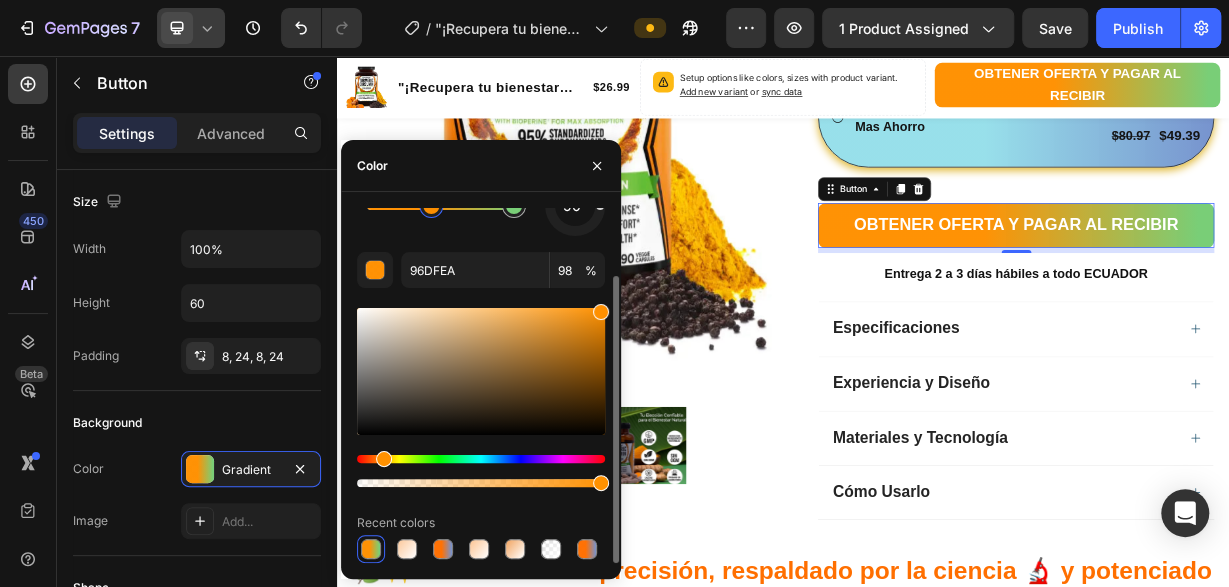 type on "FF9000" 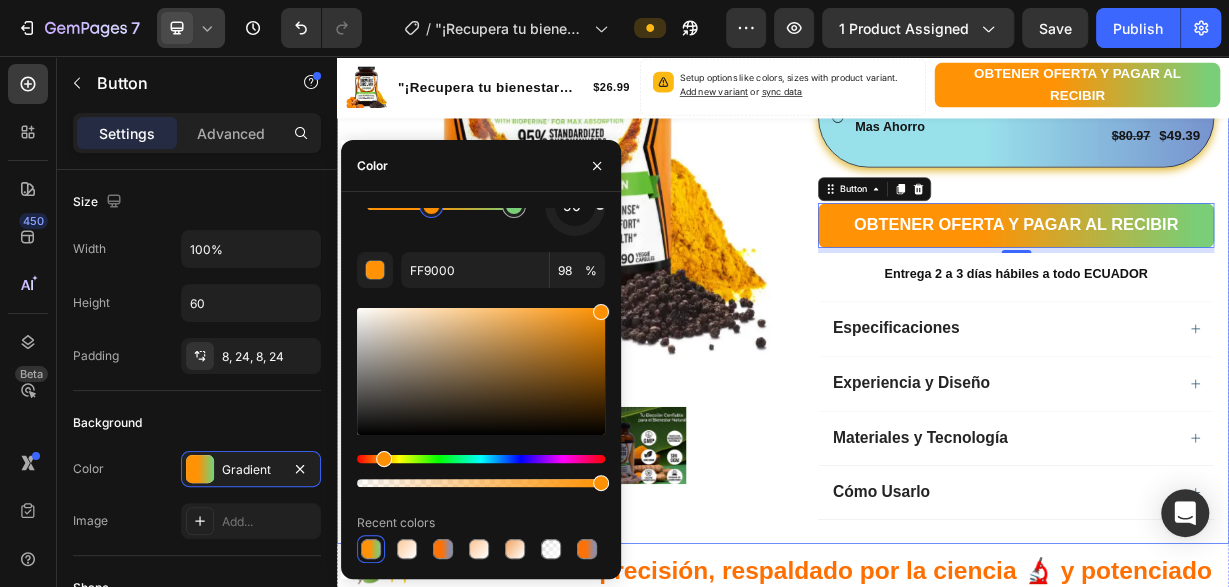 click on "Product Images Row "¡Recupera tu bienestar ahora! Dile adiós al dolor articular con Cúrcuma 100% natural" Product Title Limited Edition Text Block Icon Icon Icon Icon  Clasificado 4,7 estrellas (217 reseñas) Text Block Icon List 🔥 ¡CORRE QUE SE ACABA! 🔥 Text Block Row  ¡Por tiempo limitado! Aprovecha esta oferta 🔥HASTA 48% OFF 🔖  HOT SALE Text Block 💛 FarmHaven Turmeric Curcumin es más que un suplemento, es tu aliado diario para combatir la inflamación, aliviar molestias articulares y promover una vida activa y saludable. Con 1965 mg por dosis, 95% de curcuminoides estandarizados y 15 mg de BioPerine® para máxima absorción, ofrece una fórmula 100% natural, vegana y respaldada por la ciencia.   Disfruta del poder ancestral de la cúrcuma combinado con tecnología moderna para cuidar tus articulaciones, músculos y sistema cardiovascular, desde el primer día. Text Block ¡Compra 1 Curcuma! Text Block Ahorra Text Block $26.99 Product Price Product Price $26.99 Product Price Row Row" at bounding box center (937, -41) 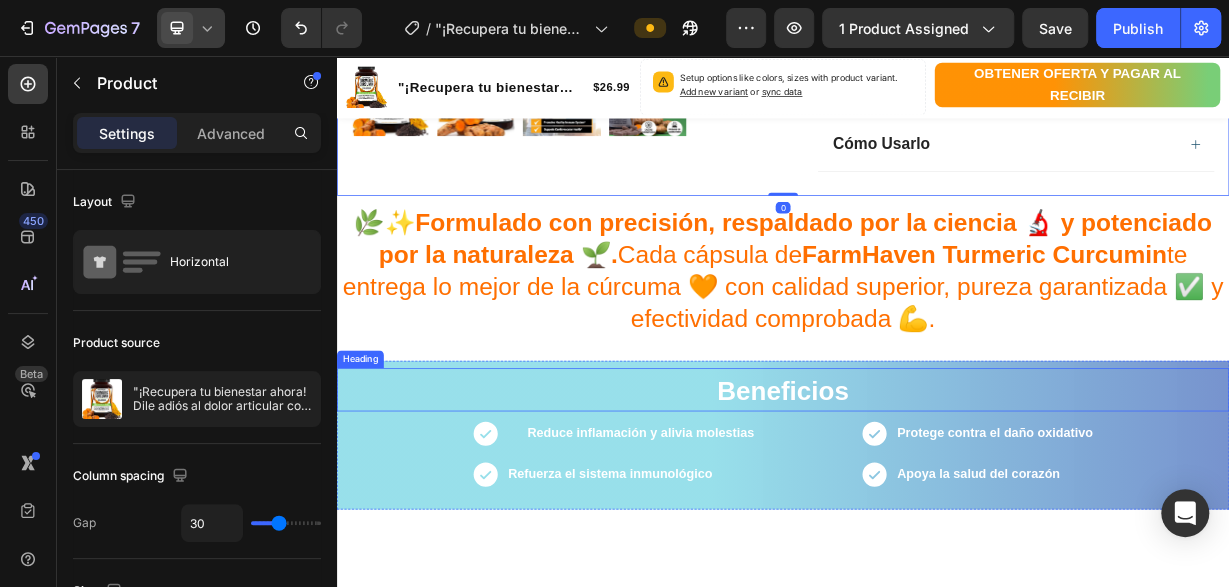 scroll, scrollTop: 1559, scrollLeft: 0, axis: vertical 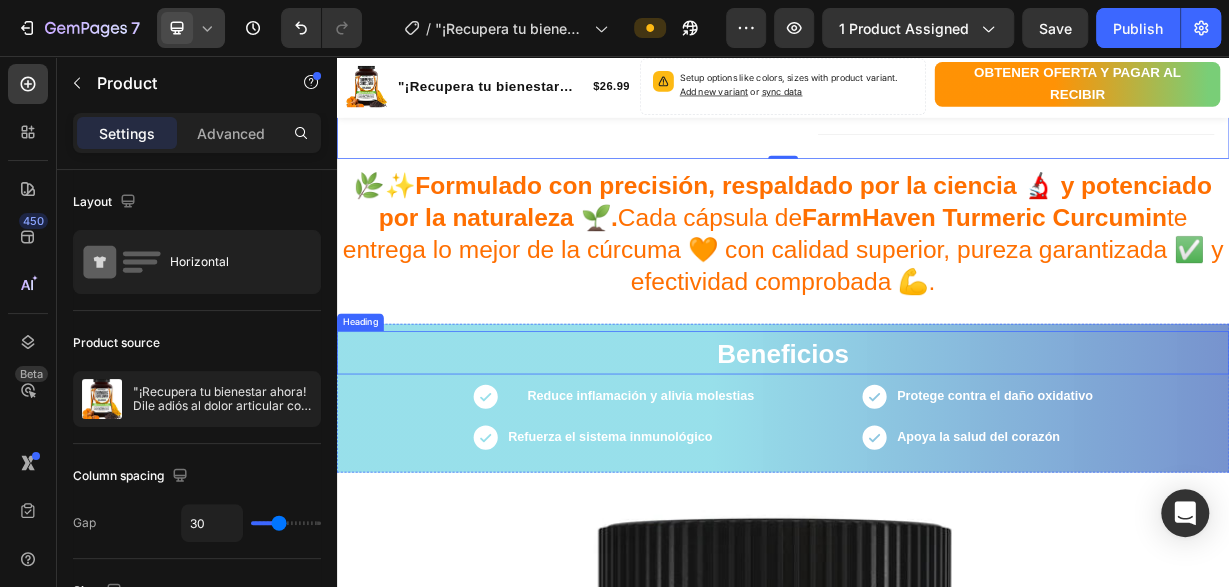 click on "Beneficios" at bounding box center (937, 455) 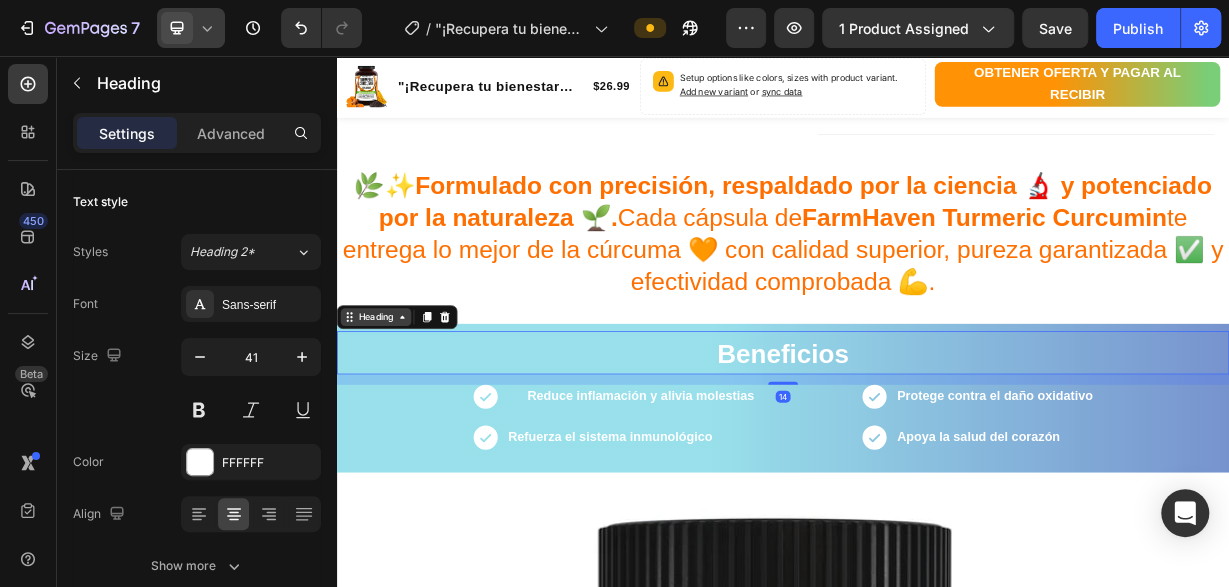 click on "Heading" at bounding box center (389, 407) 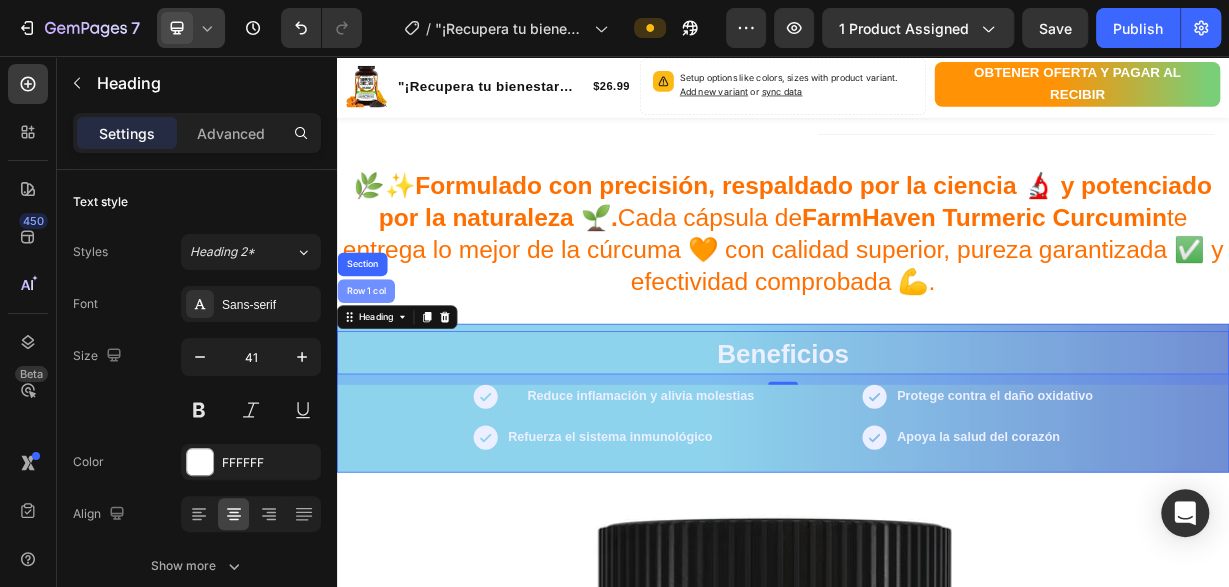 click on "Row 1 col" at bounding box center [376, 372] 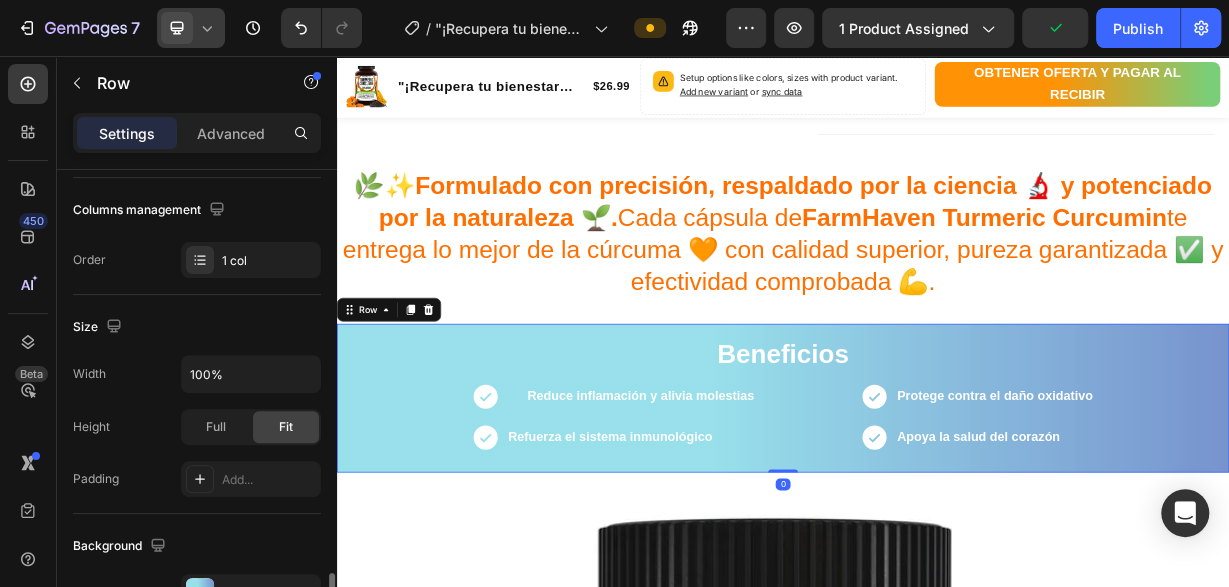 scroll, scrollTop: 510, scrollLeft: 0, axis: vertical 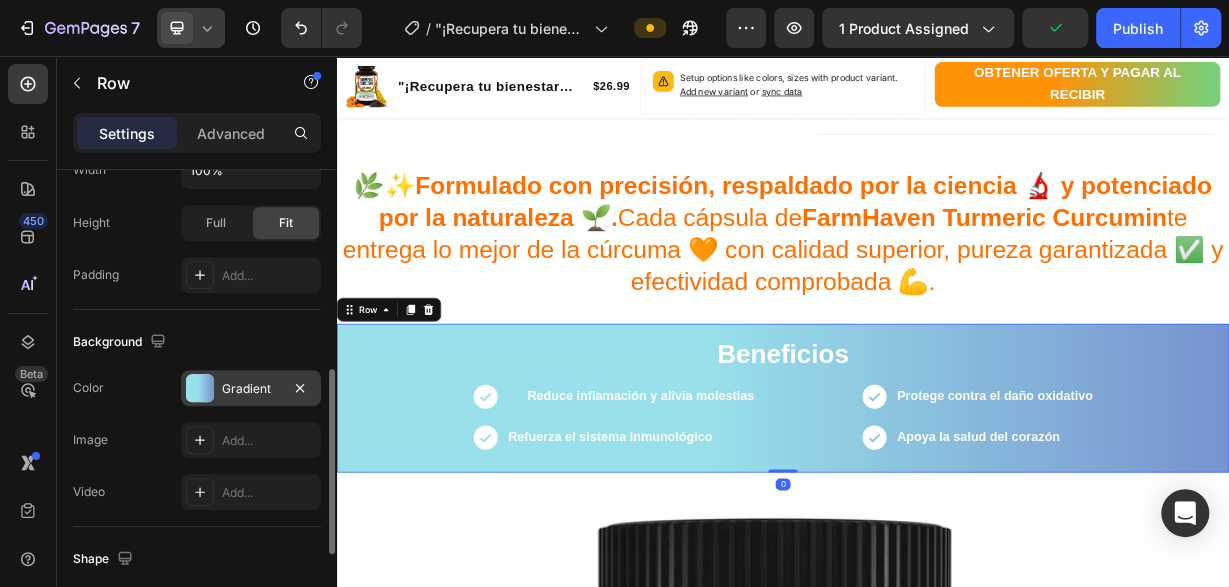 click at bounding box center (200, 388) 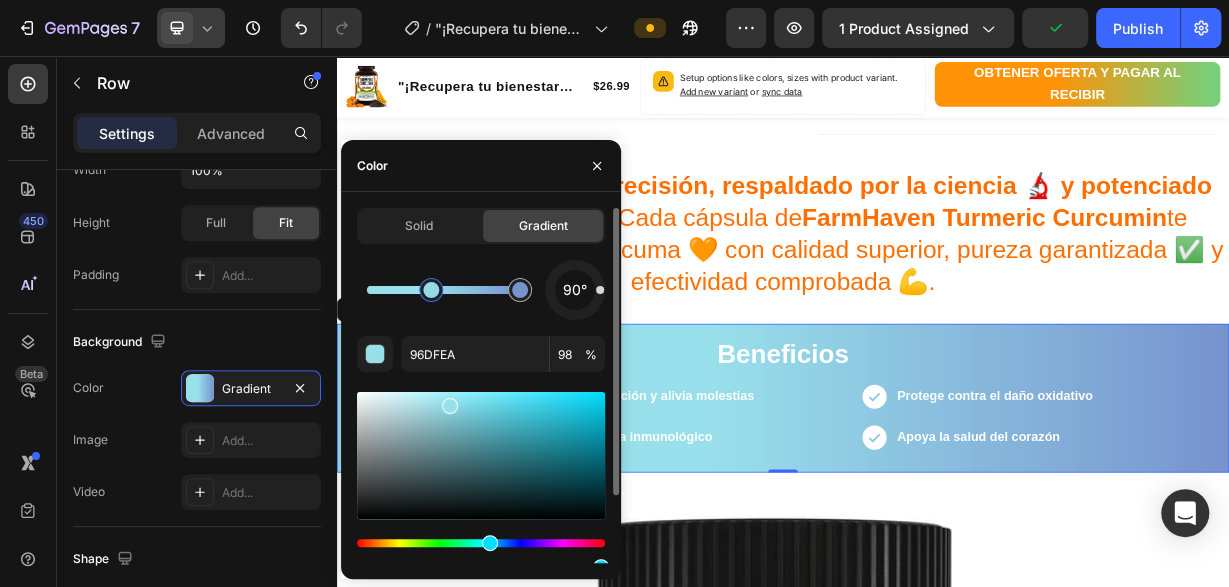 scroll, scrollTop: 84, scrollLeft: 0, axis: vertical 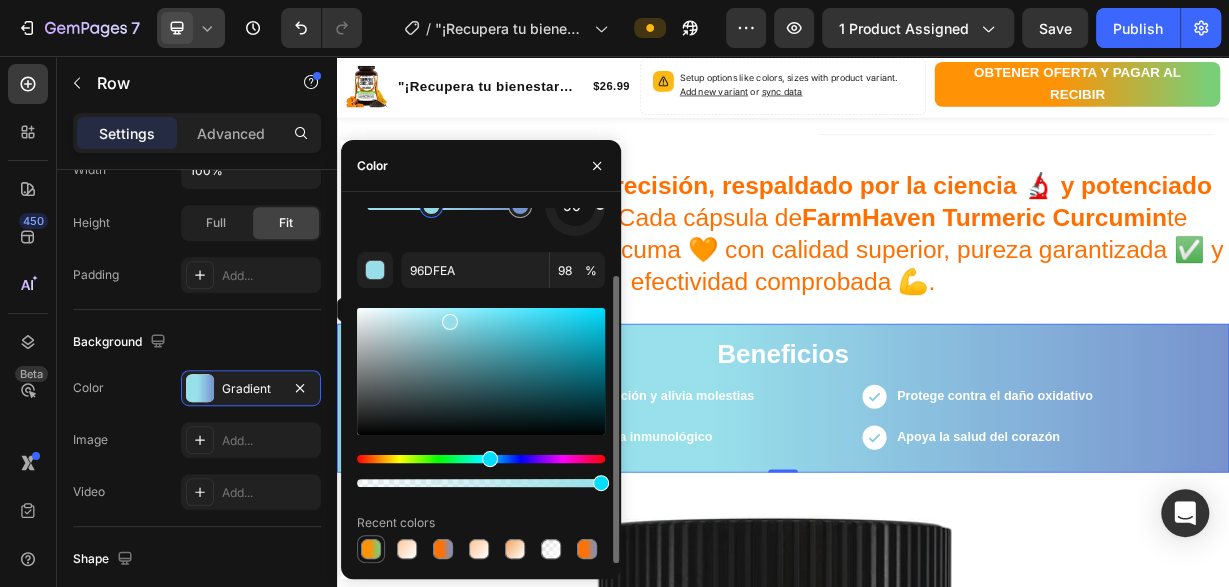 click at bounding box center [371, 549] 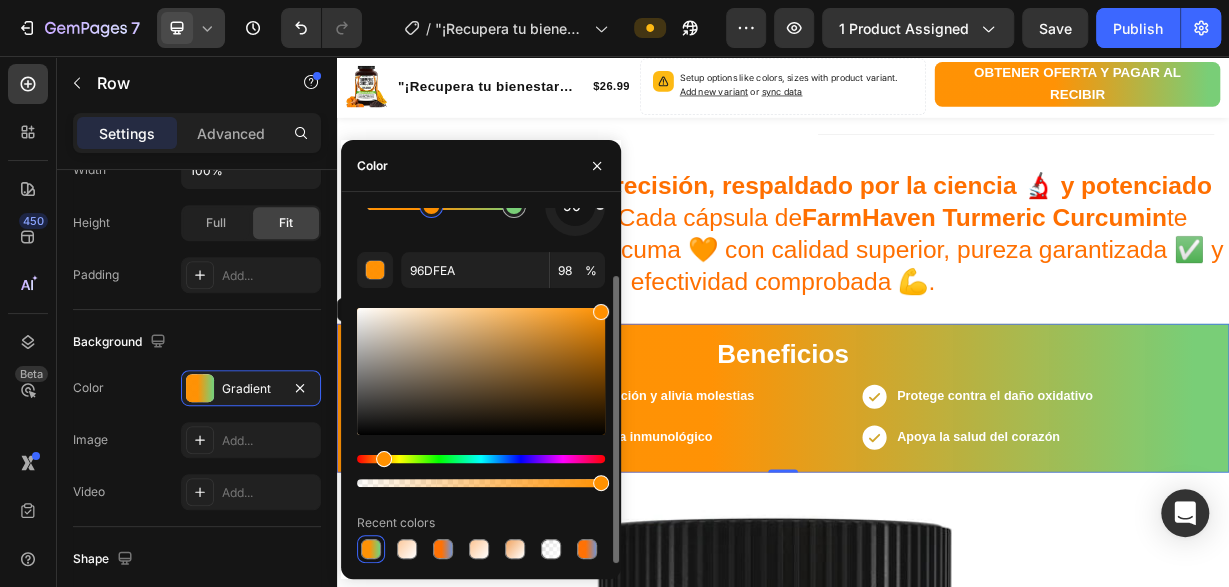 type on "FF9000" 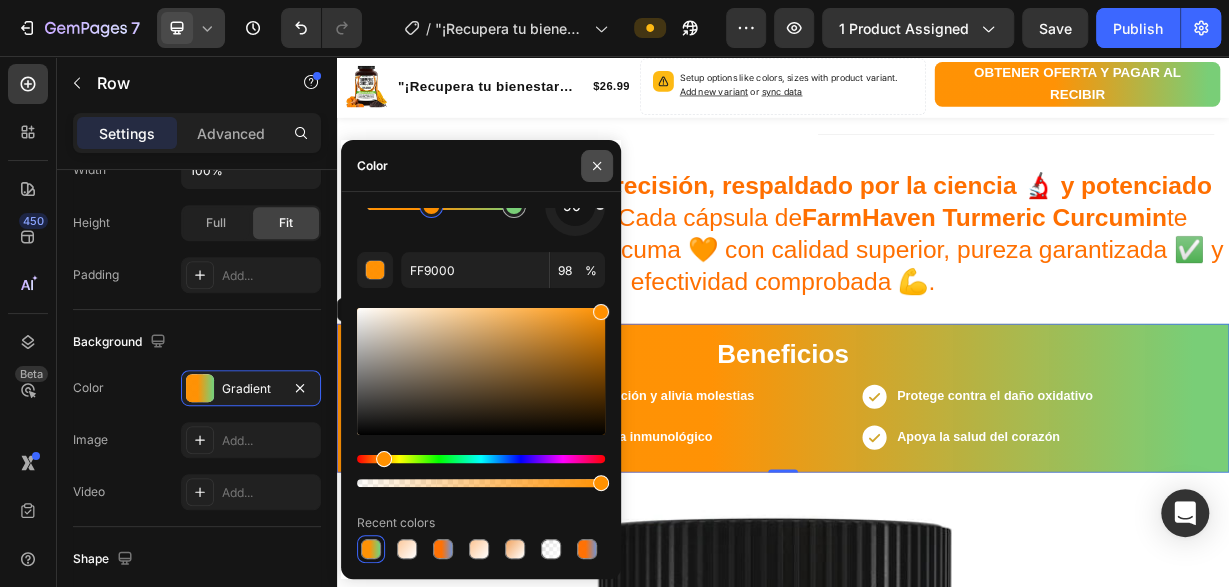 click 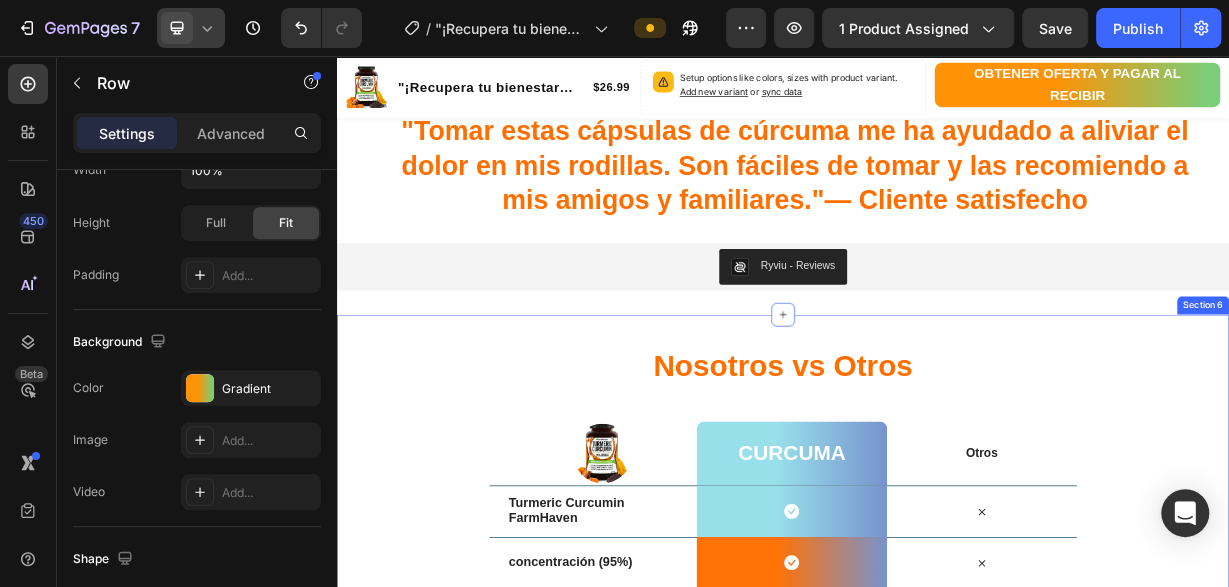 scroll, scrollTop: 3744, scrollLeft: 0, axis: vertical 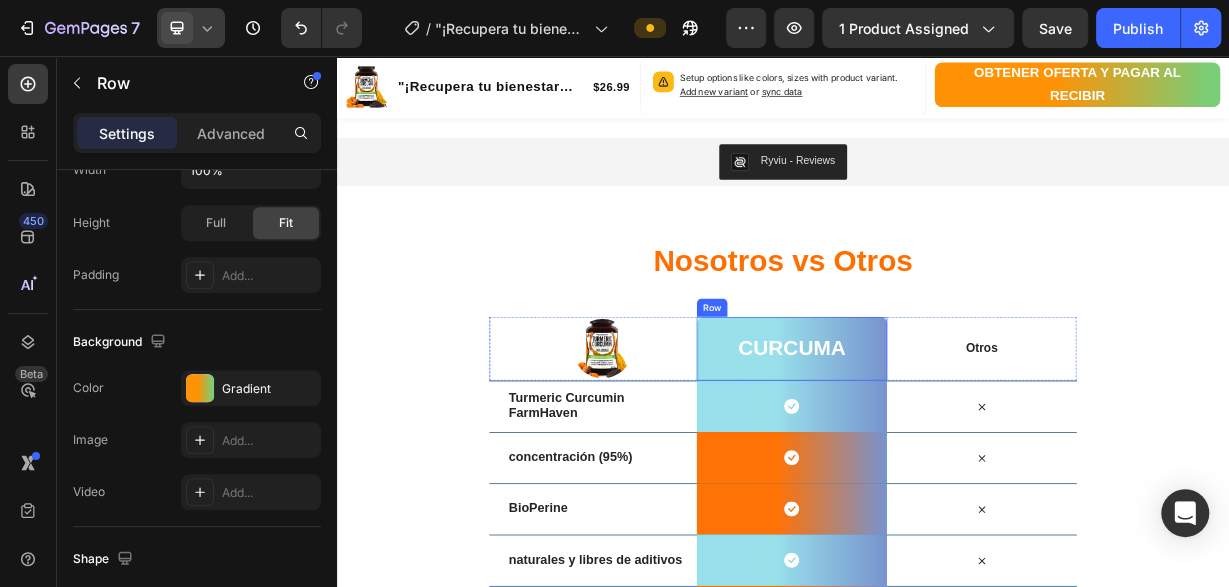 click on "curcuma Heading Row" at bounding box center (948, 450) 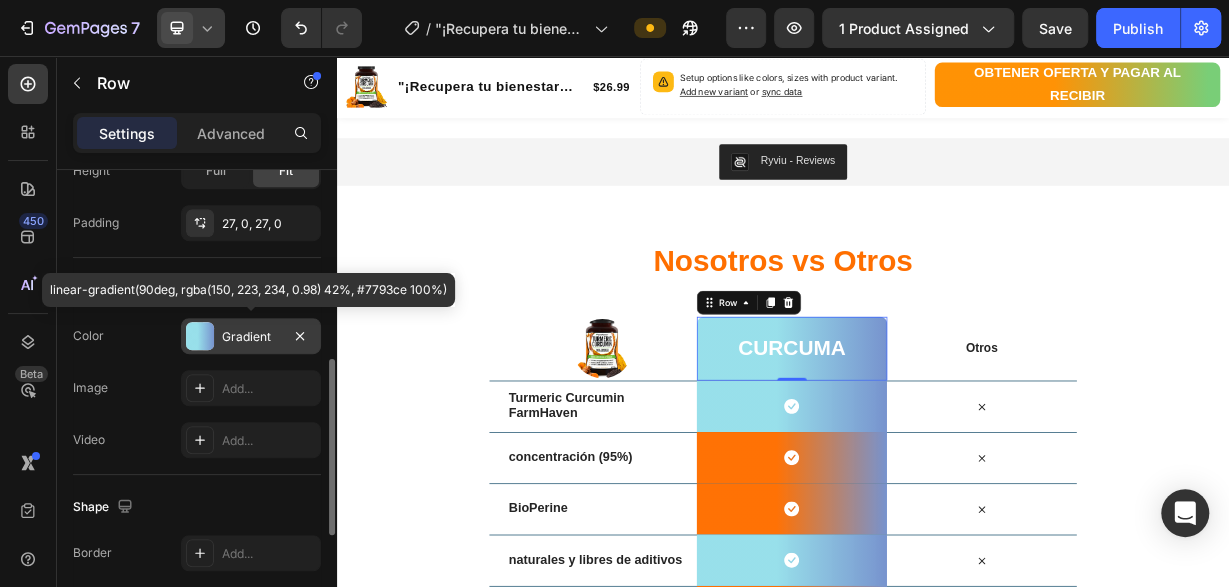 click at bounding box center (200, 336) 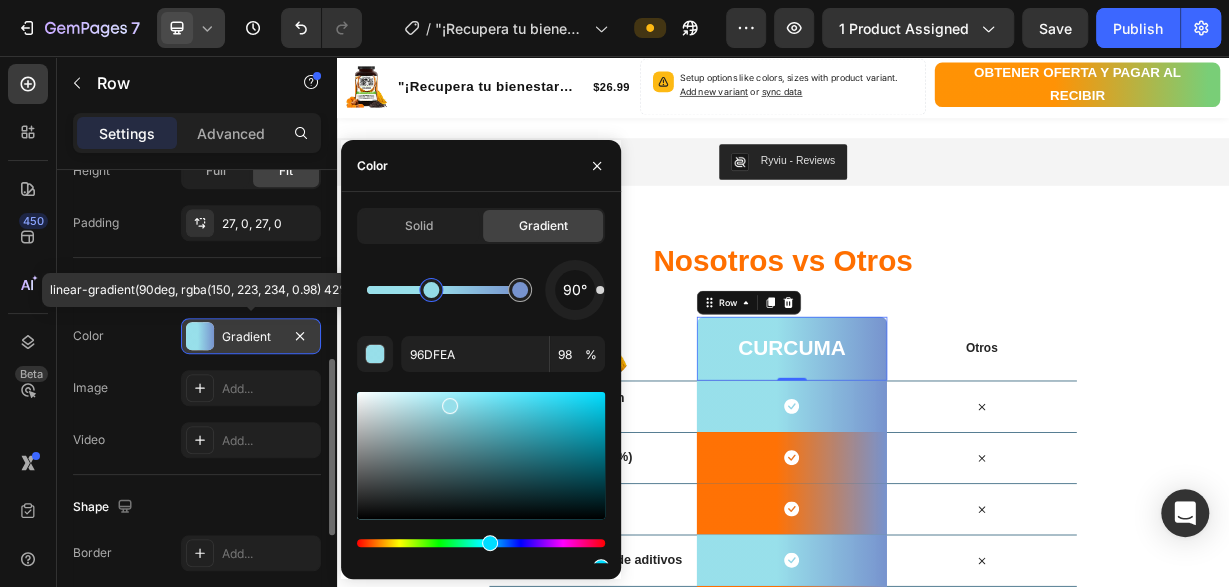 scroll, scrollTop: 84, scrollLeft: 0, axis: vertical 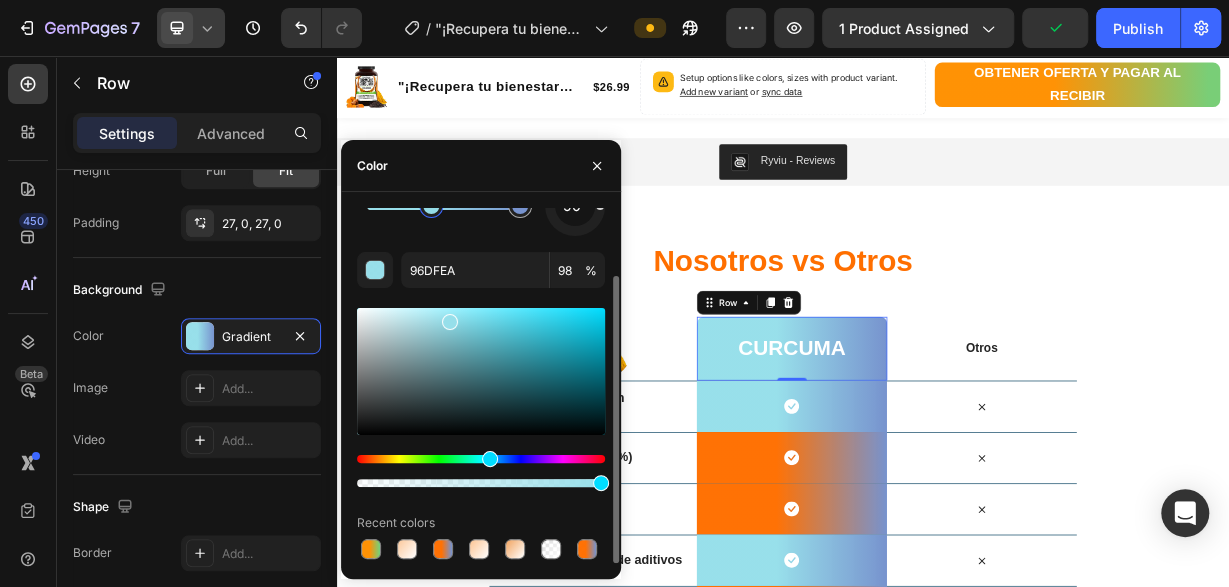 drag, startPoint x: 367, startPoint y: 552, endPoint x: 382, endPoint y: 521, distance: 34.43835 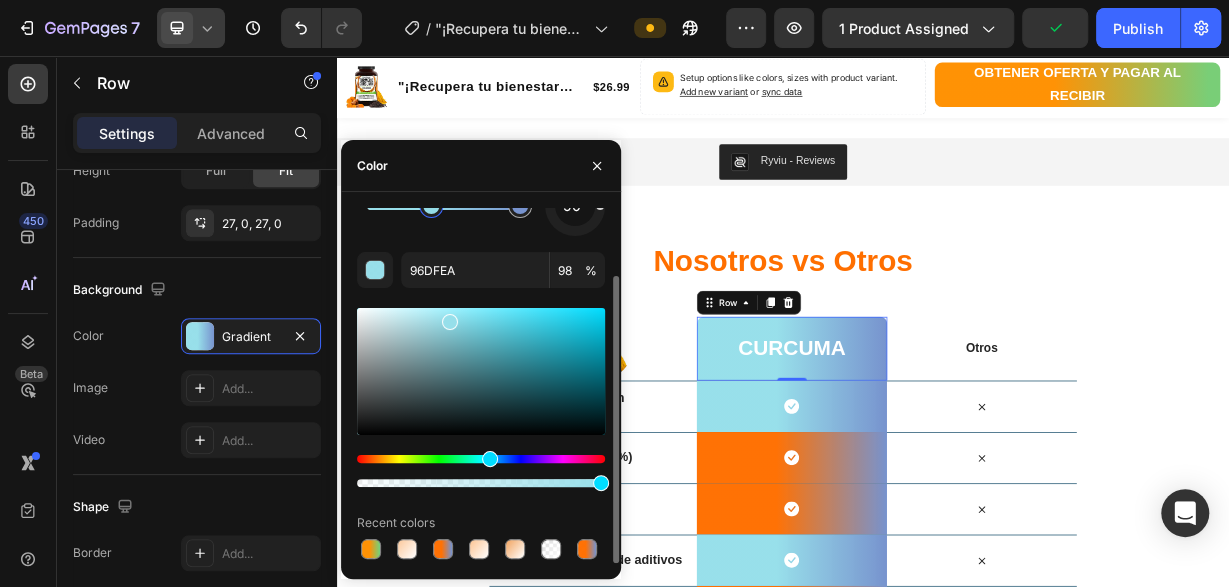 click at bounding box center (371, 549) 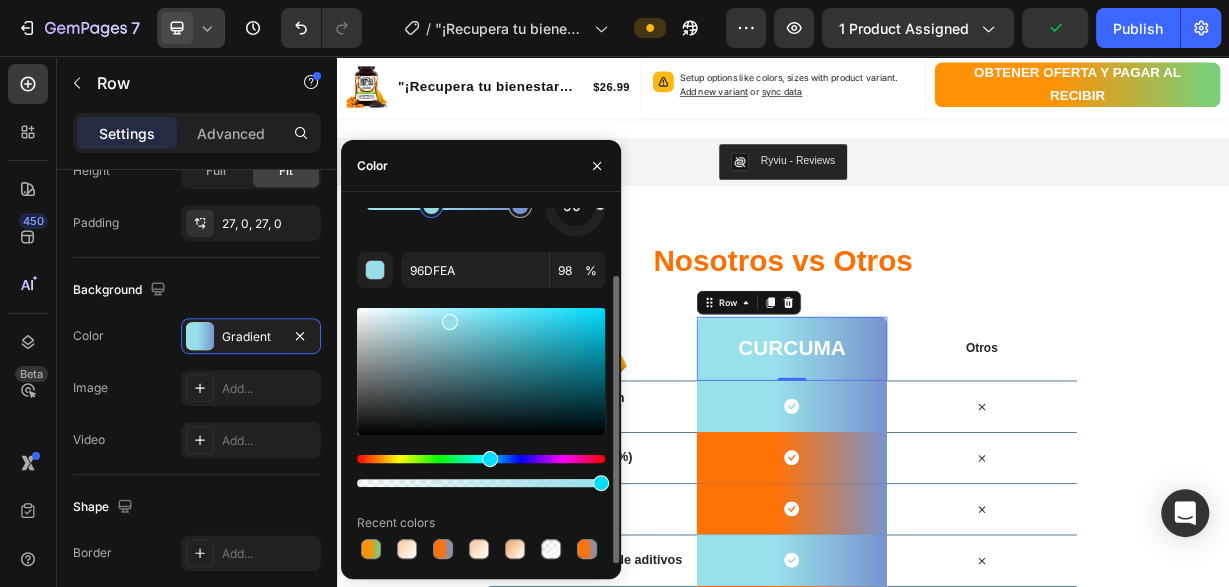 type on "FF9000" 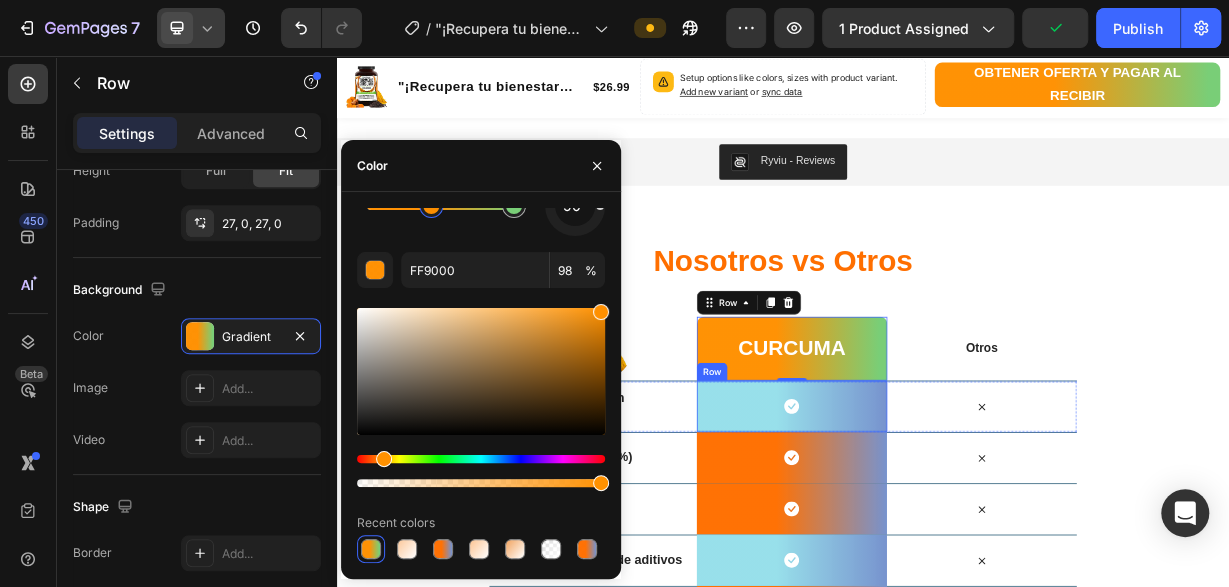 click on "Icon Row" at bounding box center (948, 527) 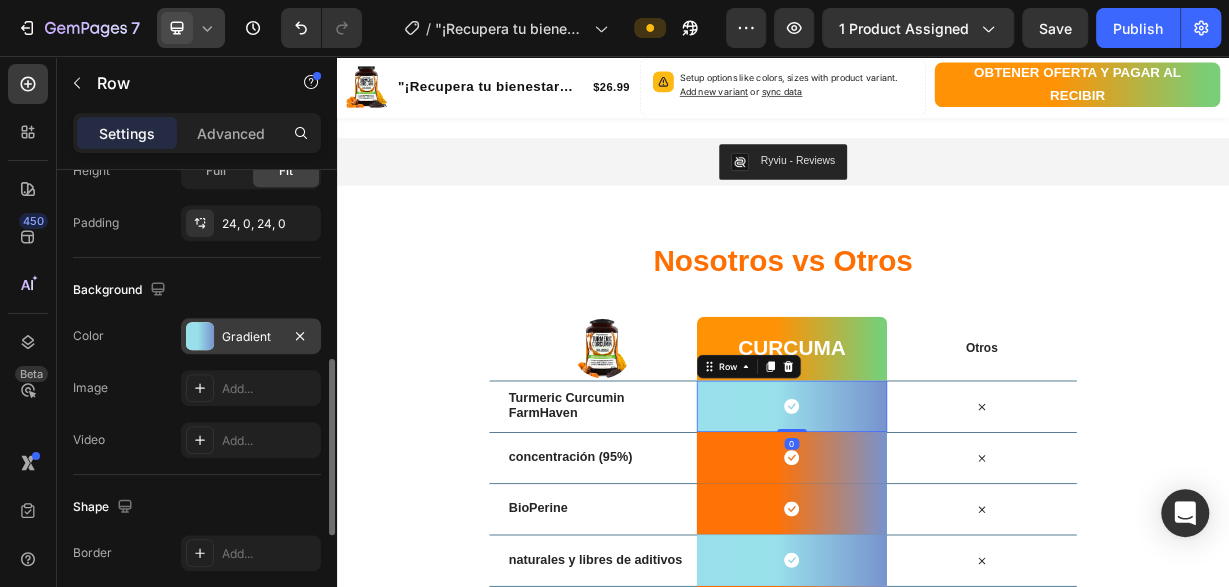 click at bounding box center [200, 336] 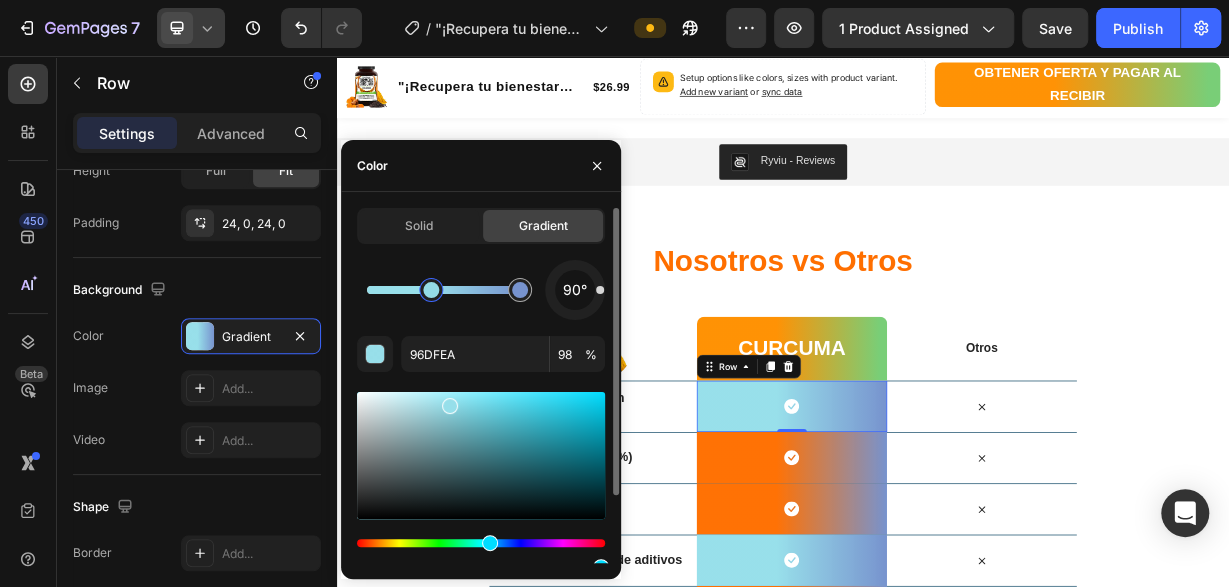 scroll, scrollTop: 84, scrollLeft: 0, axis: vertical 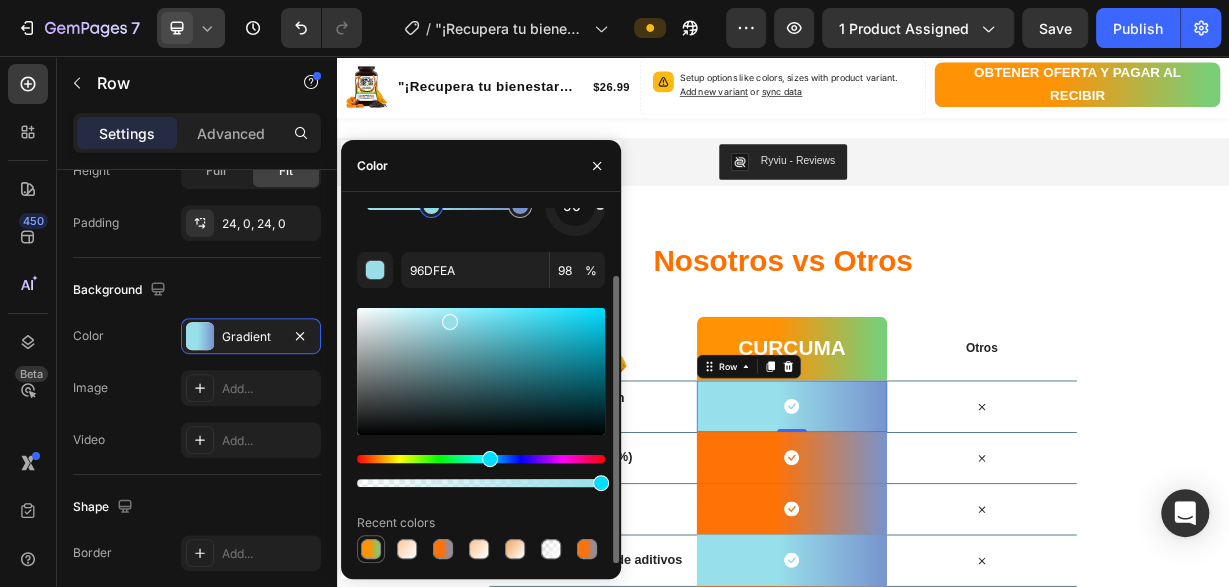 click at bounding box center [371, 549] 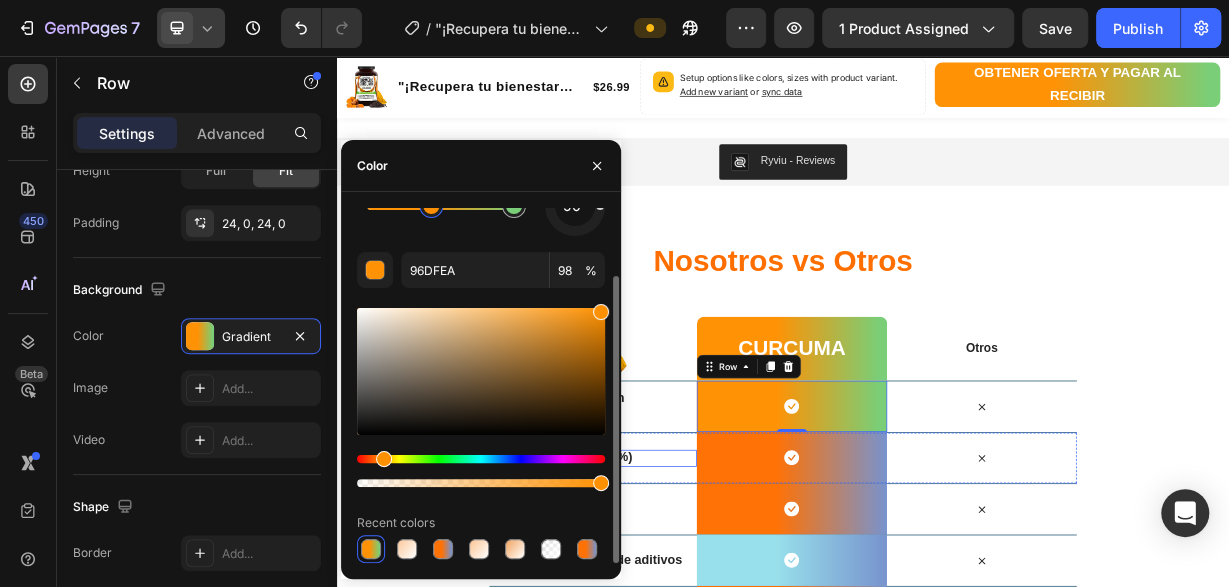 type on "FF9000" 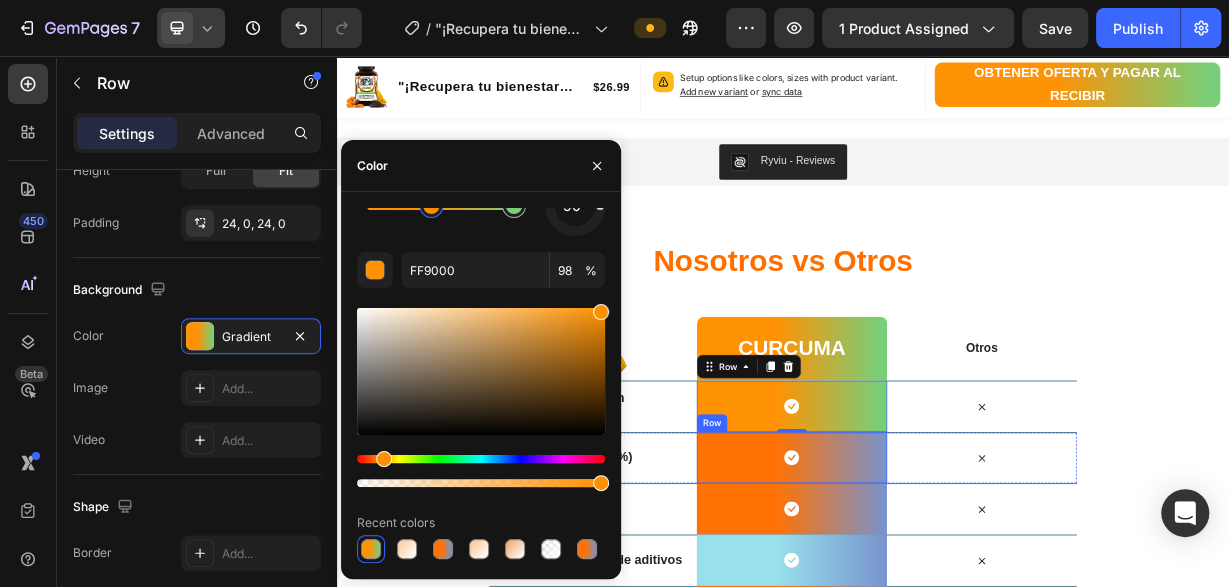 click on "Icon Row" at bounding box center (948, 596) 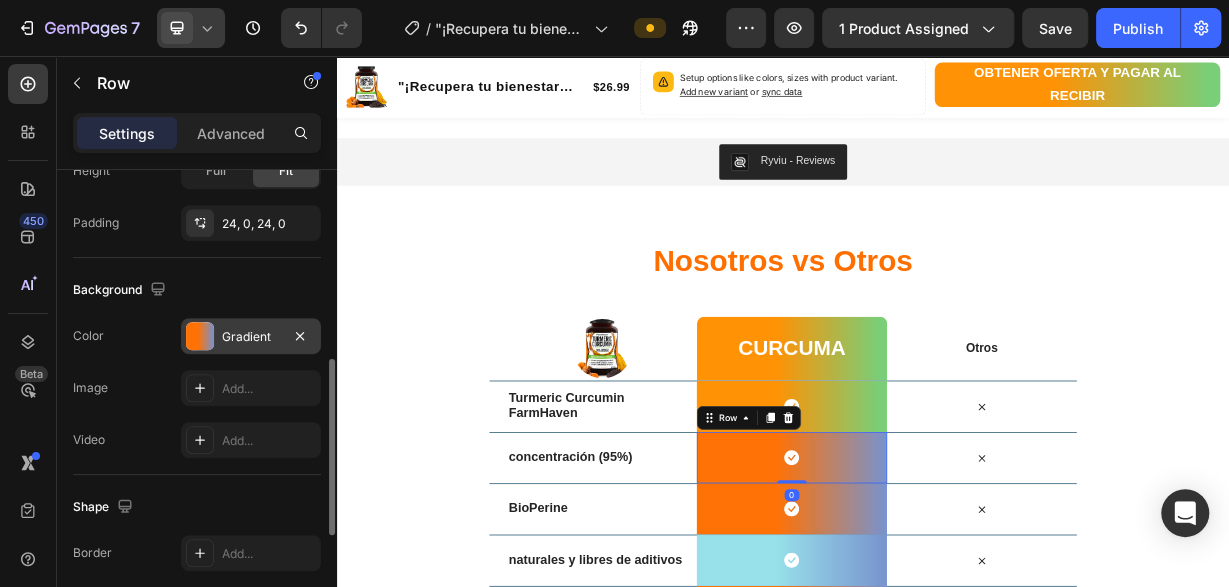 click at bounding box center (200, 336) 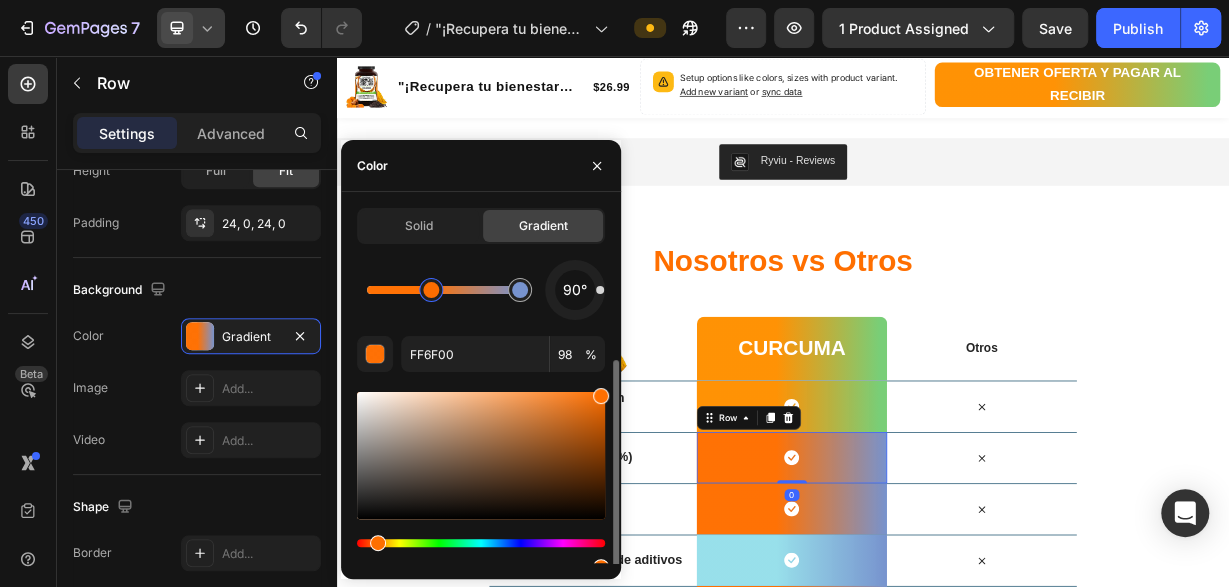 scroll, scrollTop: 84, scrollLeft: 0, axis: vertical 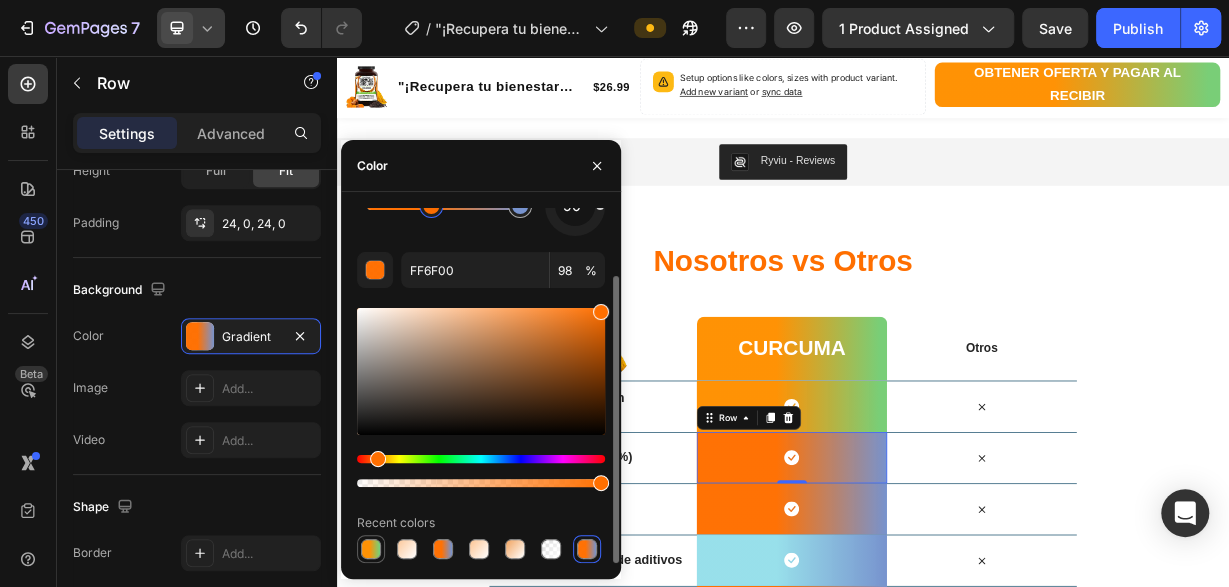 click at bounding box center [371, 549] 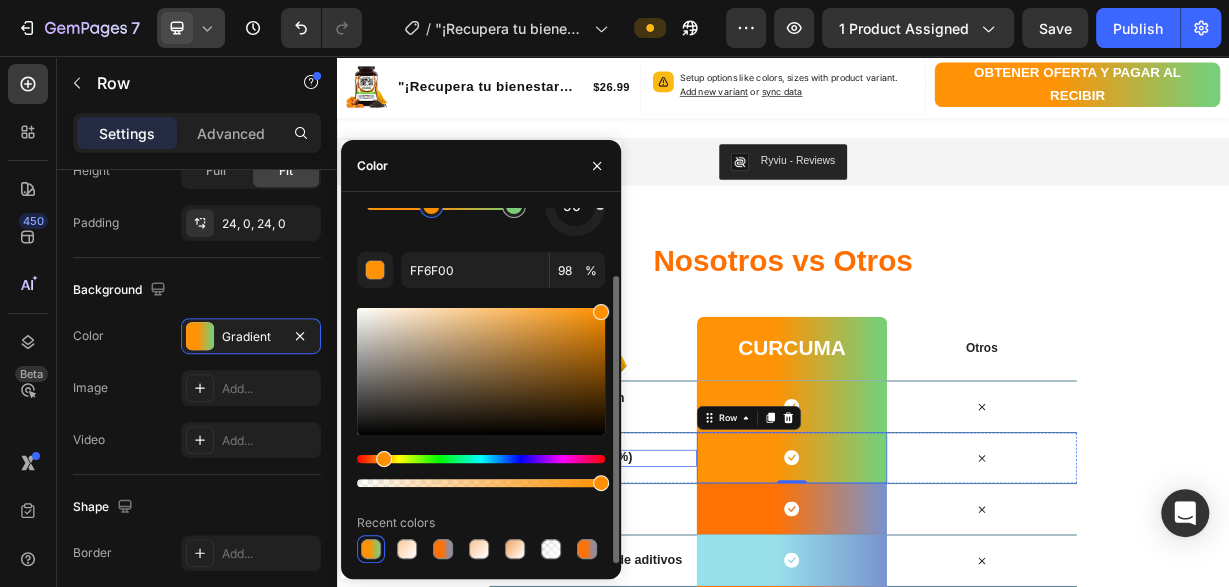 type on "FF9000" 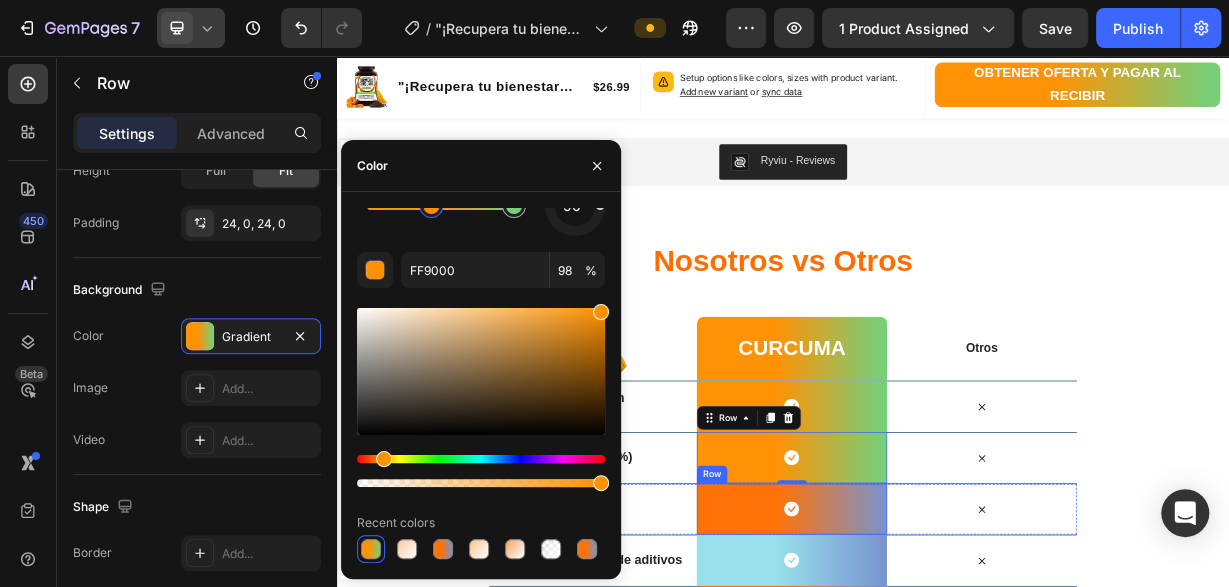 click on "Icon Row" at bounding box center (948, 665) 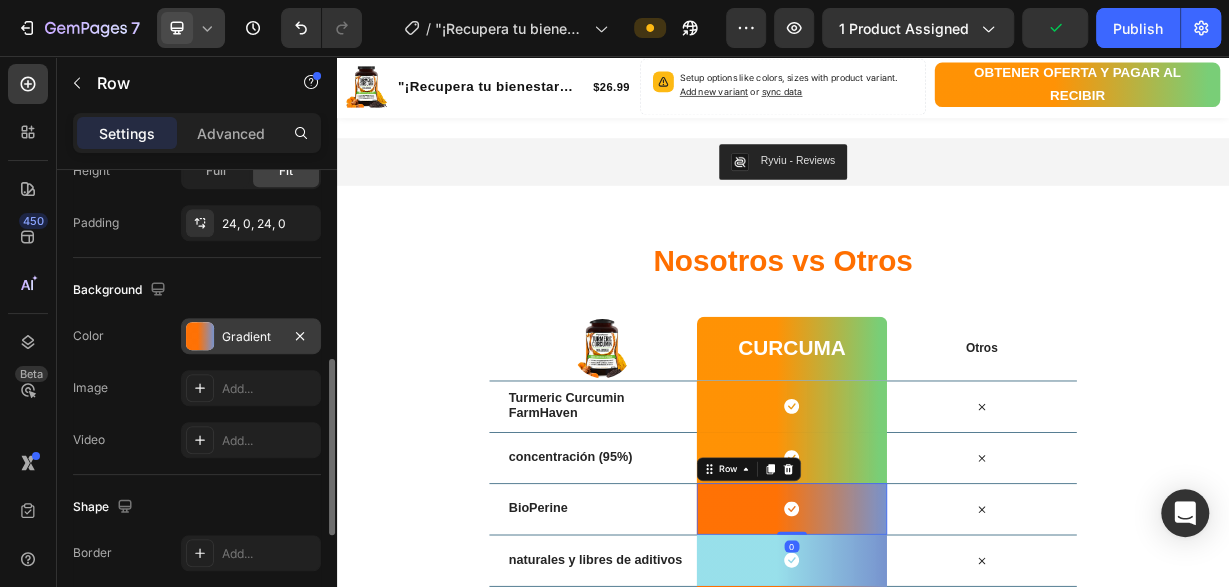 click at bounding box center (200, 336) 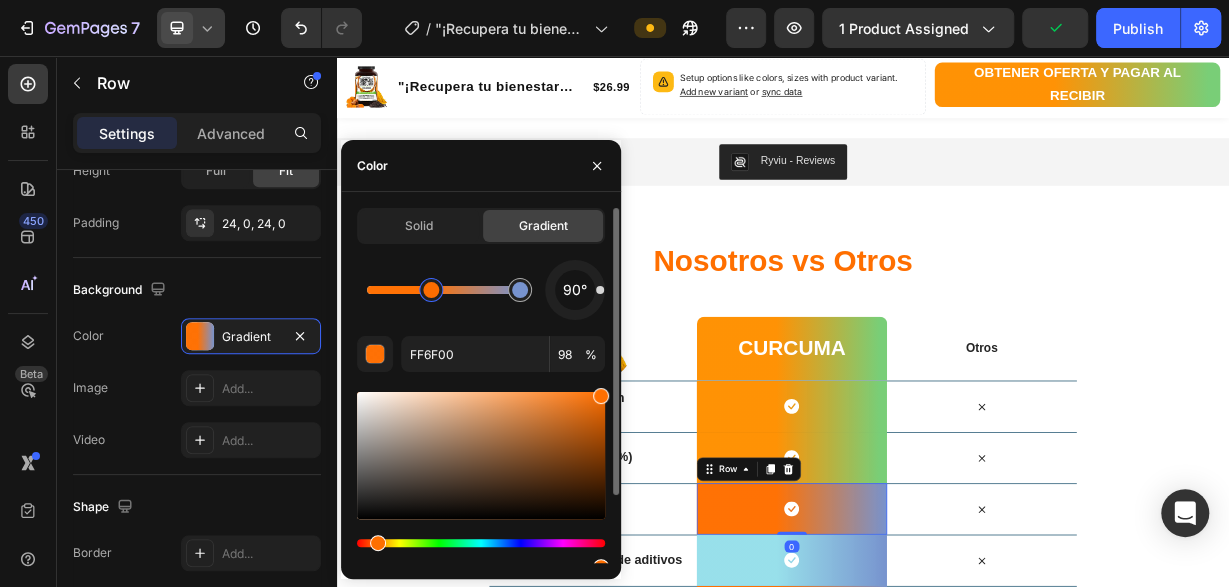 scroll, scrollTop: 84, scrollLeft: 0, axis: vertical 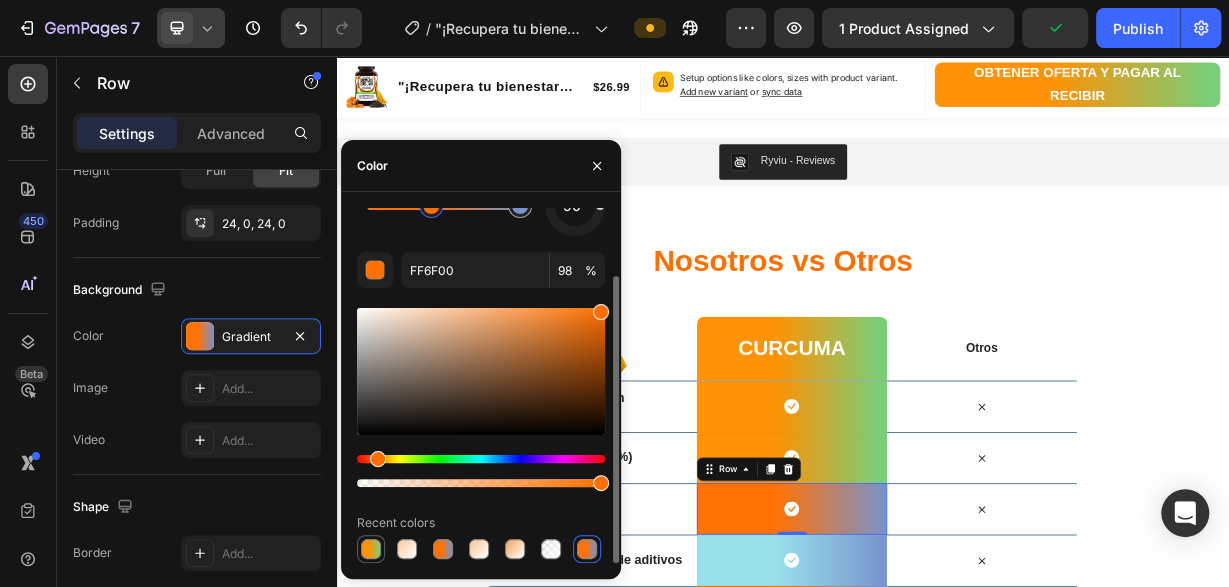 drag, startPoint x: 379, startPoint y: 547, endPoint x: 489, endPoint y: 665, distance: 161.31956 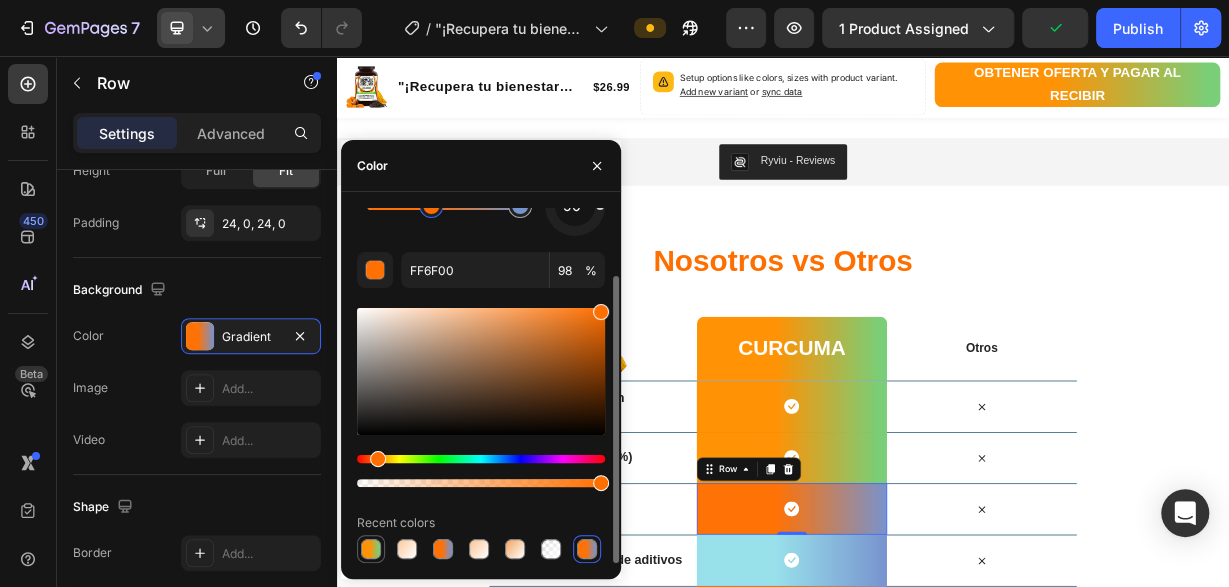 click at bounding box center [371, 549] 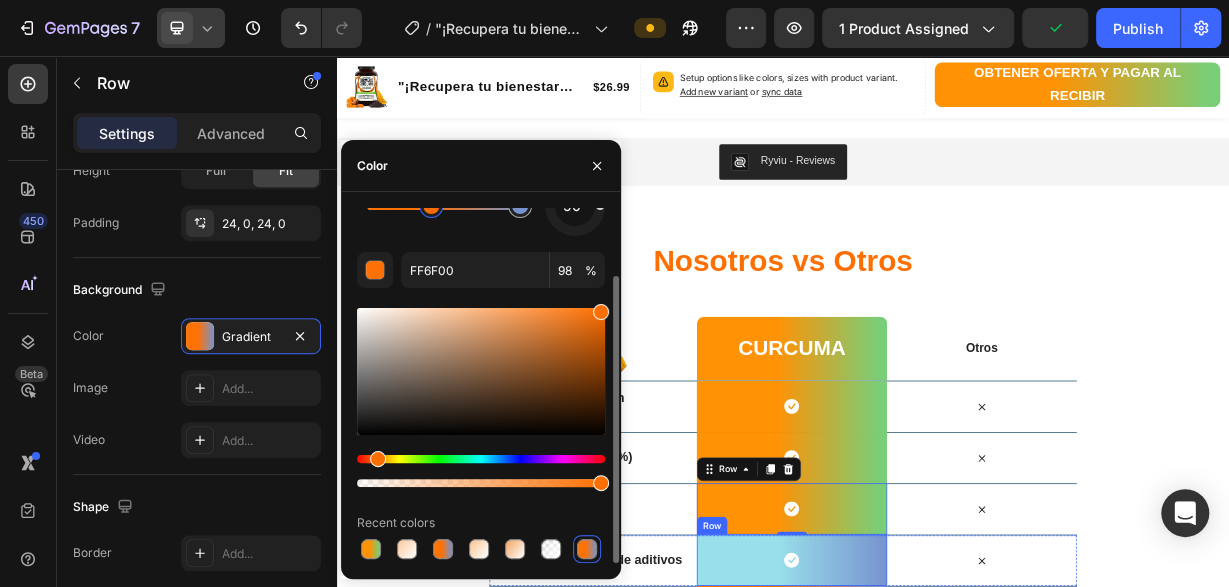 type on "FF9000" 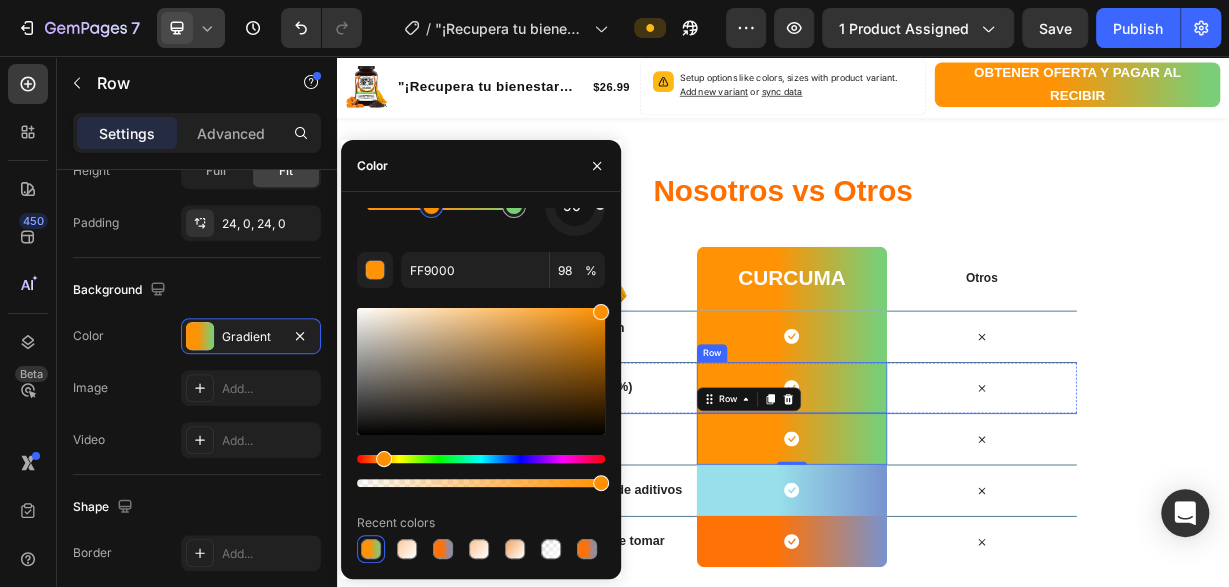 scroll, scrollTop: 3951, scrollLeft: 0, axis: vertical 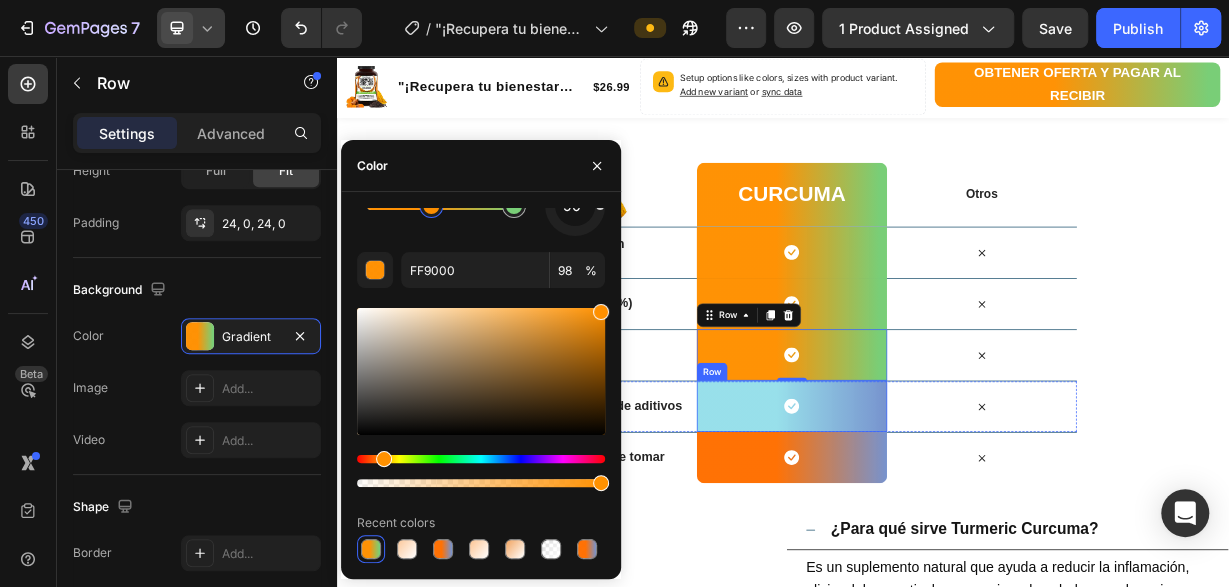 click on "Icon Row" at bounding box center [948, 527] 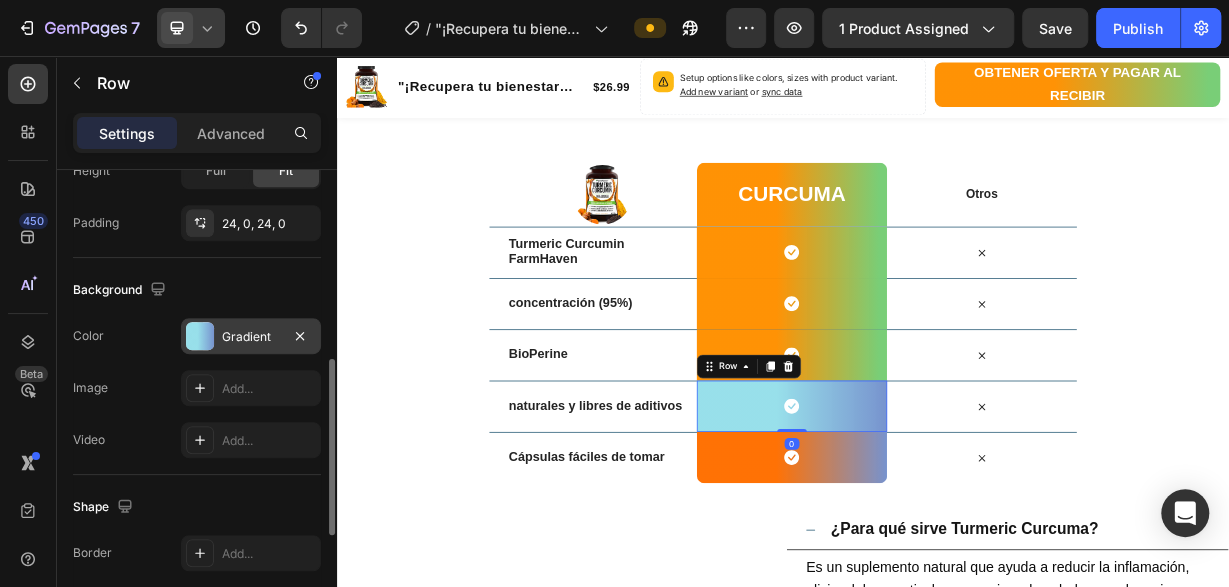 click at bounding box center (200, 336) 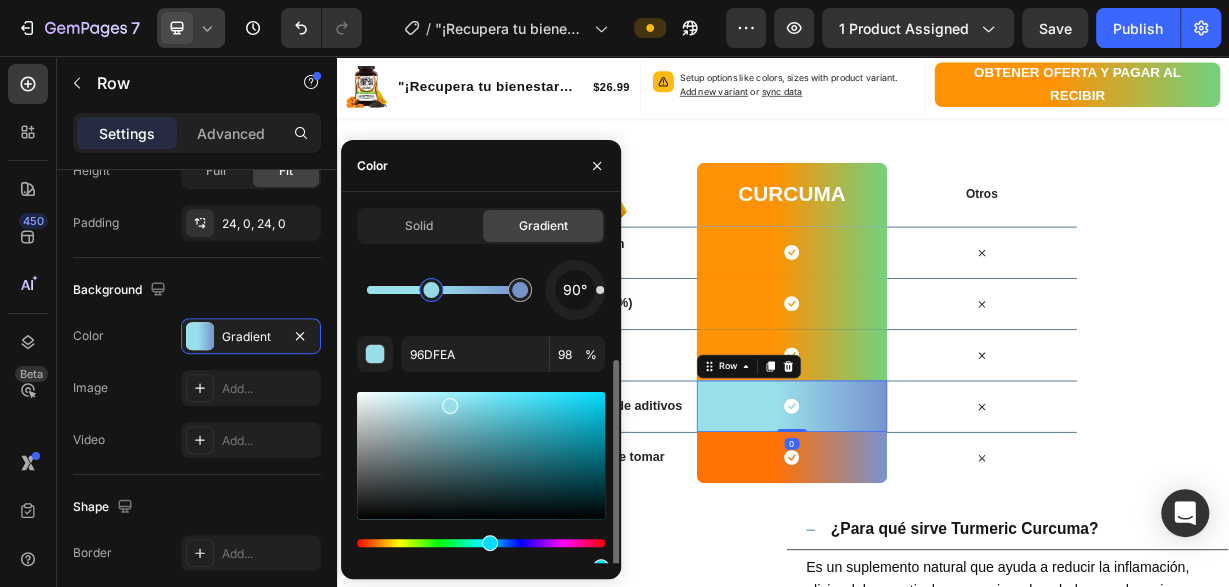 scroll, scrollTop: 84, scrollLeft: 0, axis: vertical 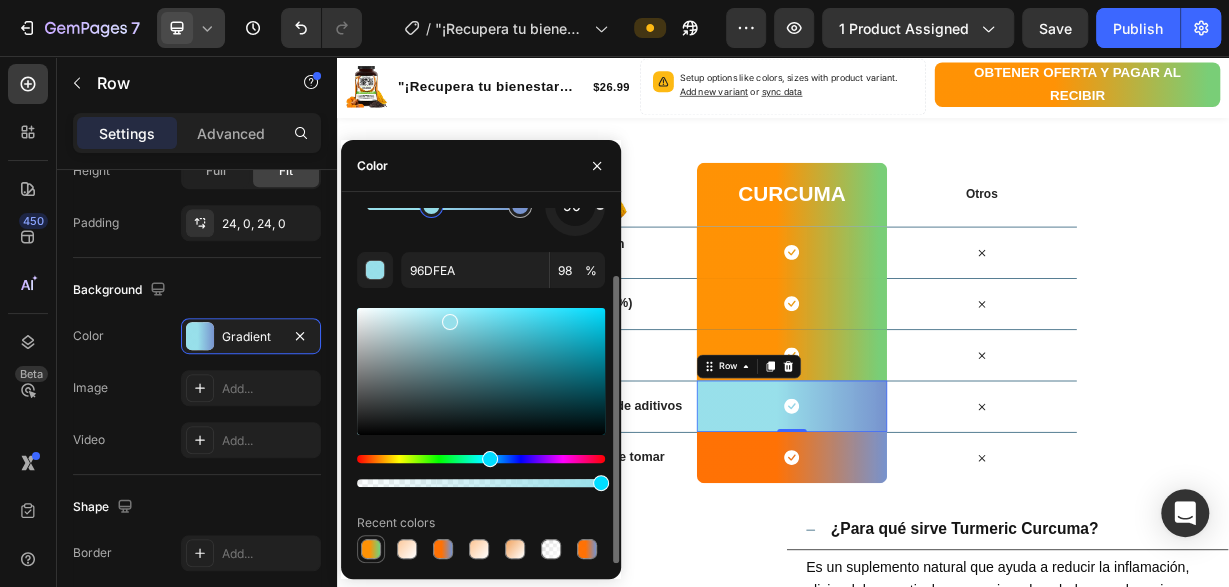 click at bounding box center [371, 549] 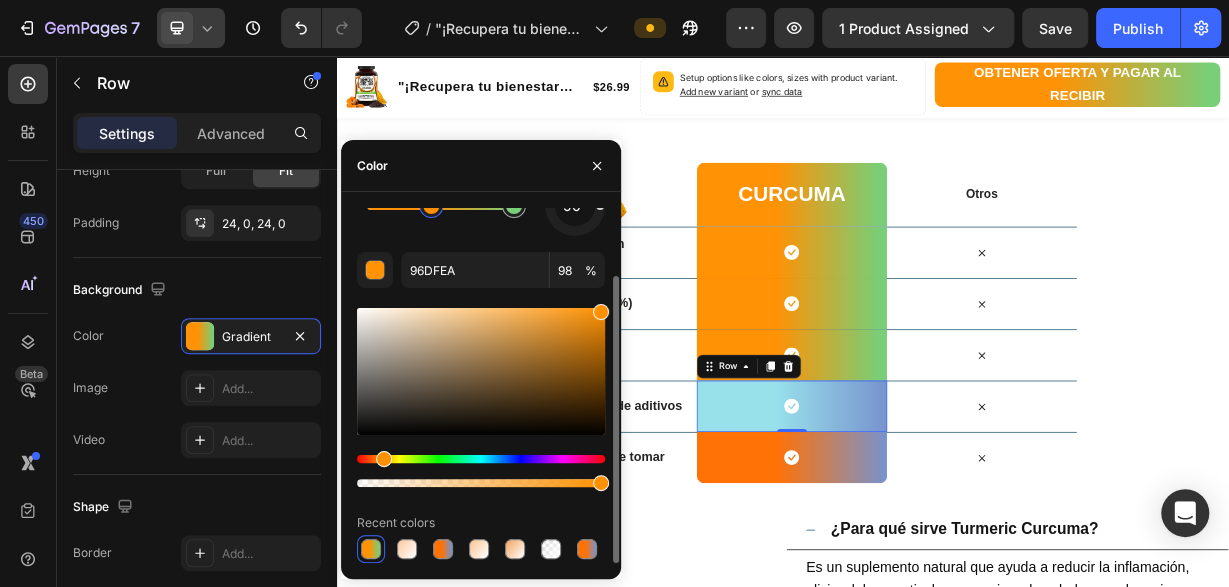 type on "FF9000" 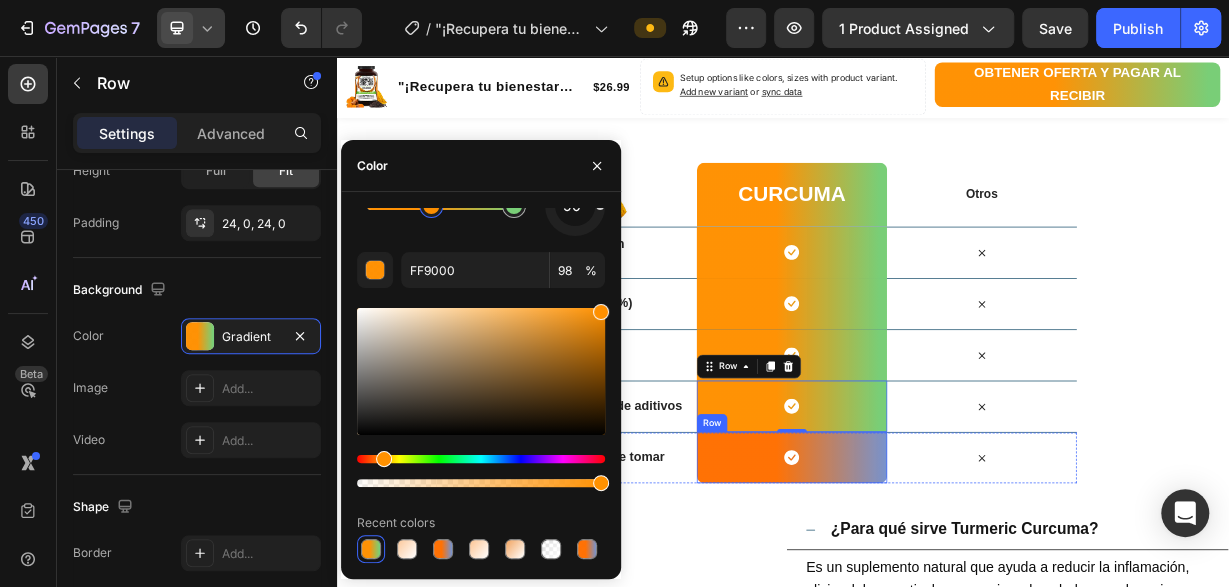 click on "Icon Row" at bounding box center [948, 596] 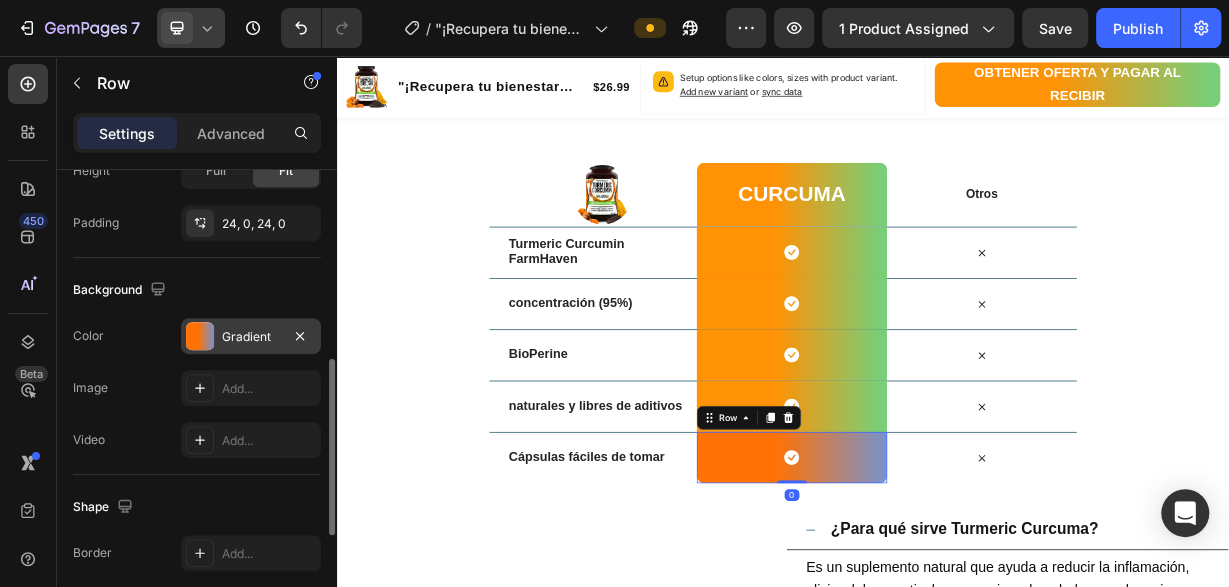 click at bounding box center [200, 336] 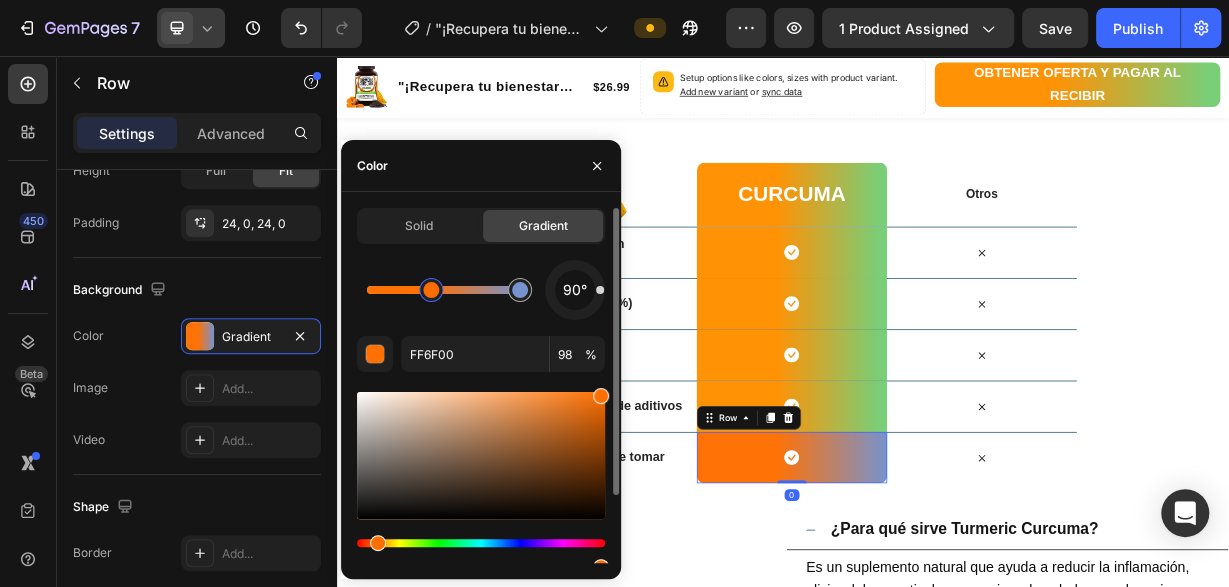 scroll, scrollTop: 84, scrollLeft: 0, axis: vertical 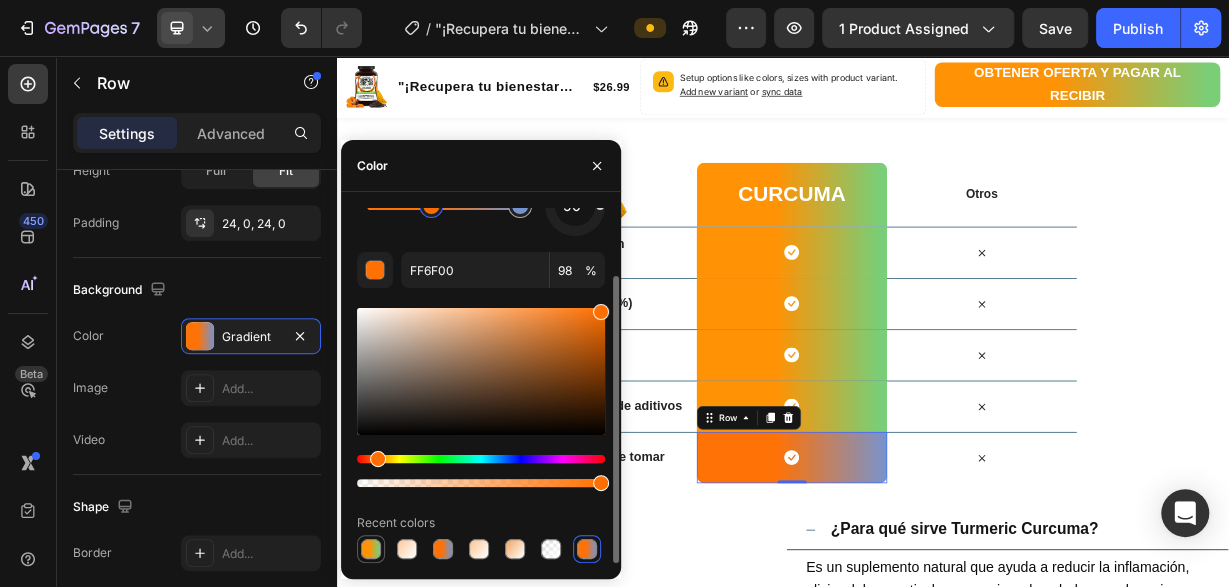 click at bounding box center [371, 549] 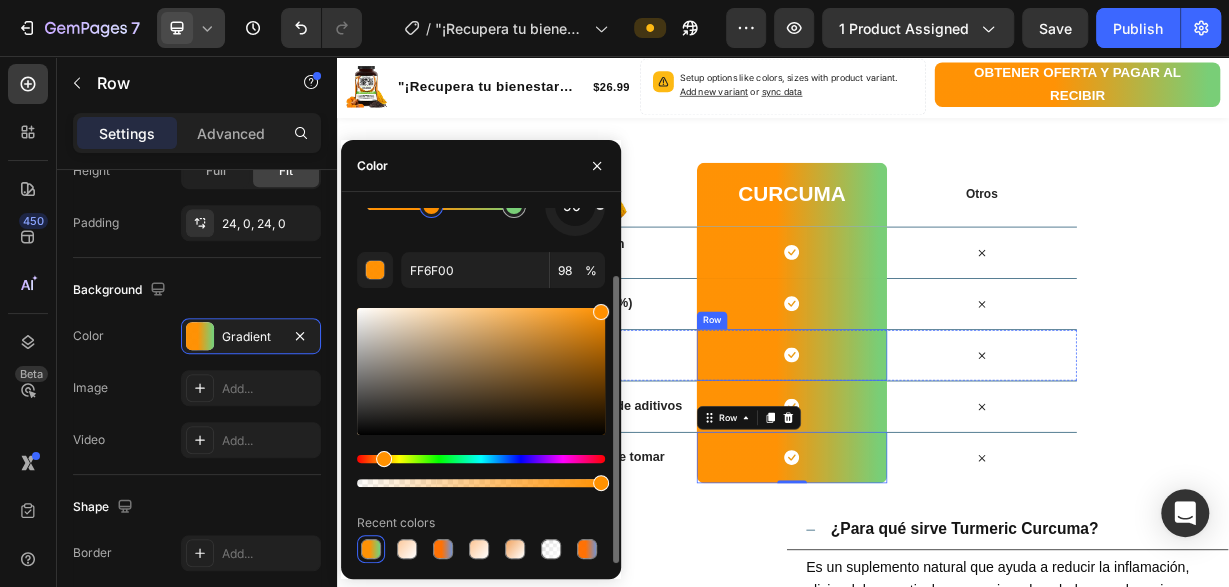 type on "FF9000" 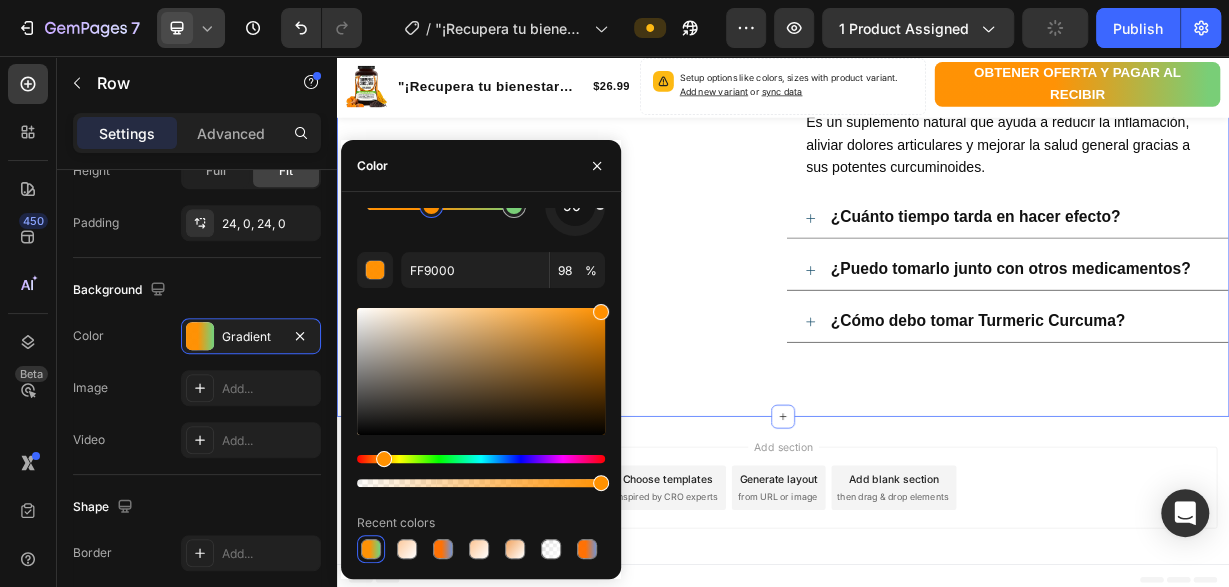 scroll, scrollTop: 4550, scrollLeft: 0, axis: vertical 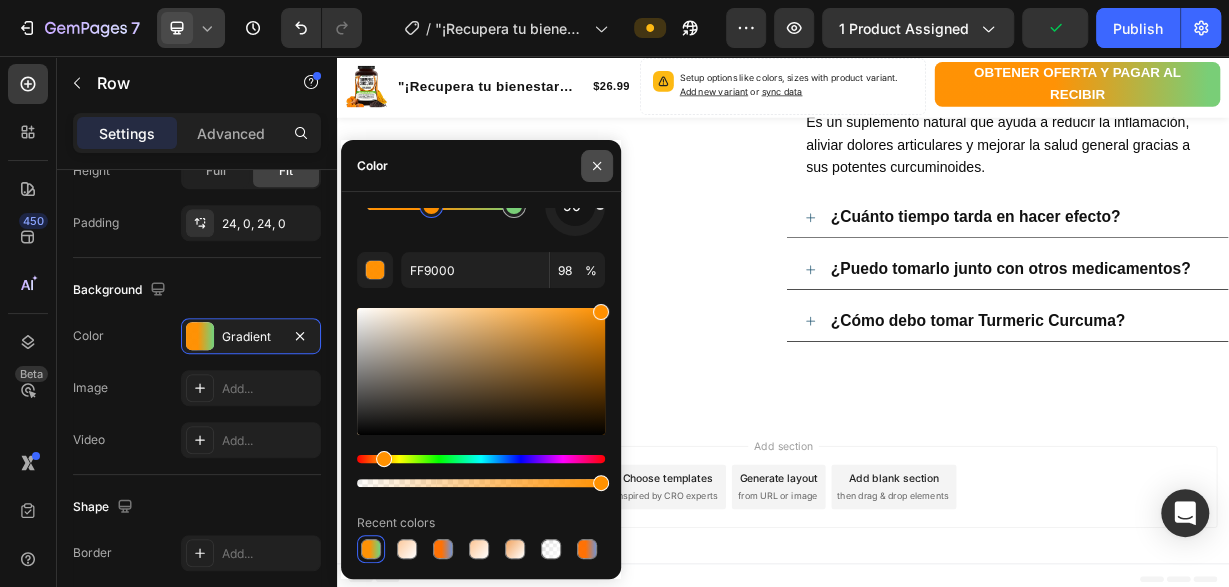 click 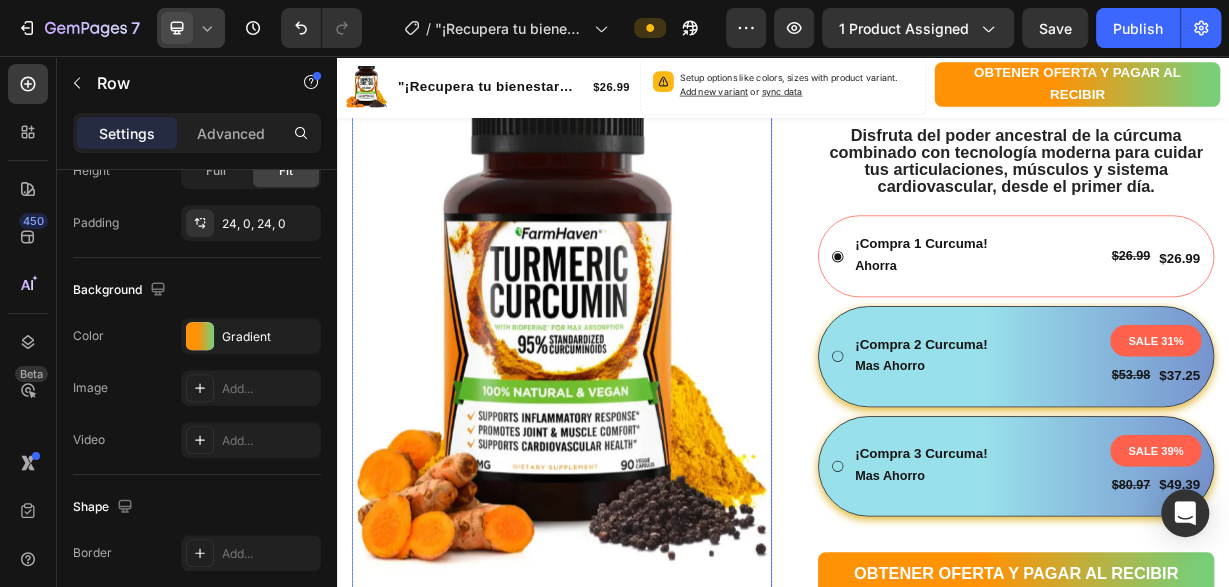 scroll, scrollTop: 599, scrollLeft: 0, axis: vertical 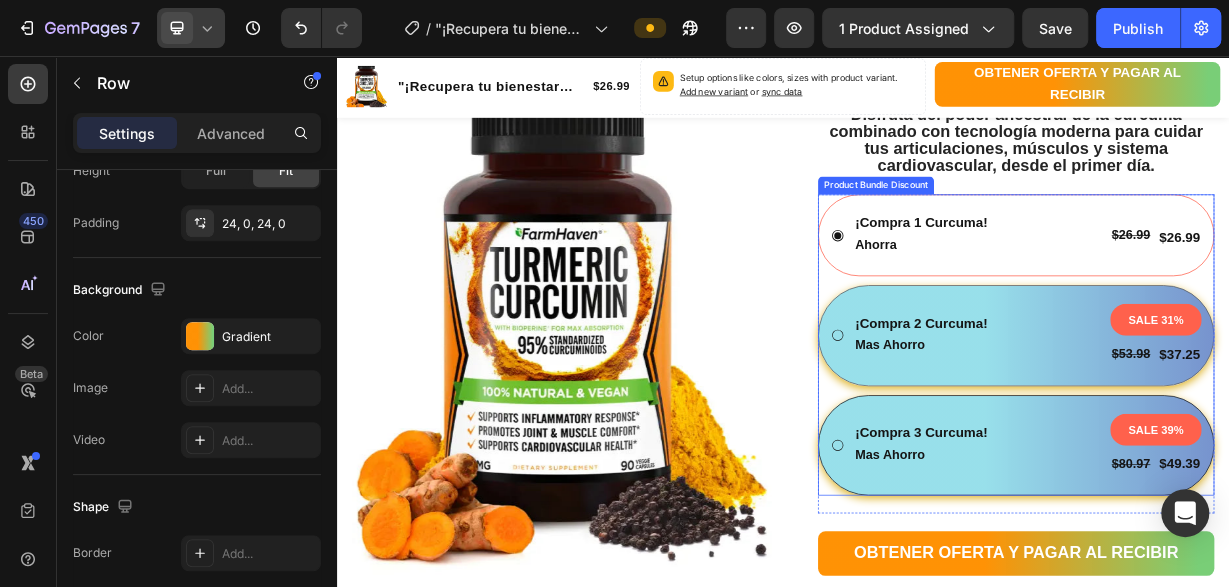 click on "¡Compra 2 Curcuma! Text Block Mas Ahorro Text Block SALE 31% Product Badge $53.98 Product Price Product Price $37.25 Product Price Product Price Row Row" at bounding box center (1250, 433) 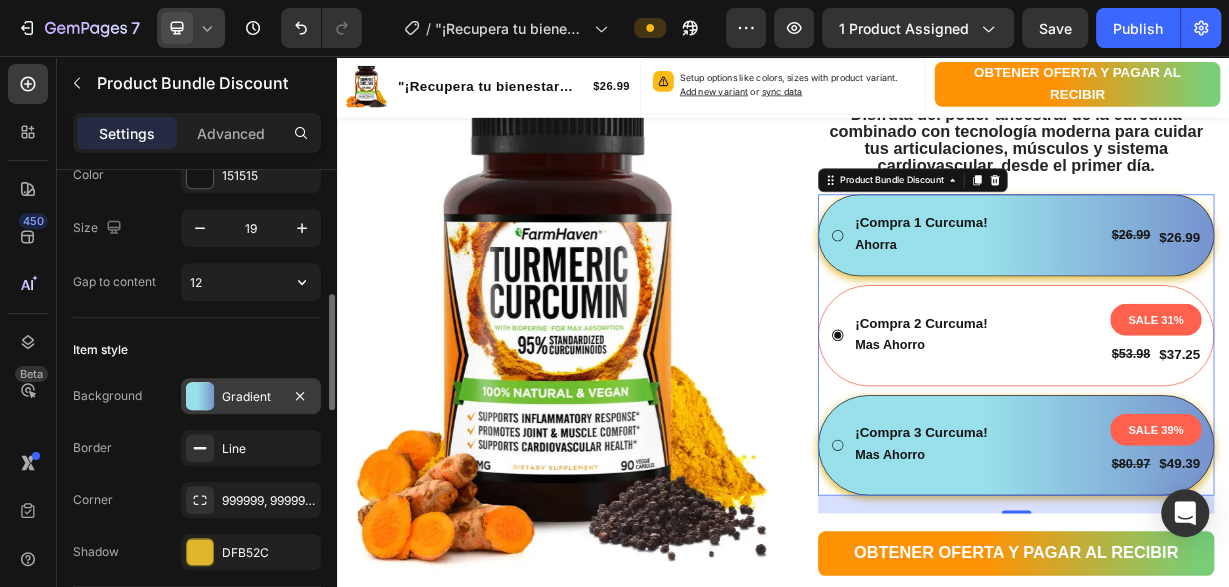 scroll, scrollTop: 612, scrollLeft: 0, axis: vertical 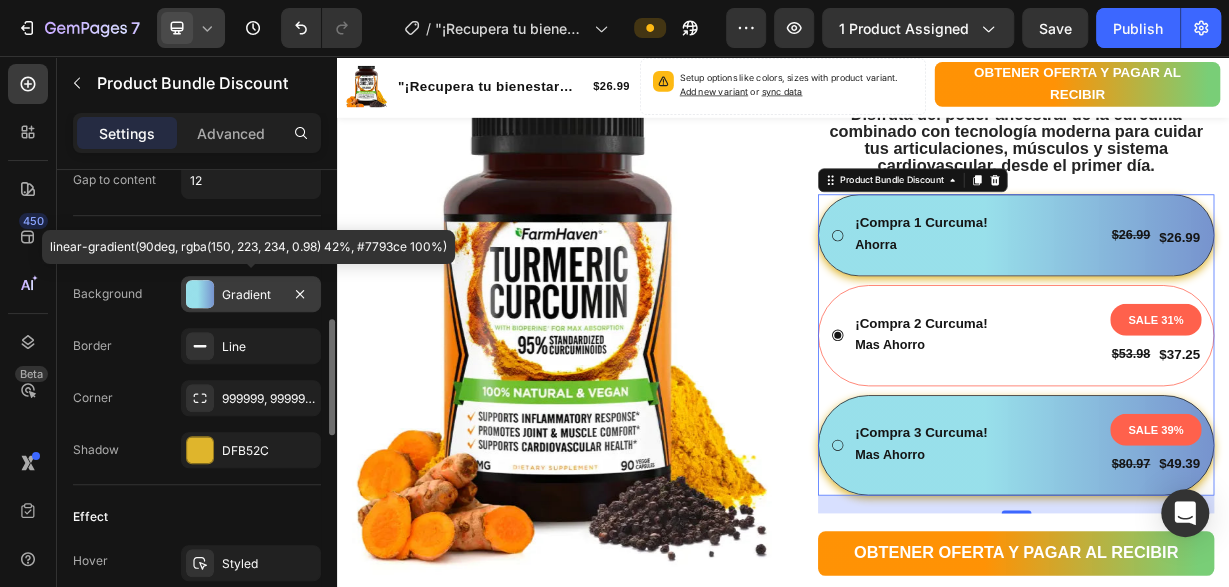 click at bounding box center (200, 294) 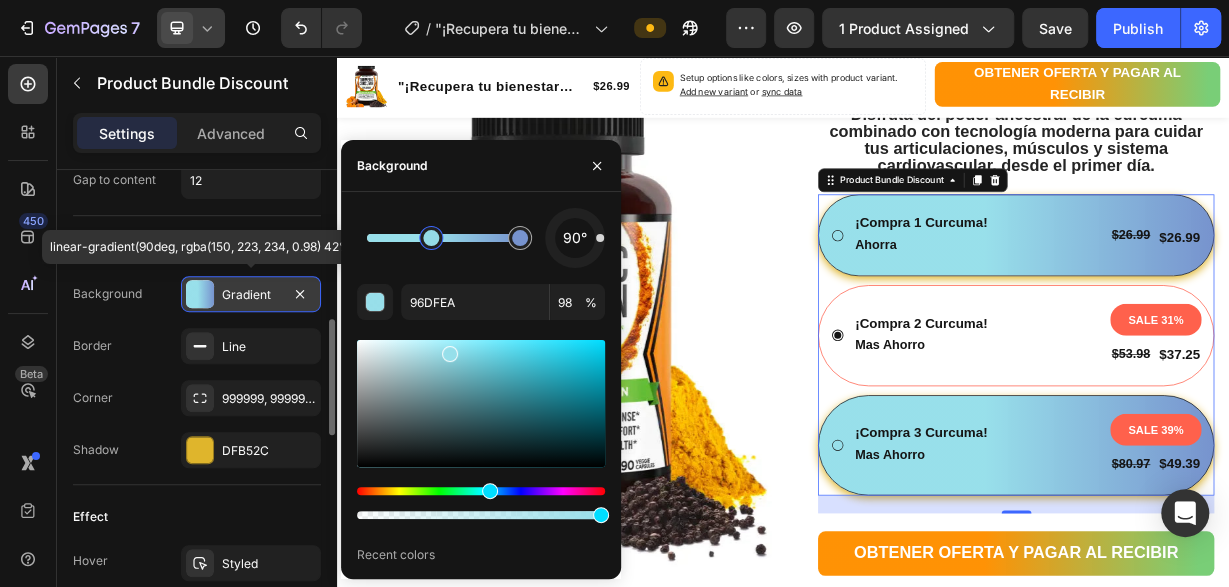 scroll, scrollTop: 32, scrollLeft: 0, axis: vertical 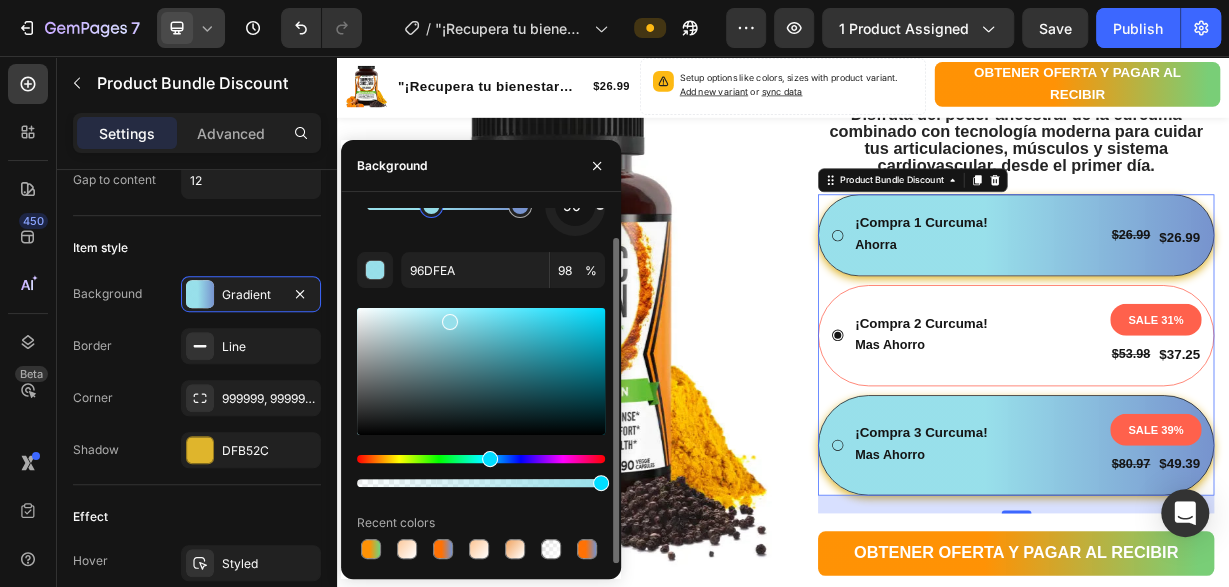 drag, startPoint x: 375, startPoint y: 545, endPoint x: 371, endPoint y: 528, distance: 17.464249 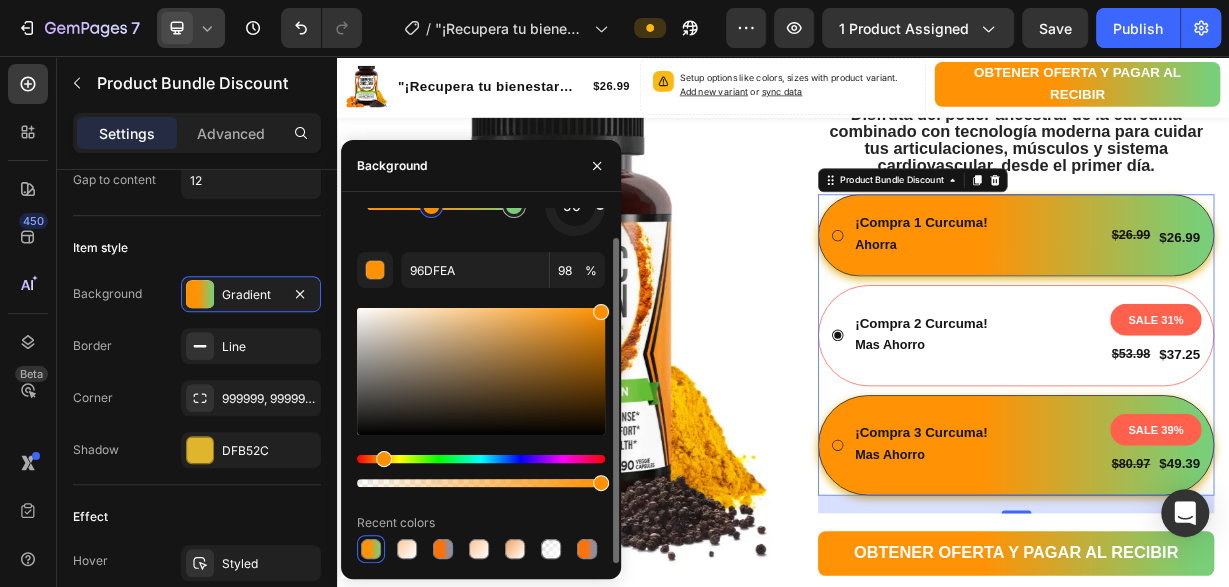 type on "FF9000" 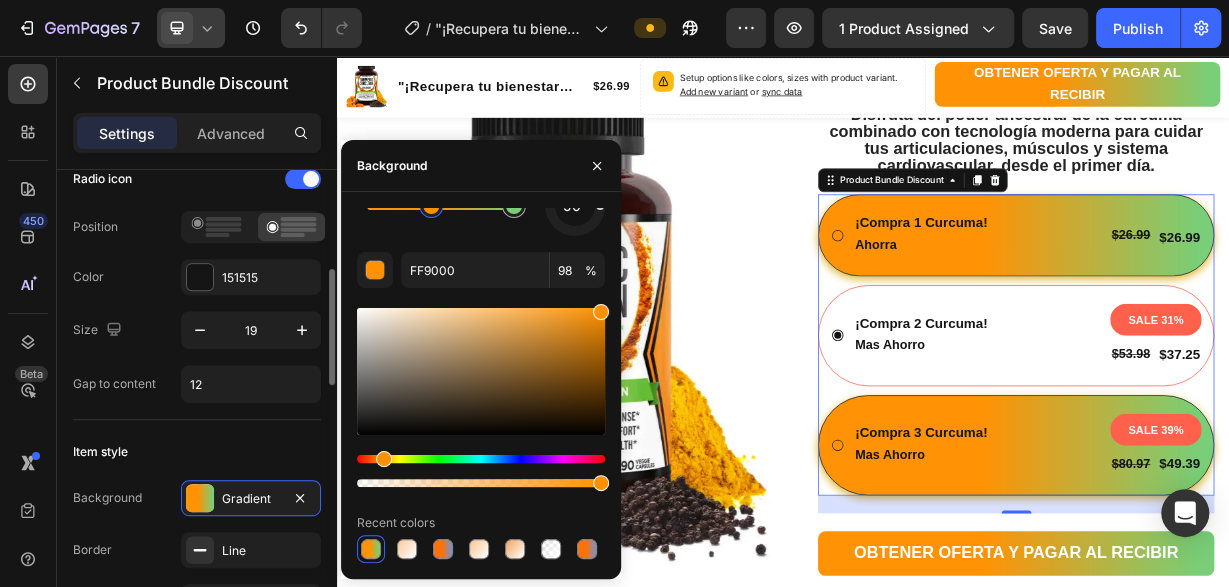 scroll, scrollTop: 204, scrollLeft: 0, axis: vertical 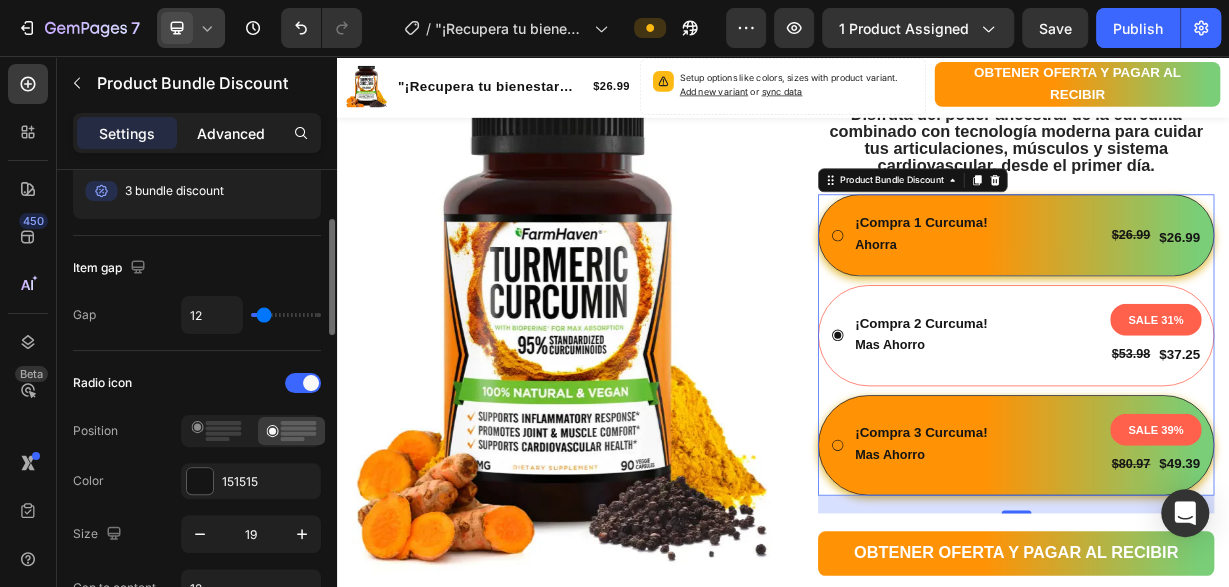 click on "Advanced" at bounding box center (231, 133) 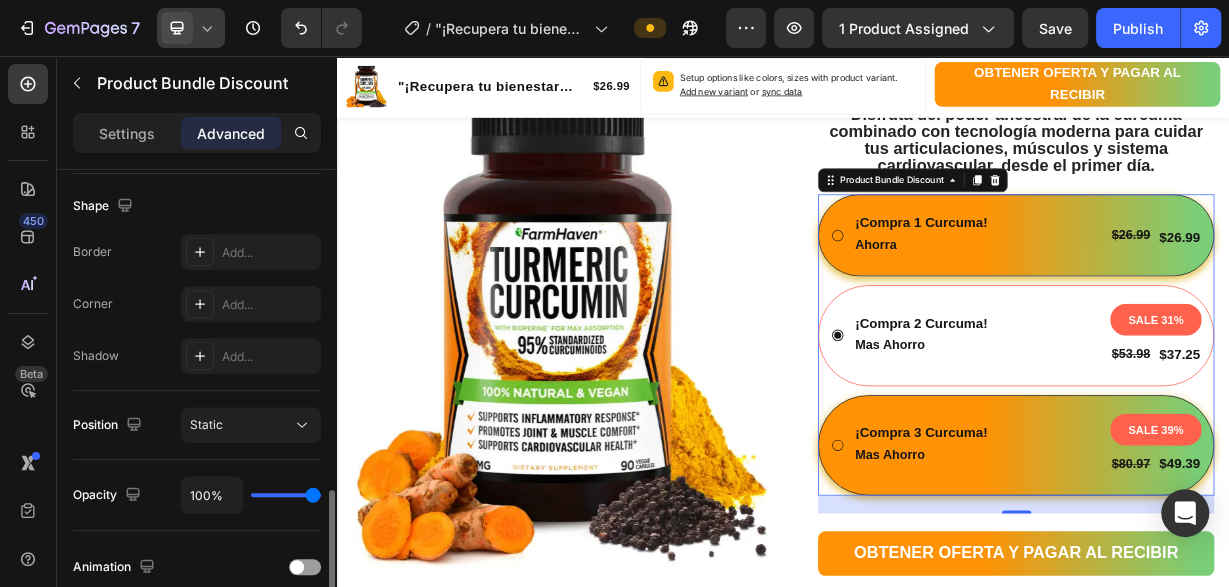 scroll, scrollTop: 612, scrollLeft: 0, axis: vertical 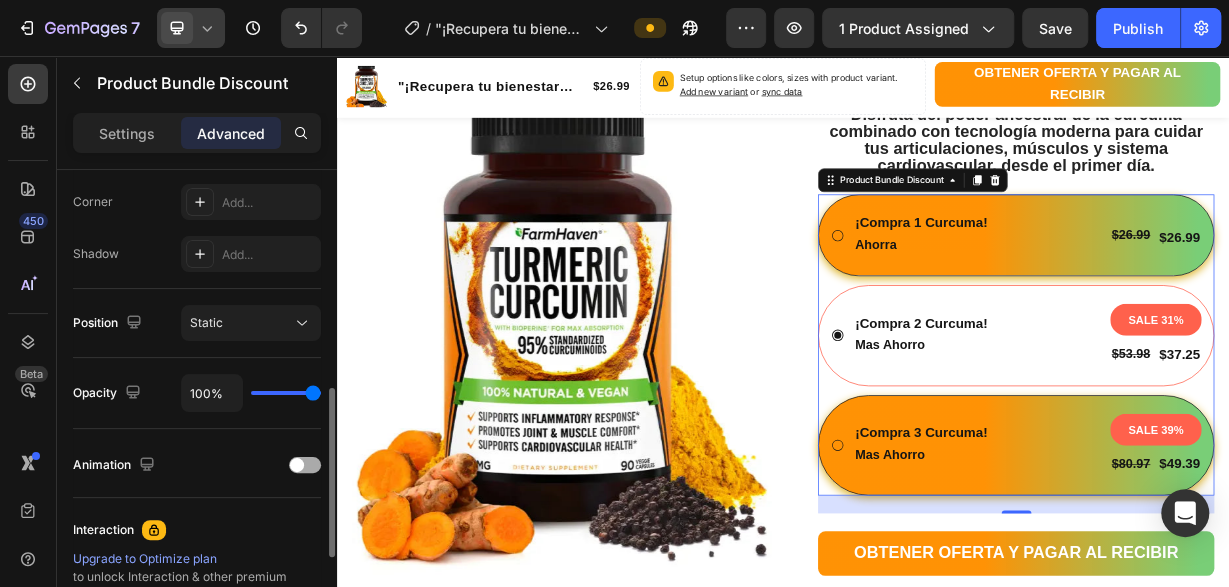click at bounding box center [297, 465] 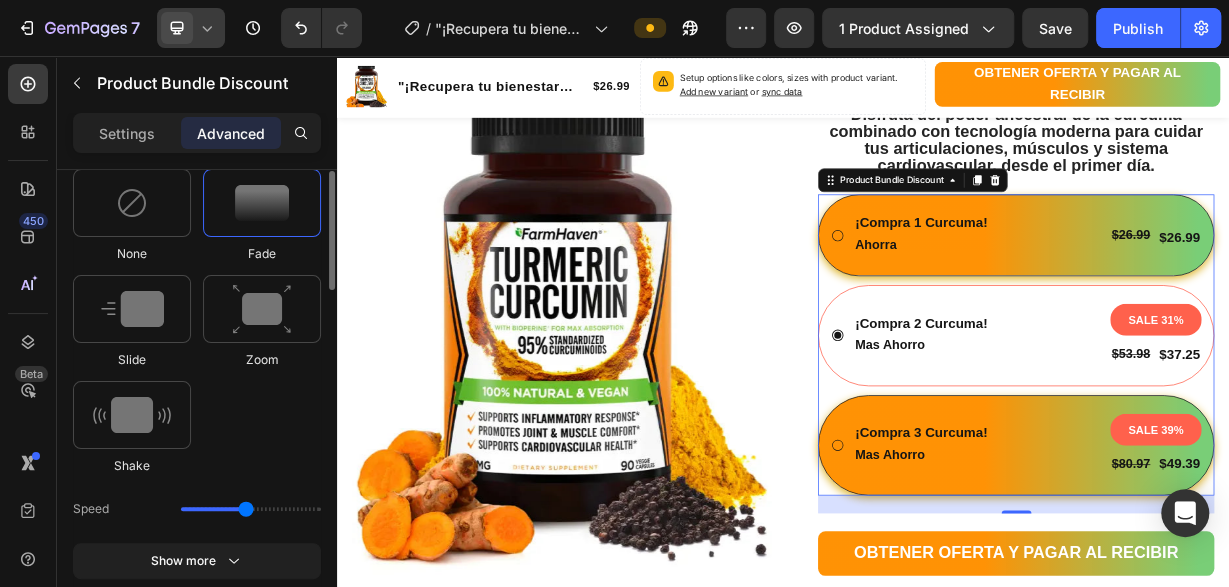 scroll, scrollTop: 816, scrollLeft: 0, axis: vertical 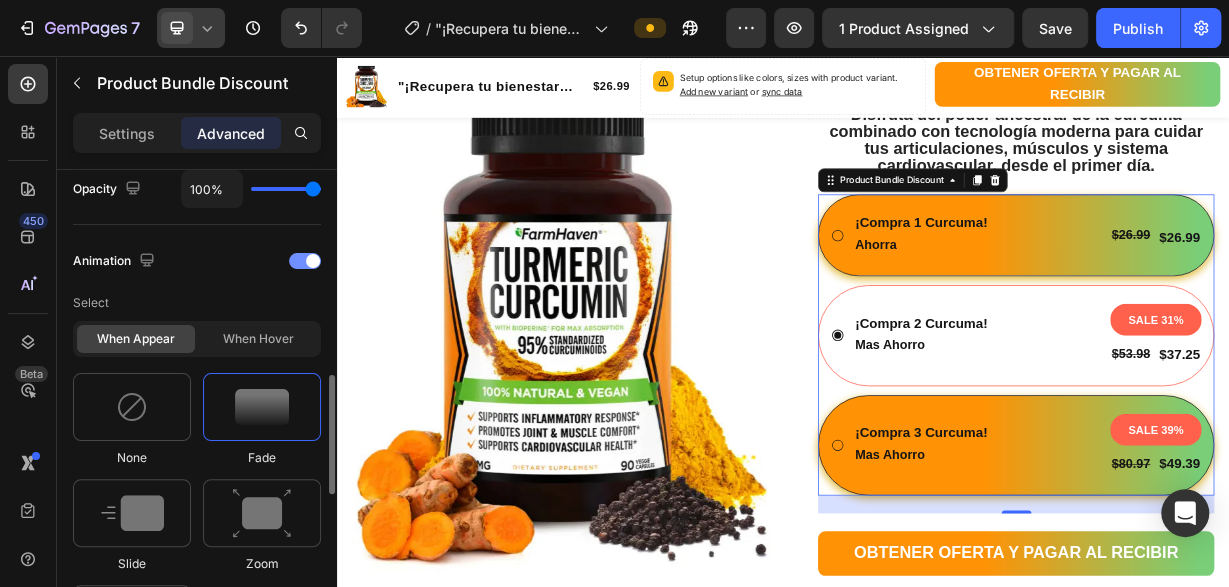 click at bounding box center (313, 261) 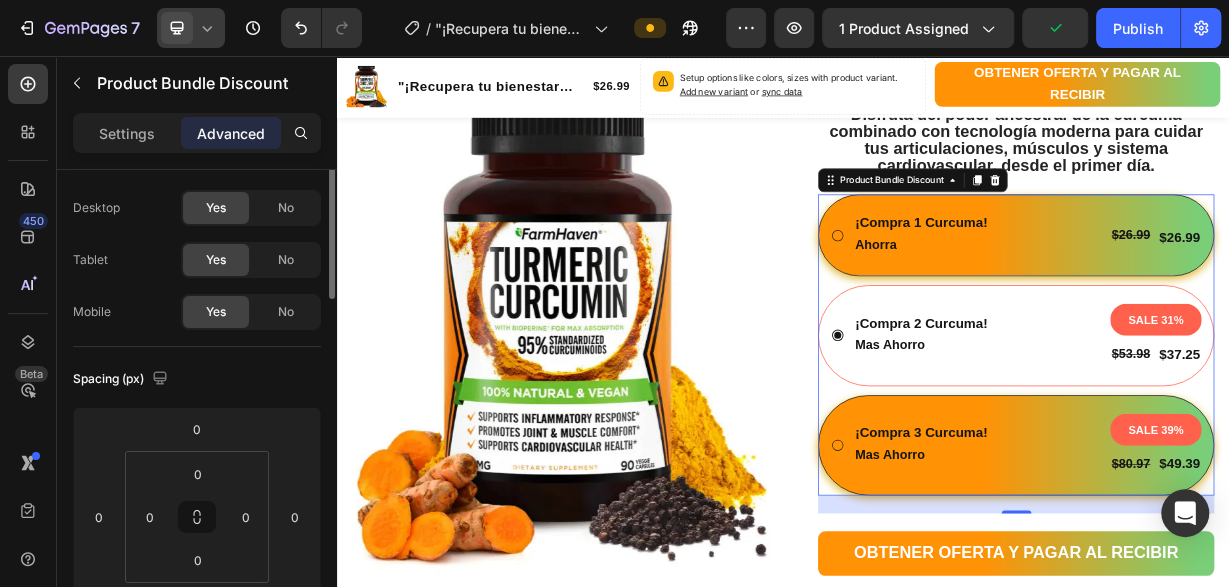 scroll, scrollTop: 0, scrollLeft: 0, axis: both 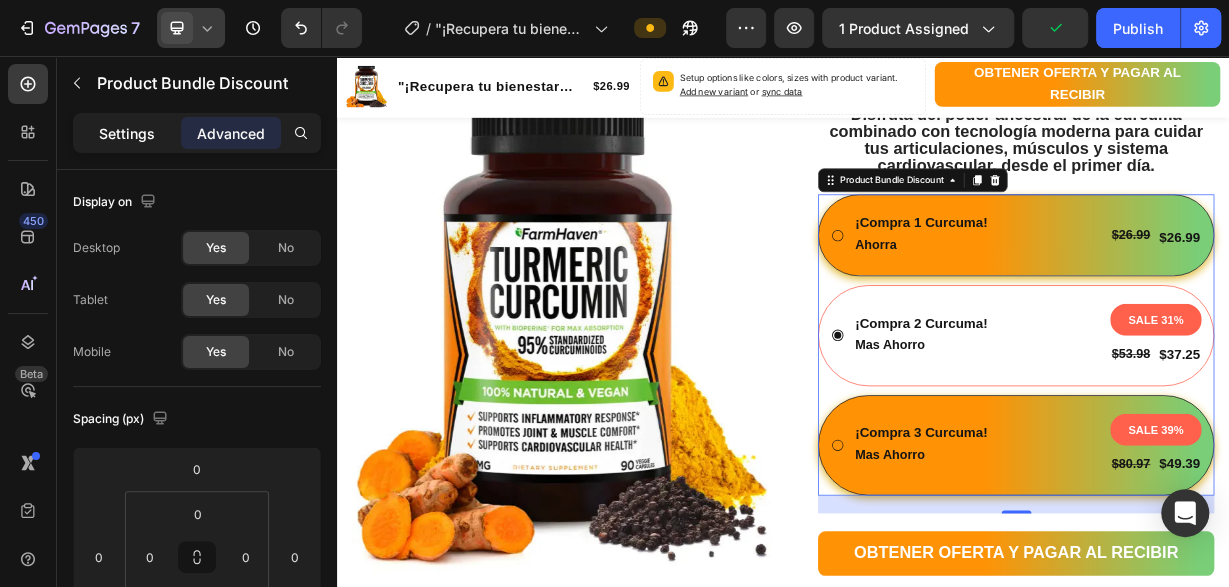 click on "Settings" at bounding box center [127, 133] 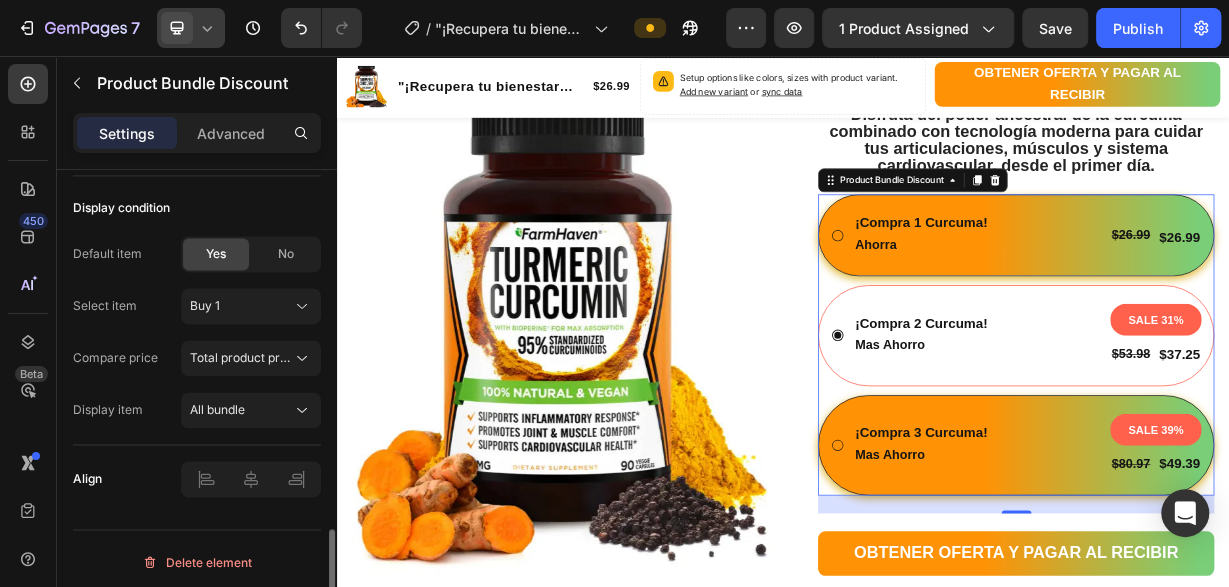scroll, scrollTop: 1470, scrollLeft: 0, axis: vertical 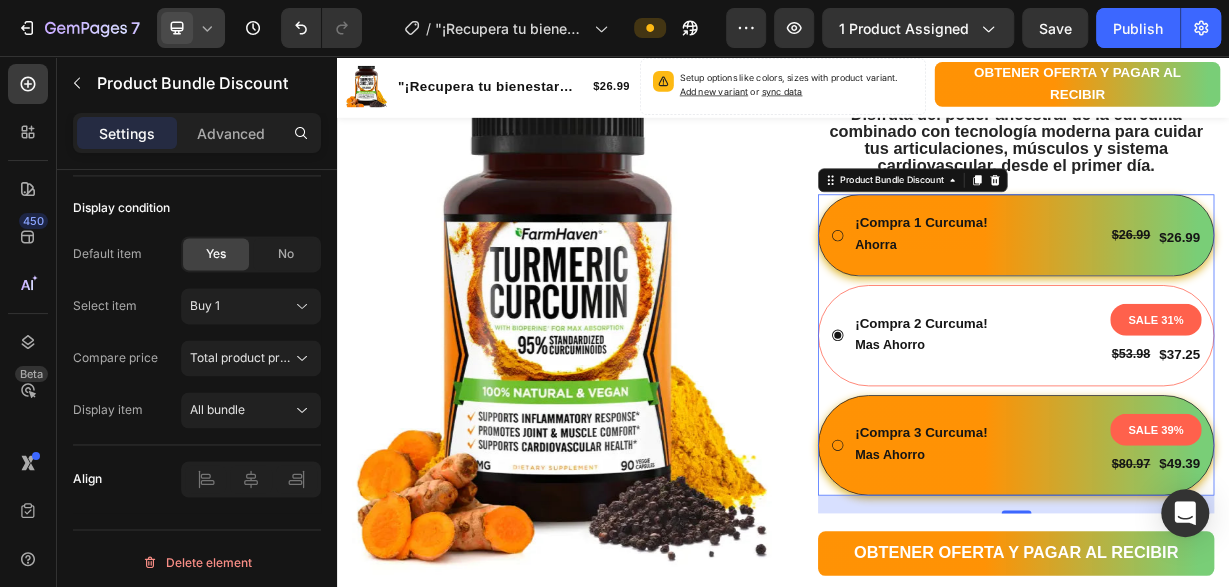 click 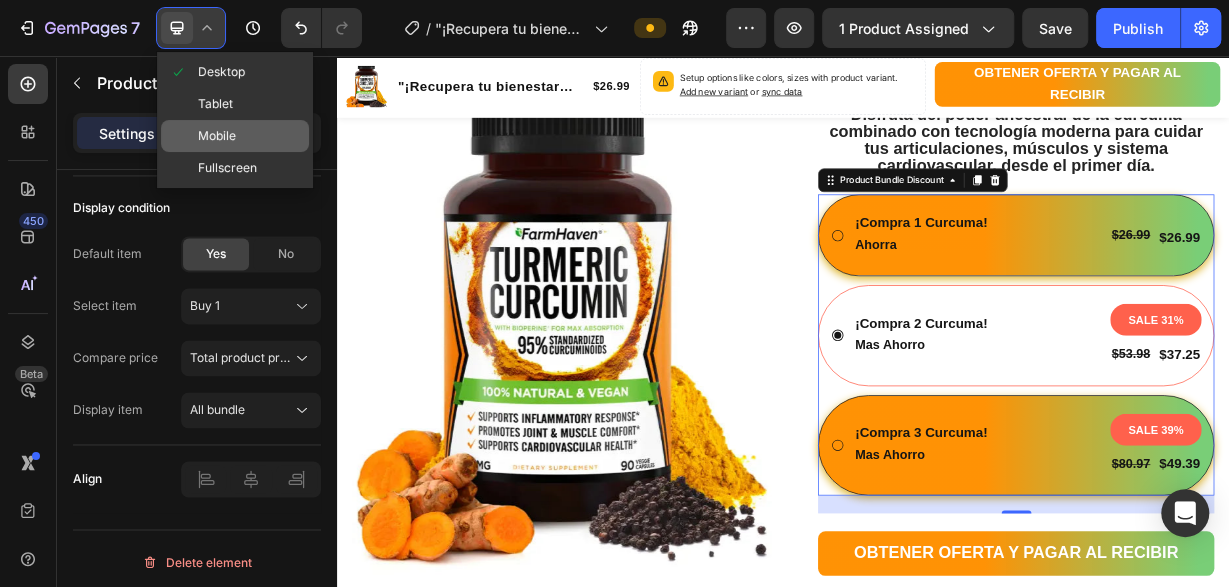 click on "Mobile" at bounding box center [217, 136] 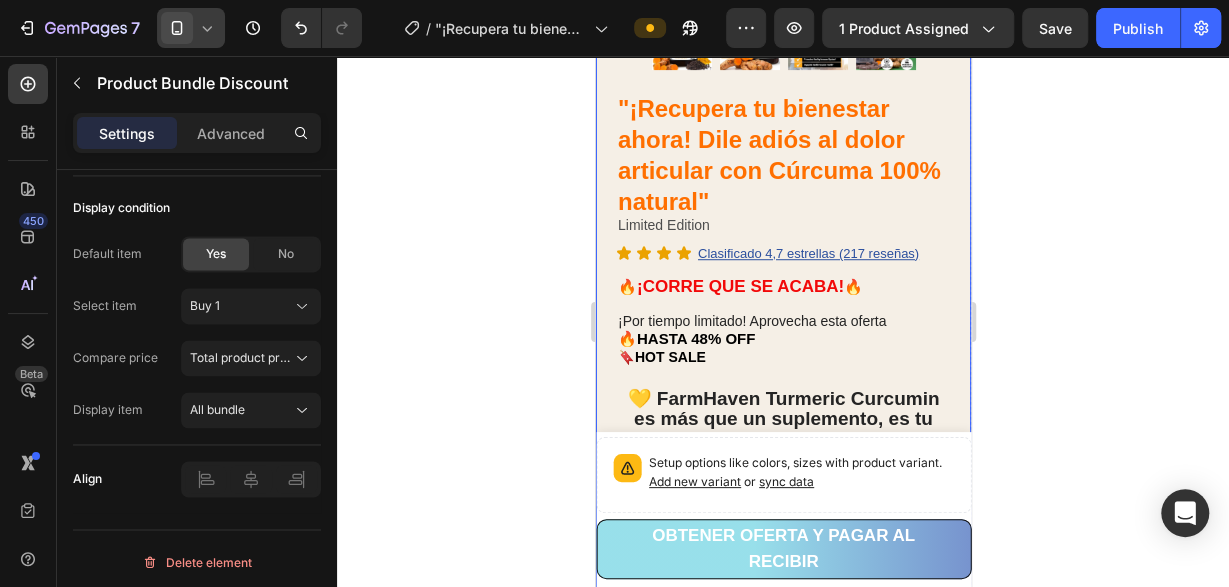 type on "18" 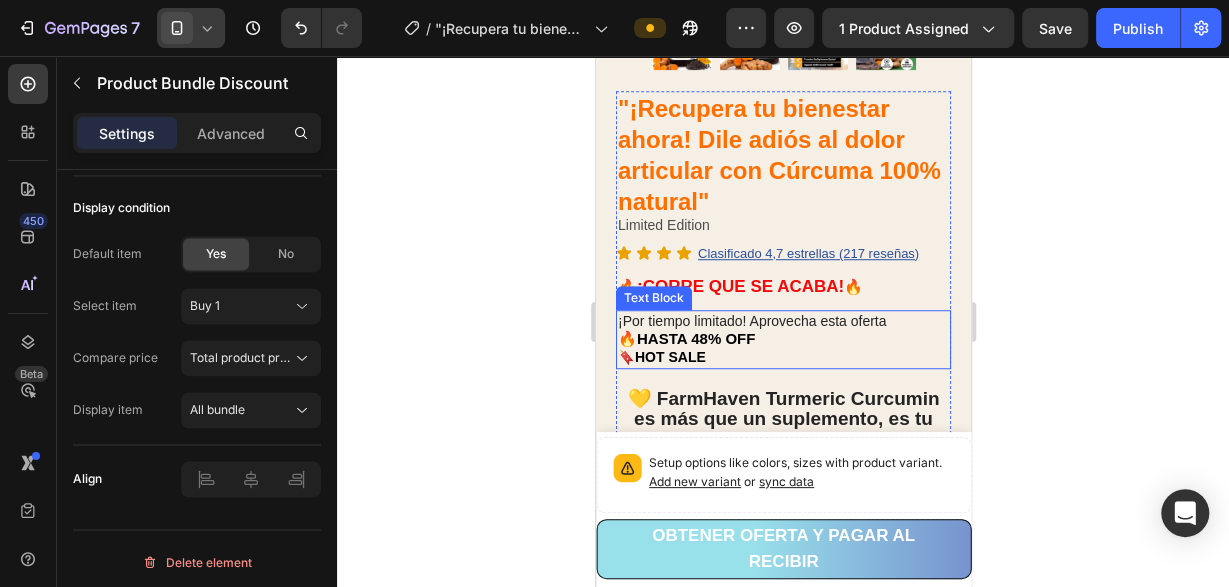 scroll, scrollTop: 1470, scrollLeft: 0, axis: vertical 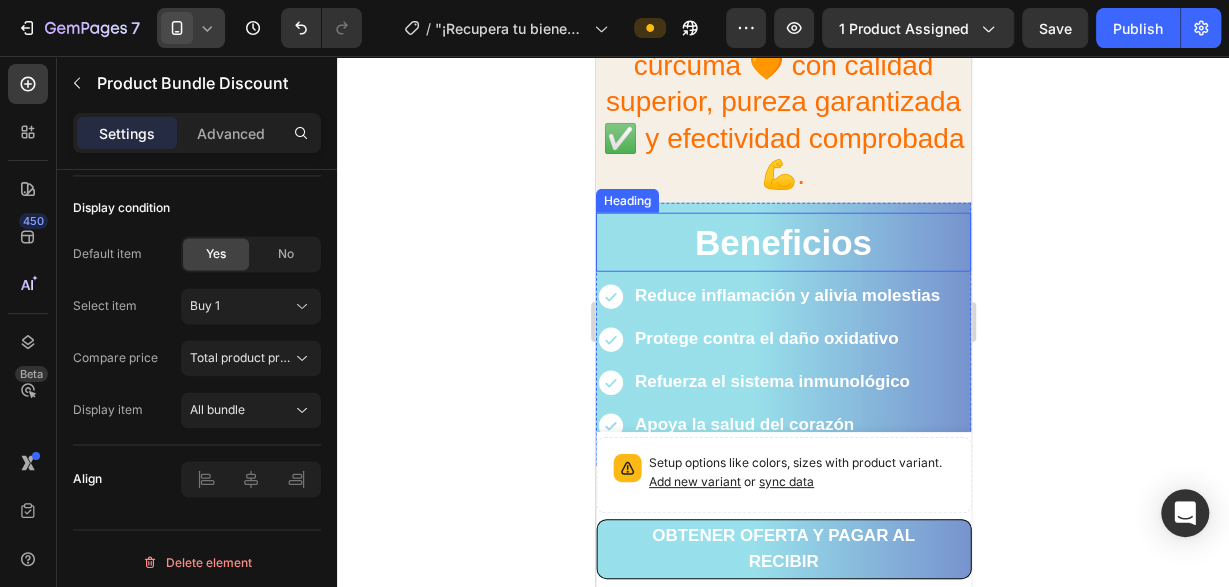 click on "Beneficios" at bounding box center [782, 242] 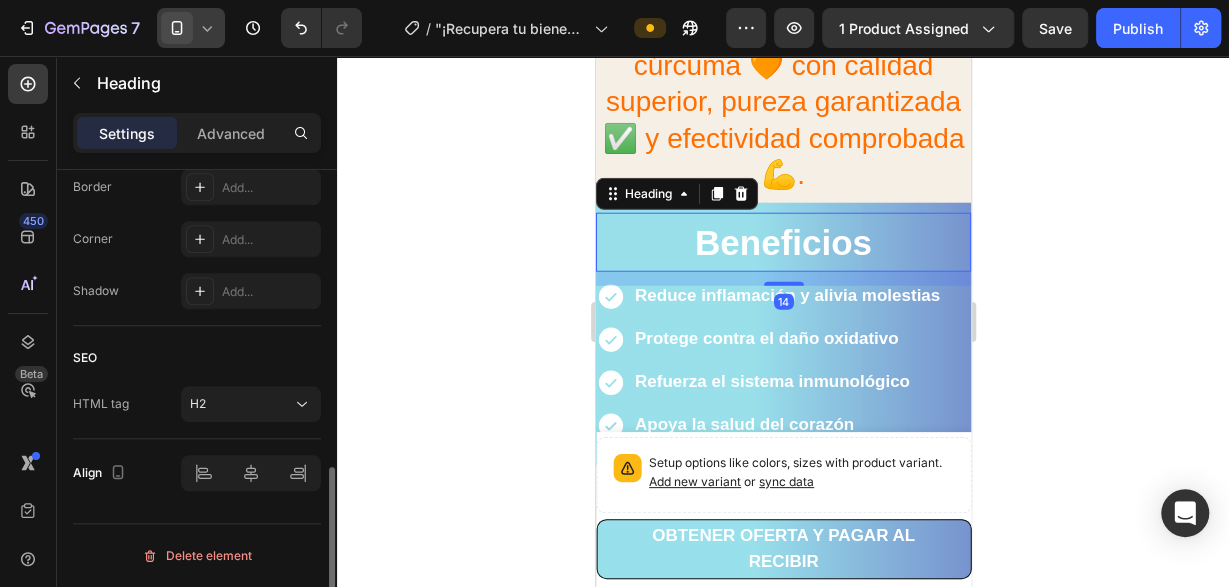 scroll, scrollTop: 0, scrollLeft: 0, axis: both 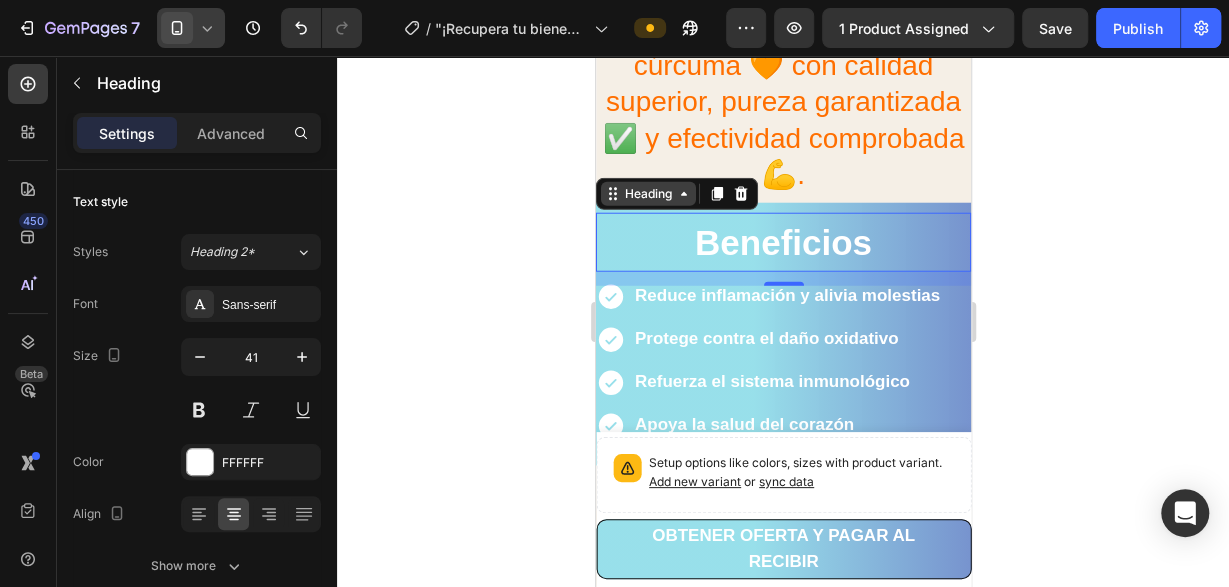 click on "Heading" at bounding box center (647, 194) 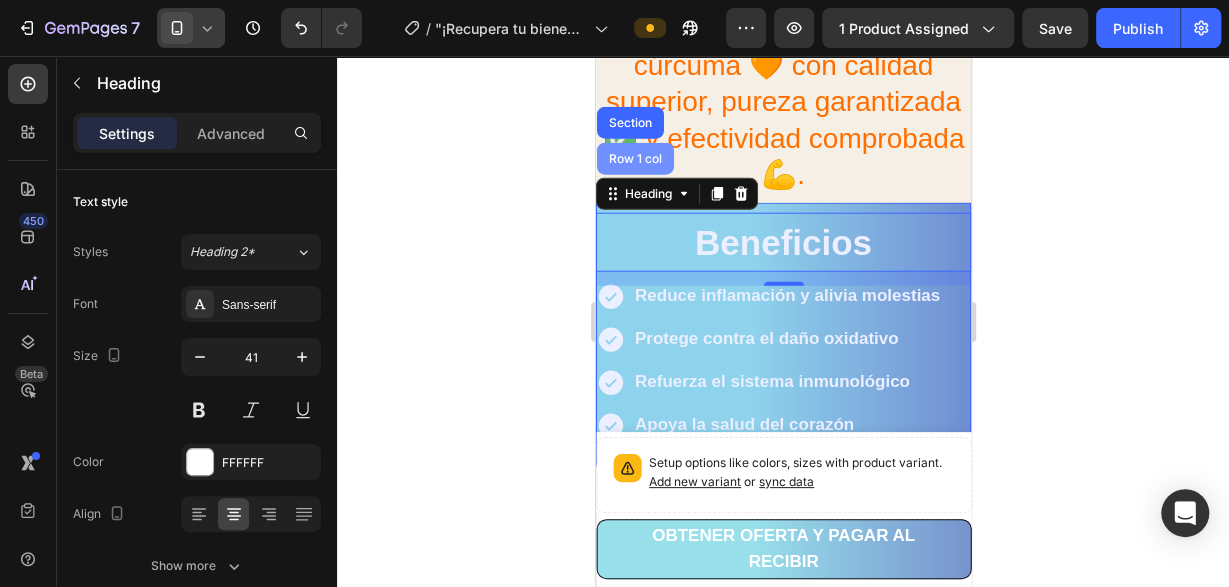 click on "Row 1 col" at bounding box center (634, 159) 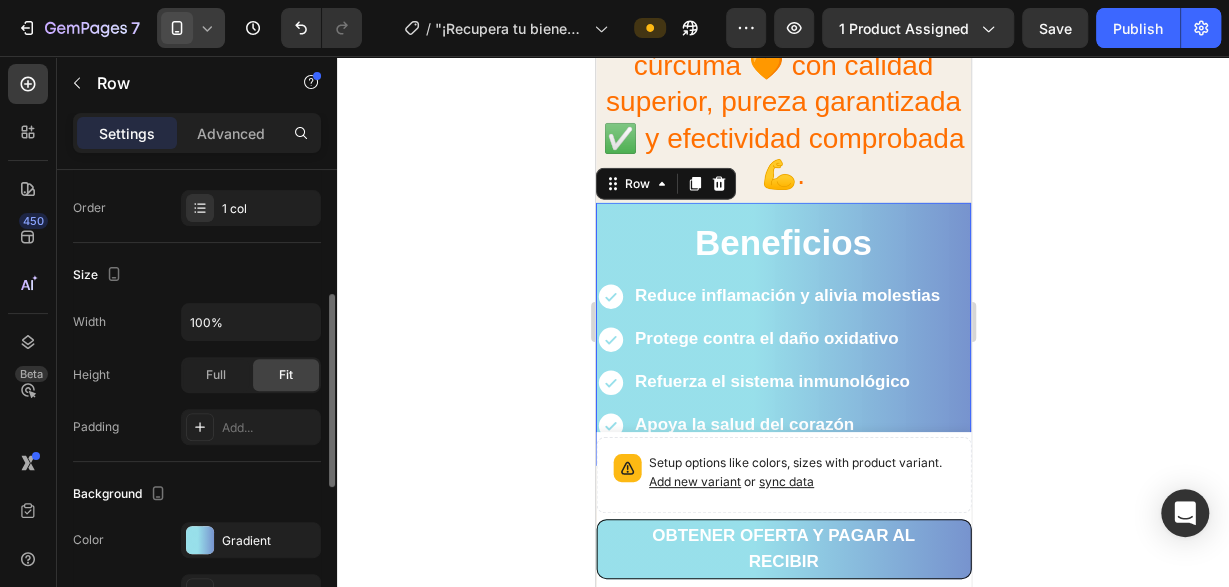 scroll, scrollTop: 510, scrollLeft: 0, axis: vertical 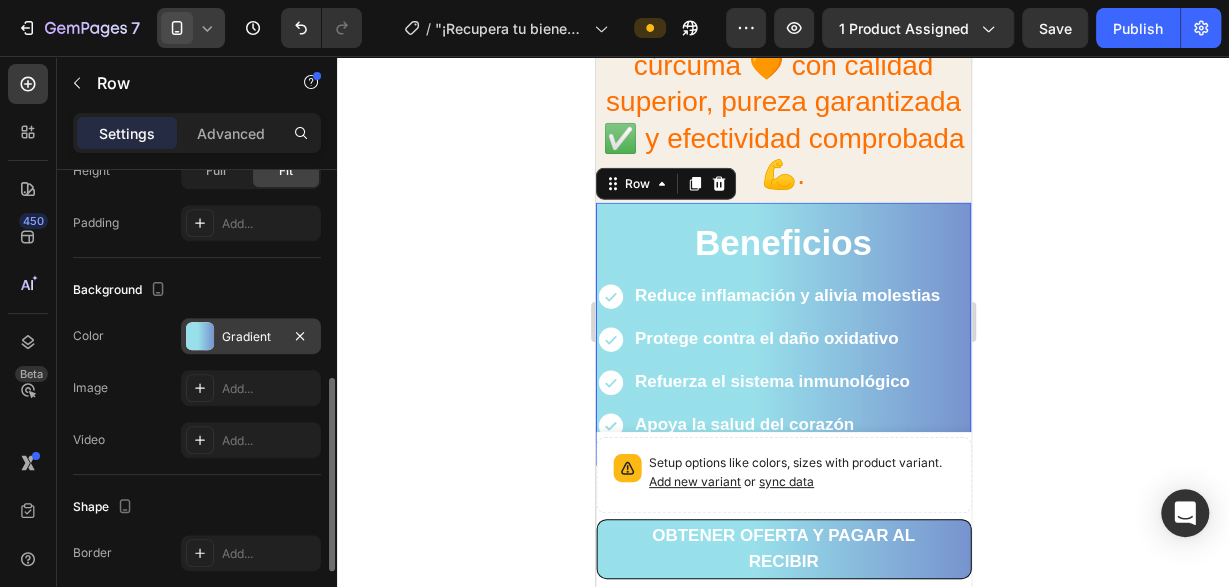 click on "Gradient" at bounding box center (251, 336) 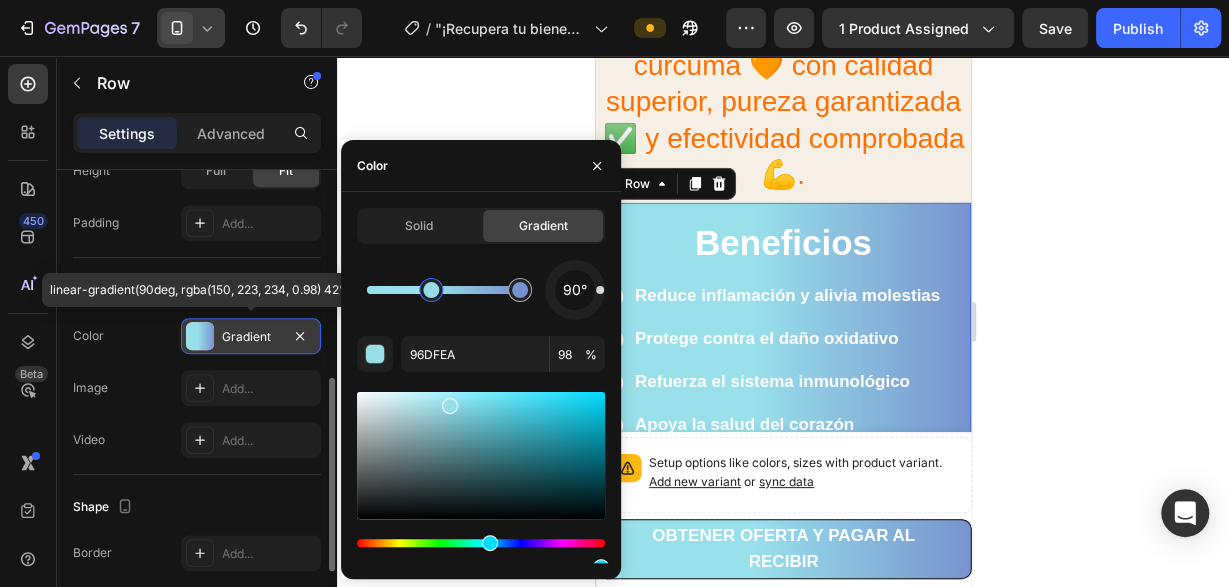 scroll, scrollTop: 84, scrollLeft: 0, axis: vertical 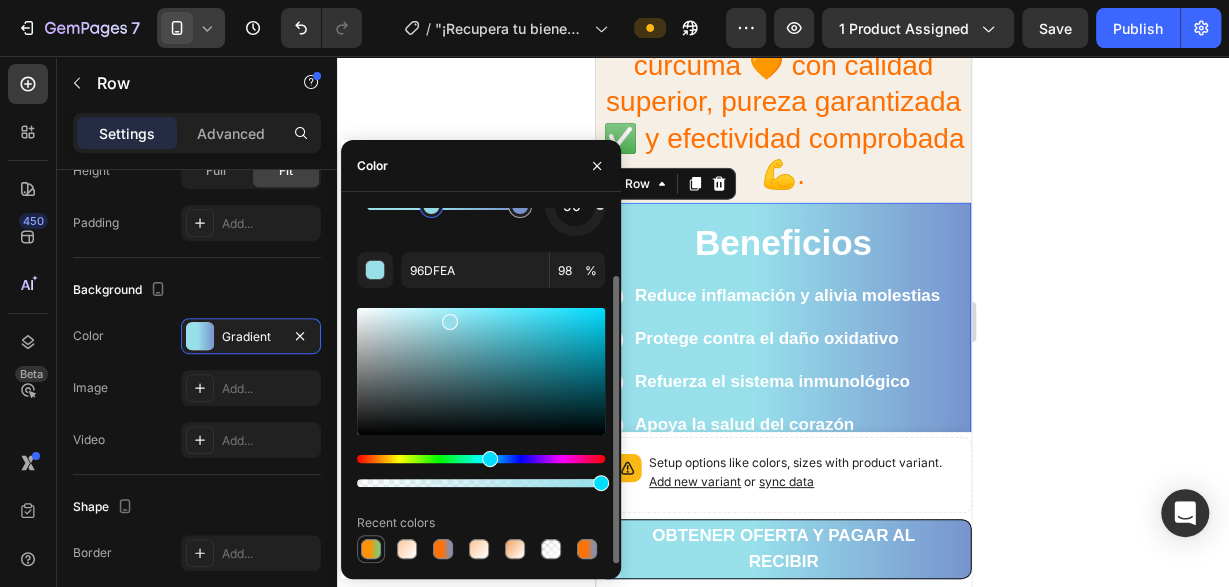 click at bounding box center [371, 549] 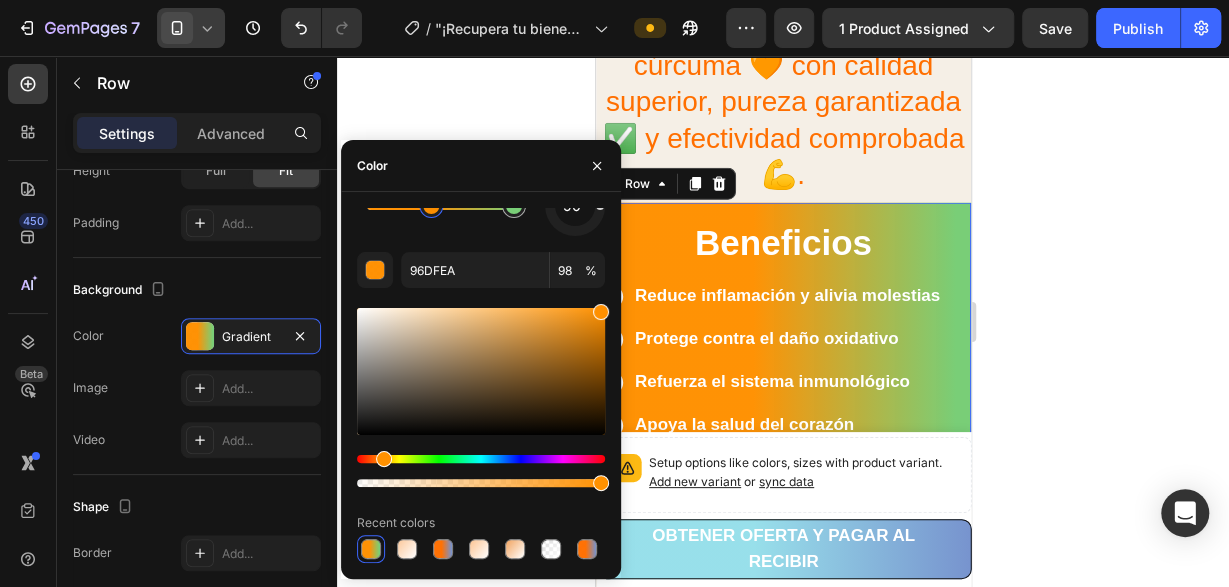 type on "FF9000" 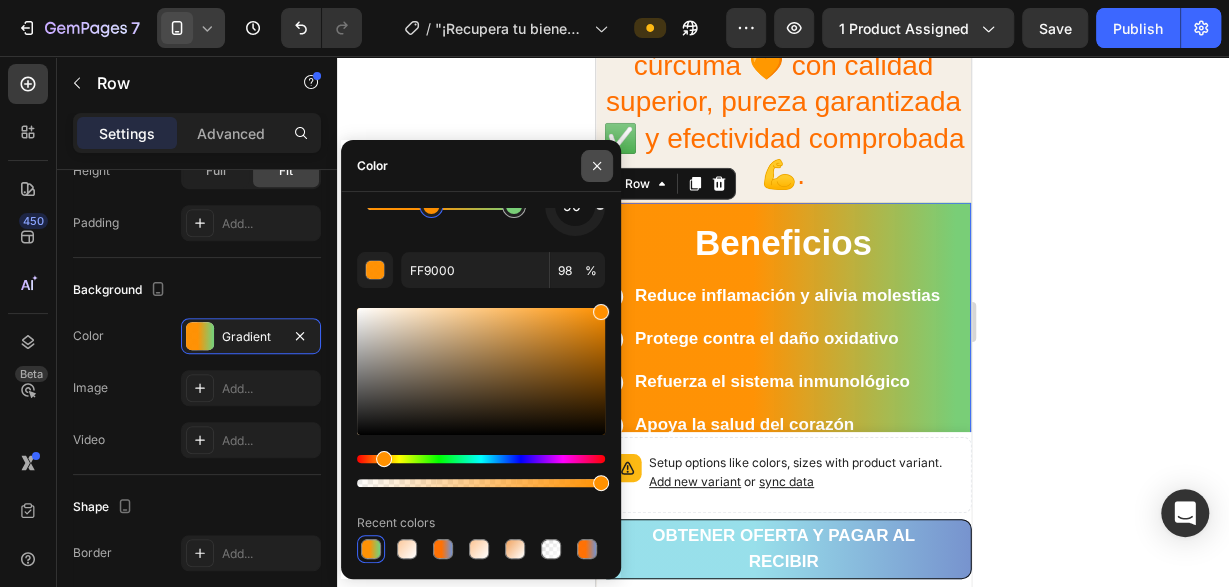 click 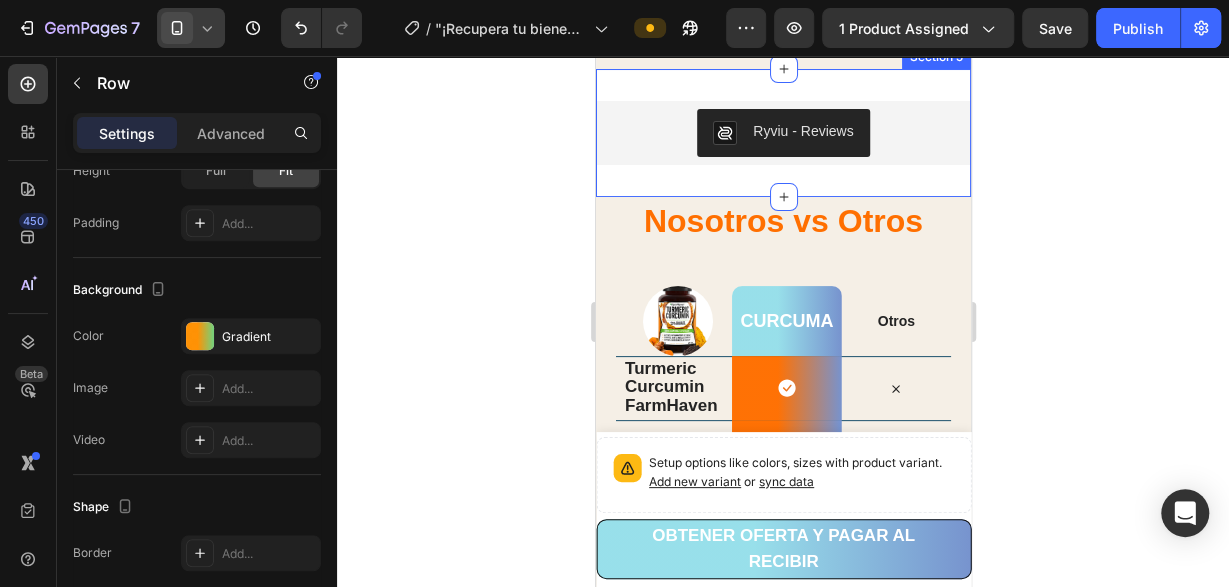 scroll, scrollTop: 3848, scrollLeft: 0, axis: vertical 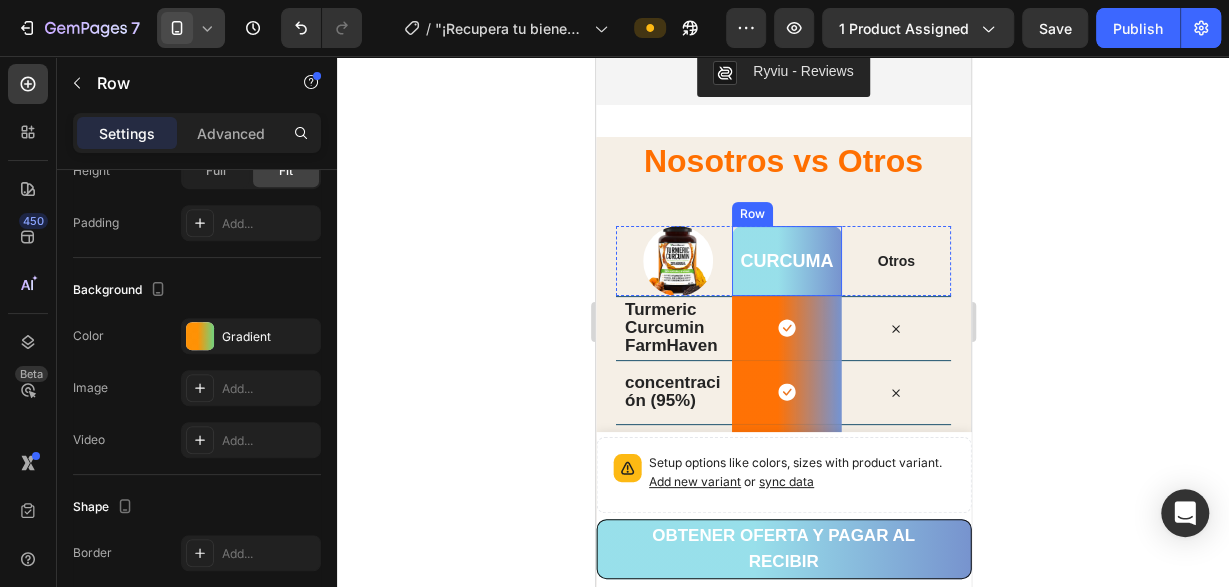 click on "curcuma Heading Row" at bounding box center [785, 261] 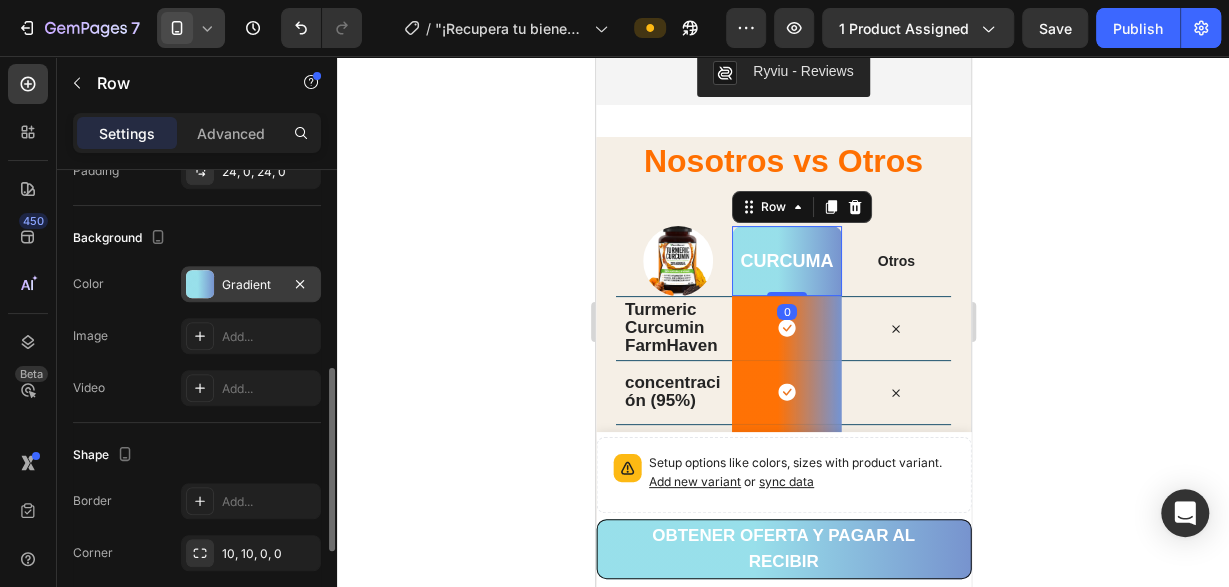 click at bounding box center (200, 284) 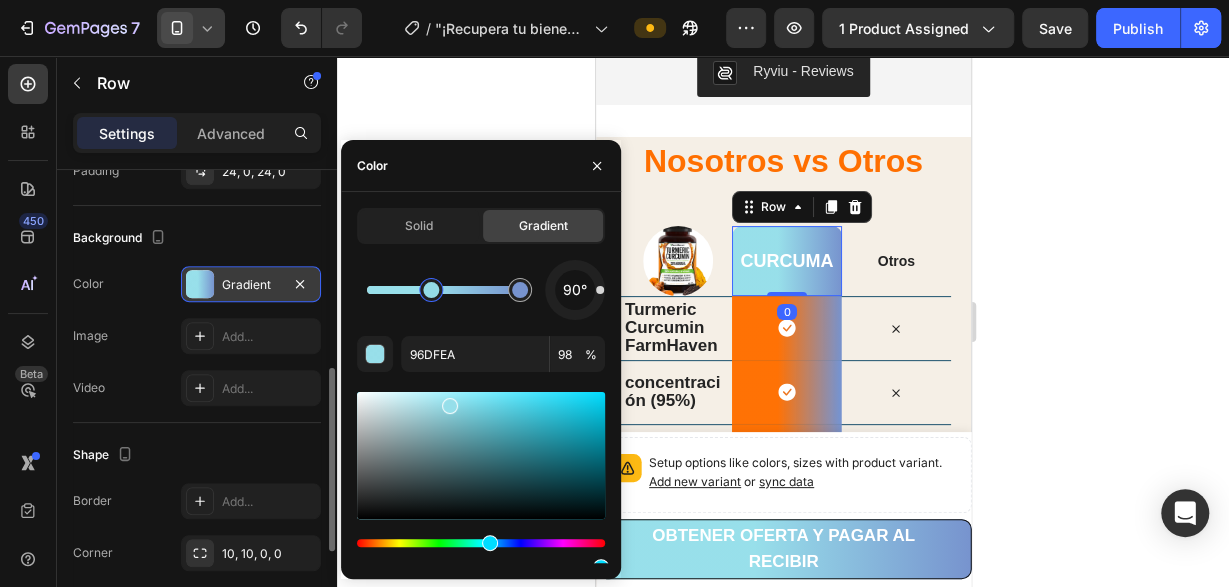 scroll, scrollTop: 84, scrollLeft: 0, axis: vertical 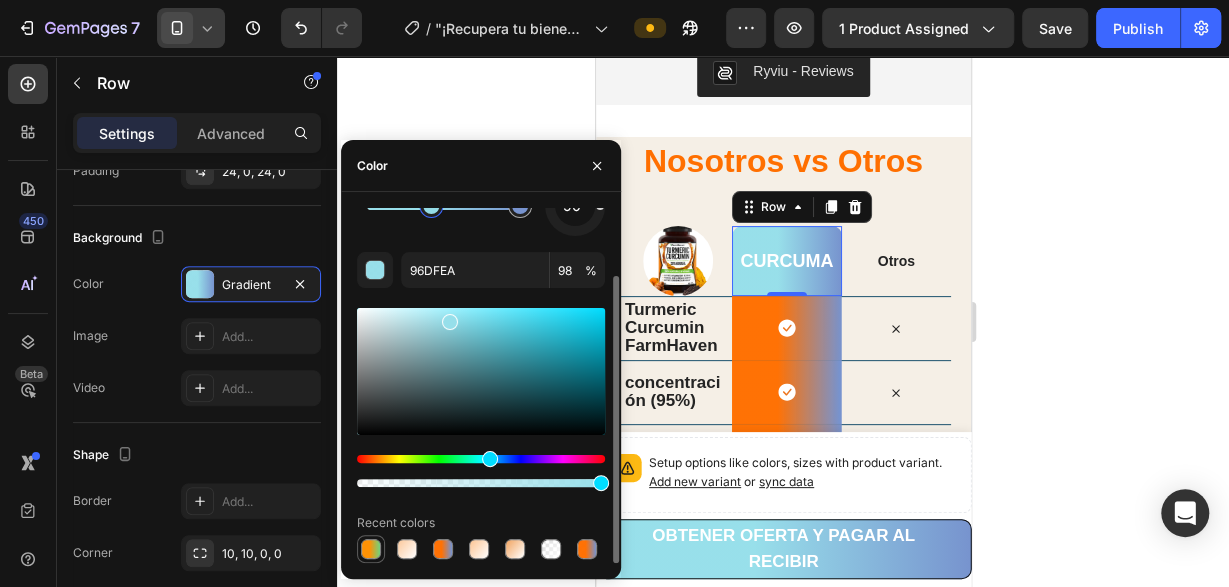 drag, startPoint x: 378, startPoint y: 543, endPoint x: 96, endPoint y: 291, distance: 378.19043 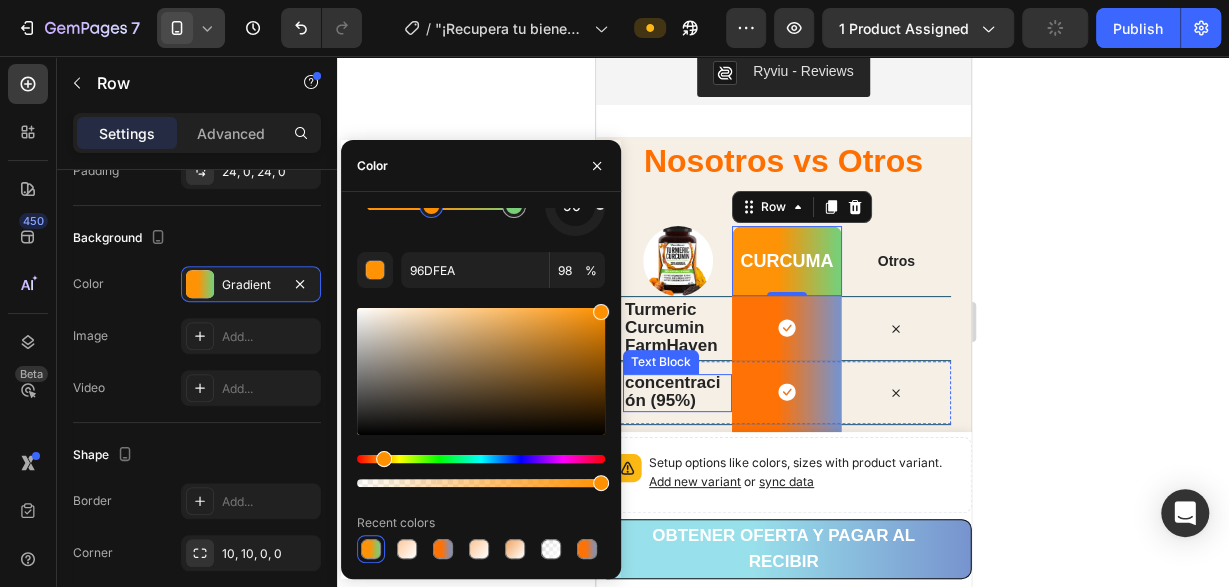 type on "FF9000" 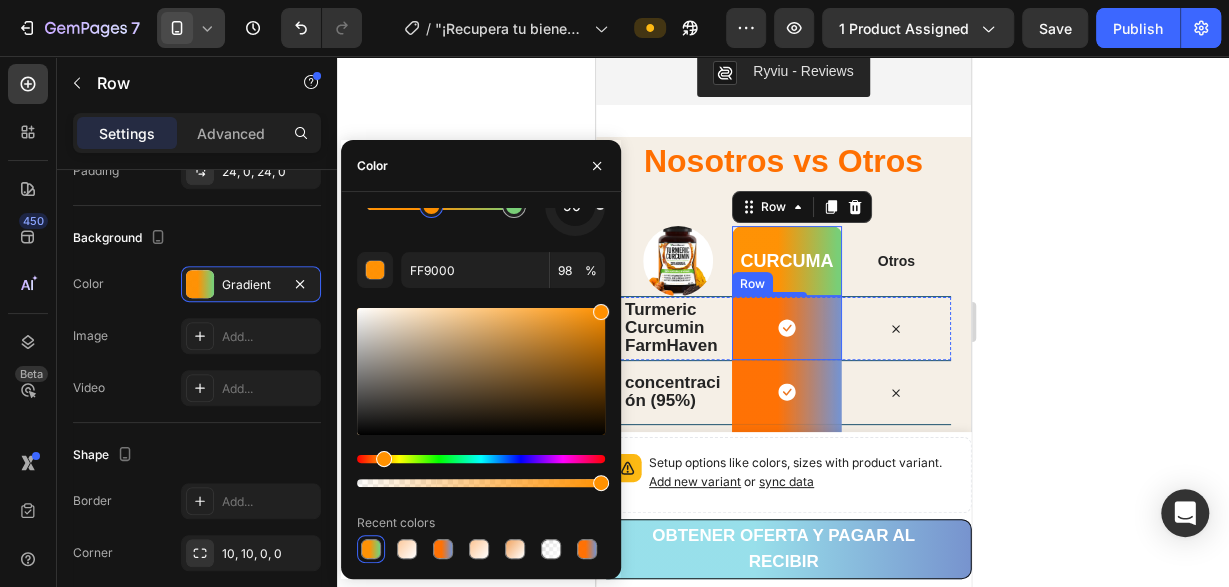 click on "Icon Row" at bounding box center (785, 328) 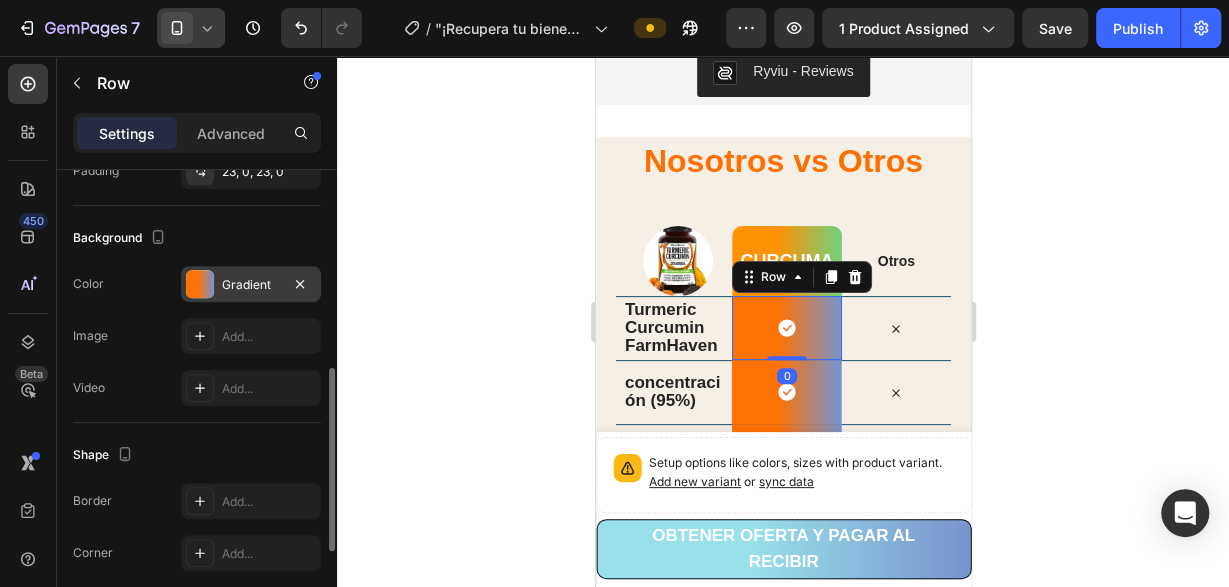 click at bounding box center (200, 284) 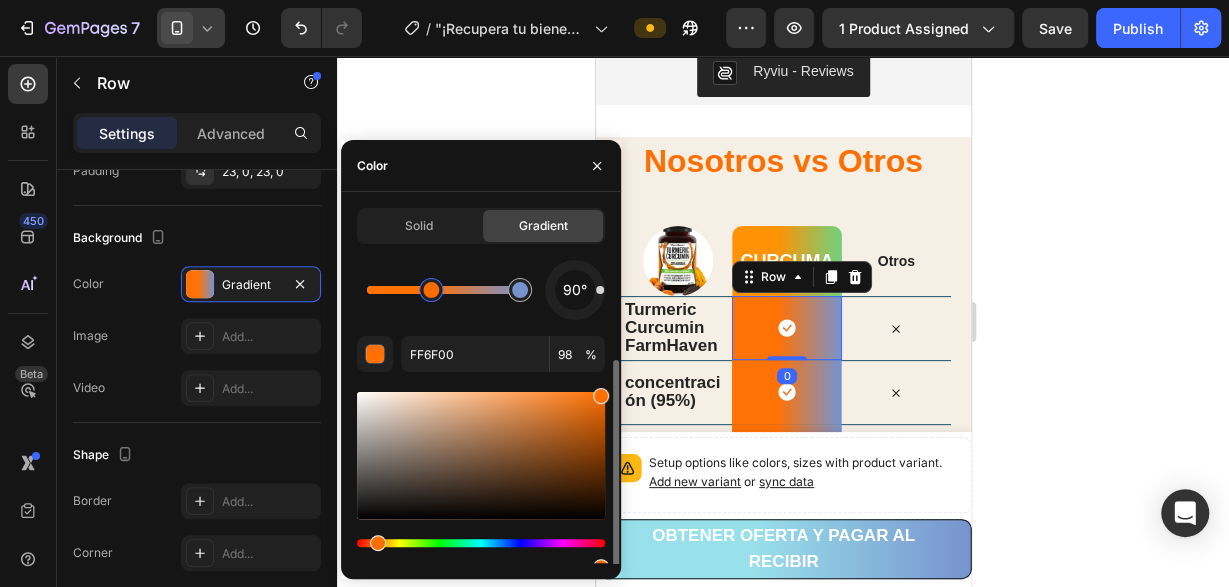 scroll, scrollTop: 84, scrollLeft: 0, axis: vertical 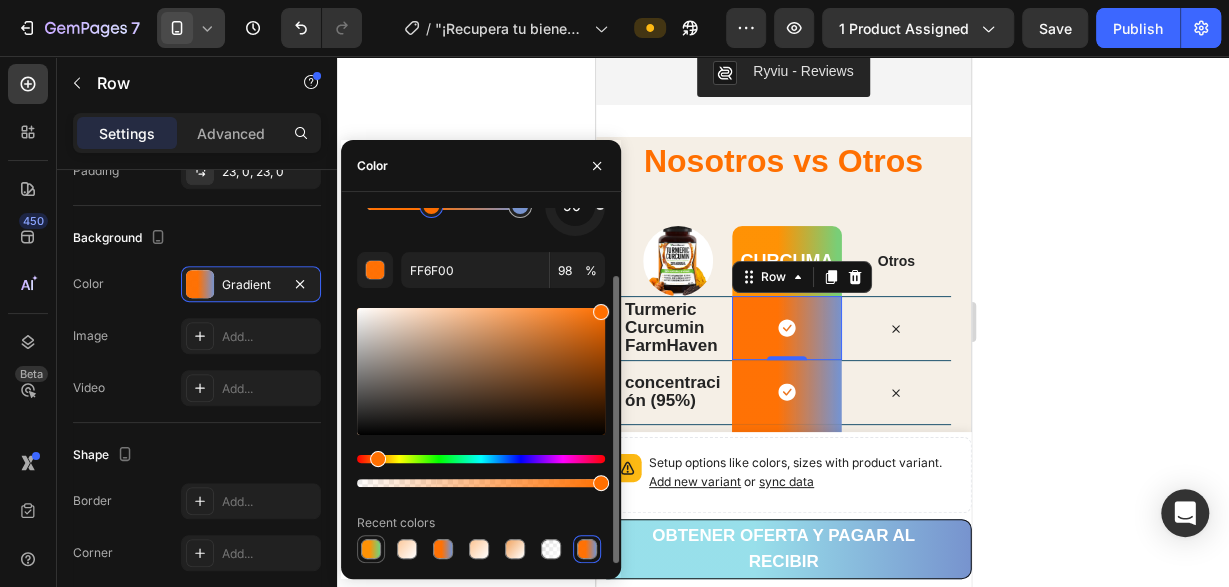 click at bounding box center (371, 549) 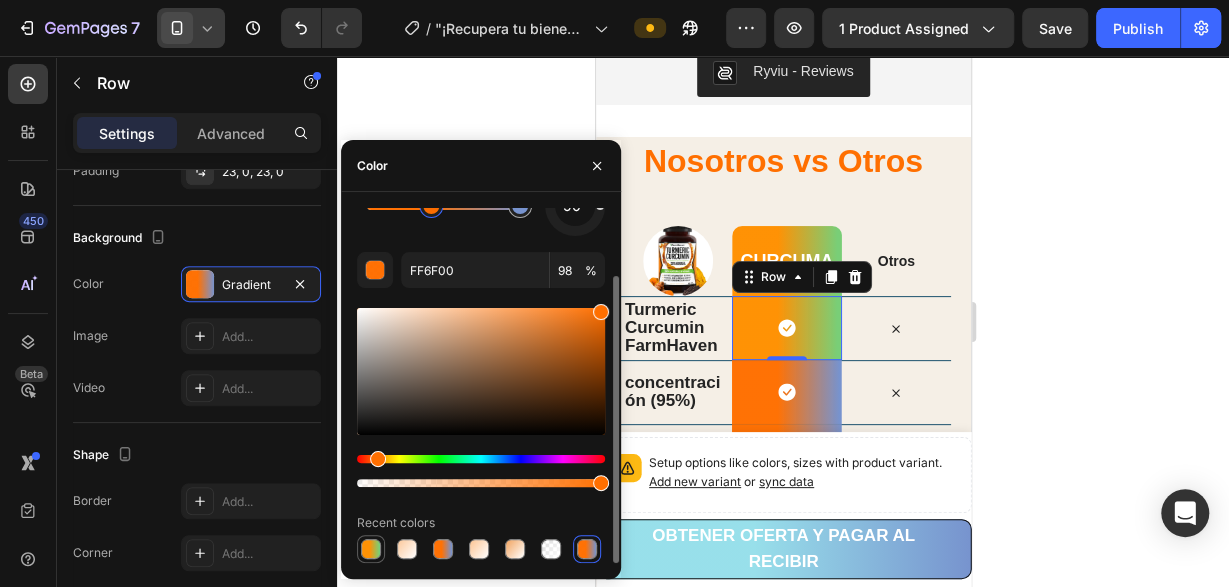 type on "FF9000" 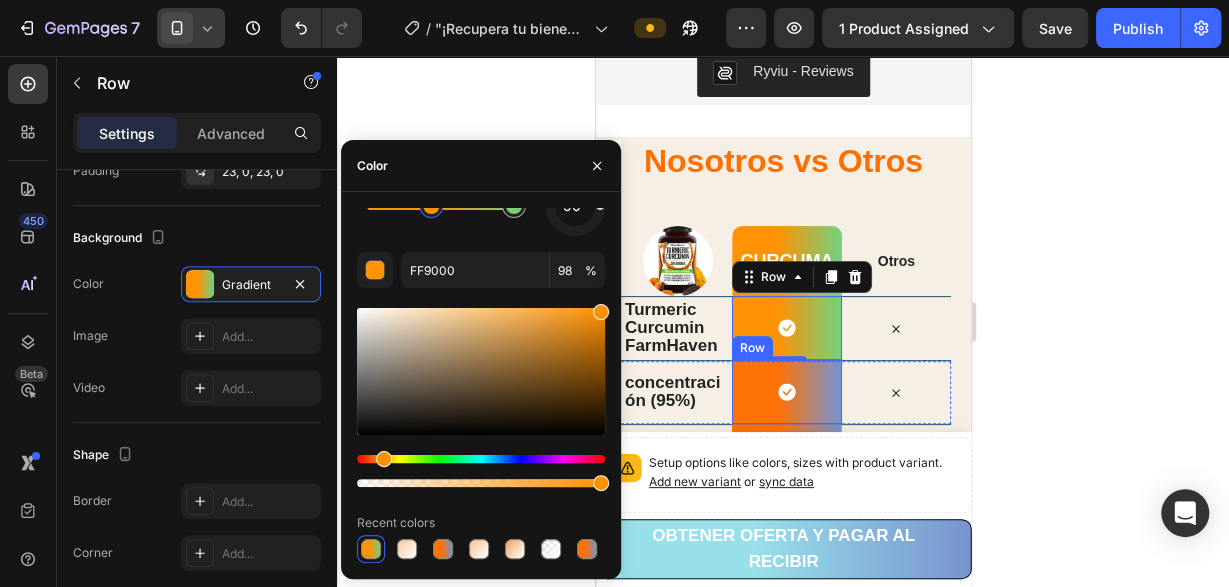 click on "Icon Row" at bounding box center [785, 392] 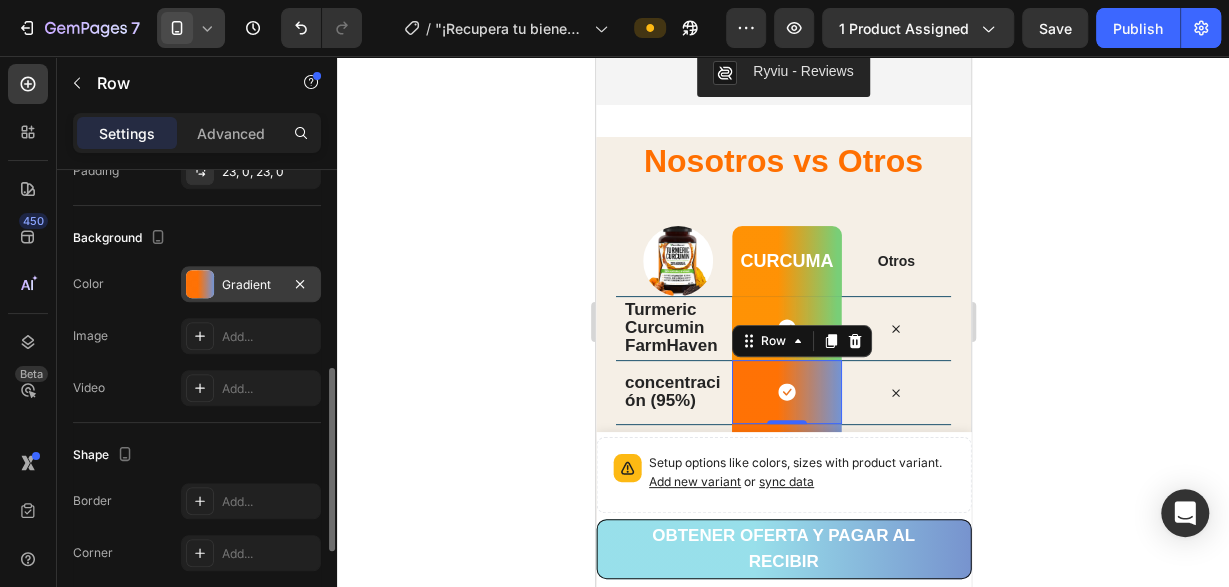 click at bounding box center [200, 284] 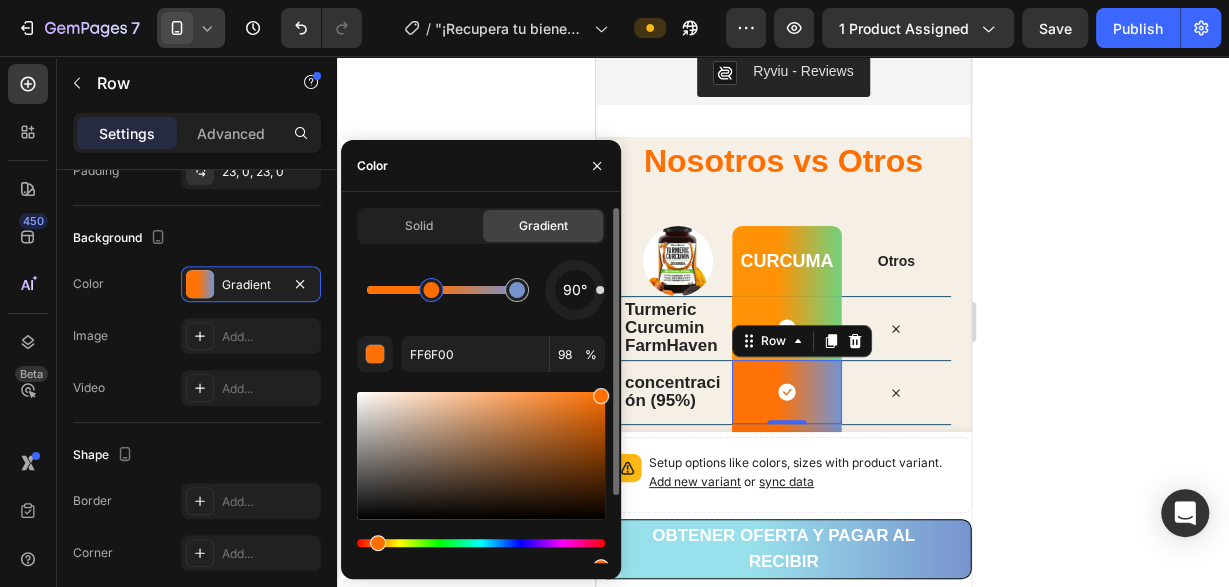 scroll, scrollTop: 84, scrollLeft: 0, axis: vertical 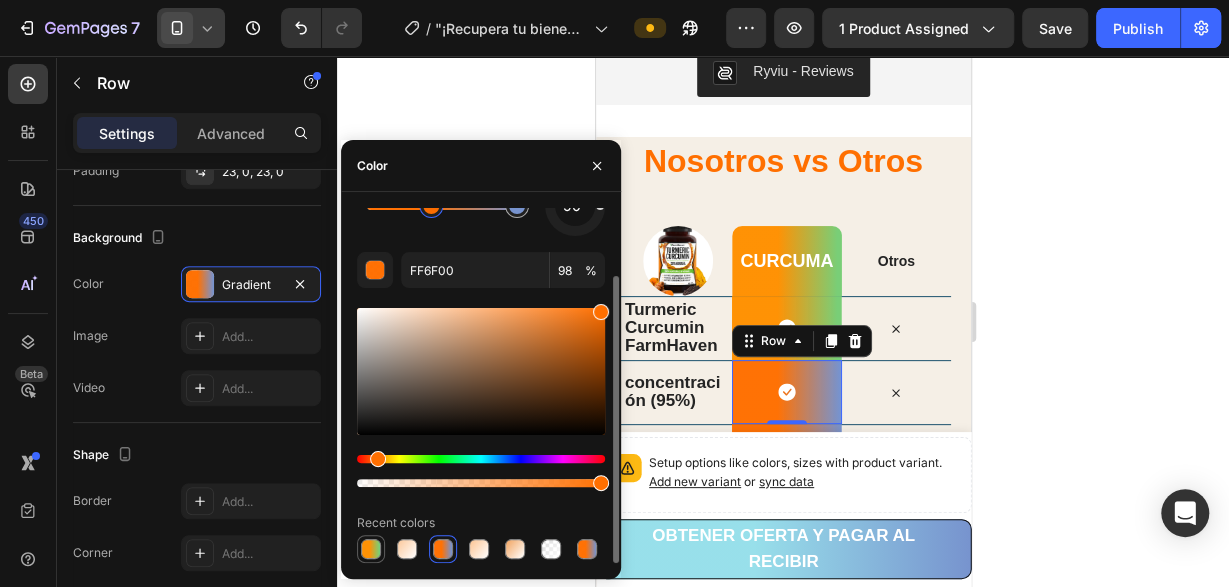 drag, startPoint x: 370, startPoint y: 546, endPoint x: 41, endPoint y: 337, distance: 389.77173 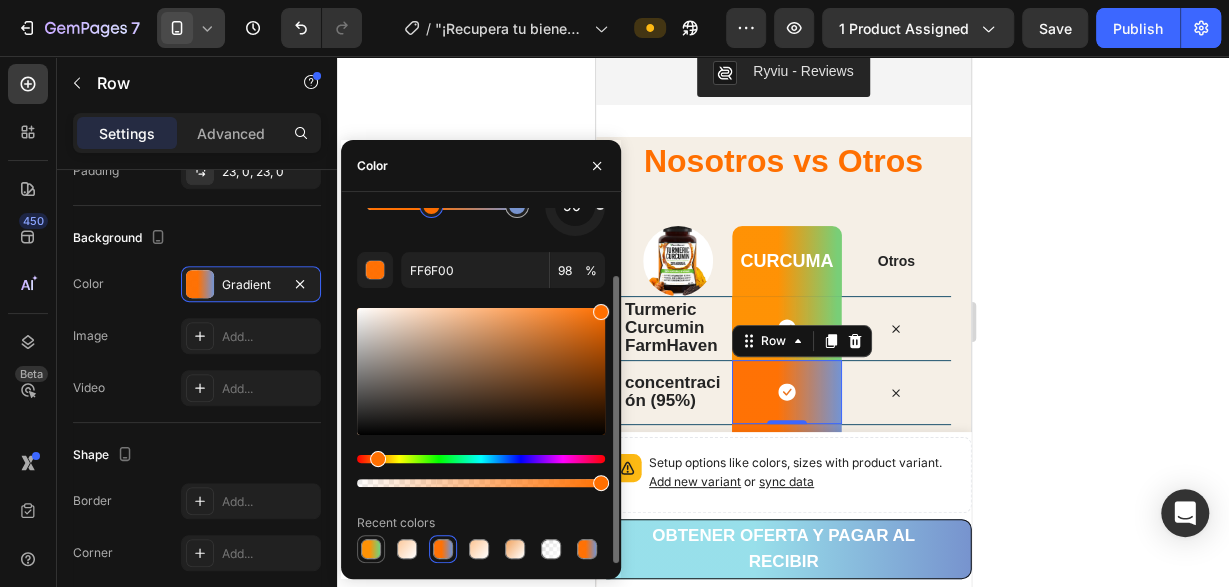 click at bounding box center (371, 549) 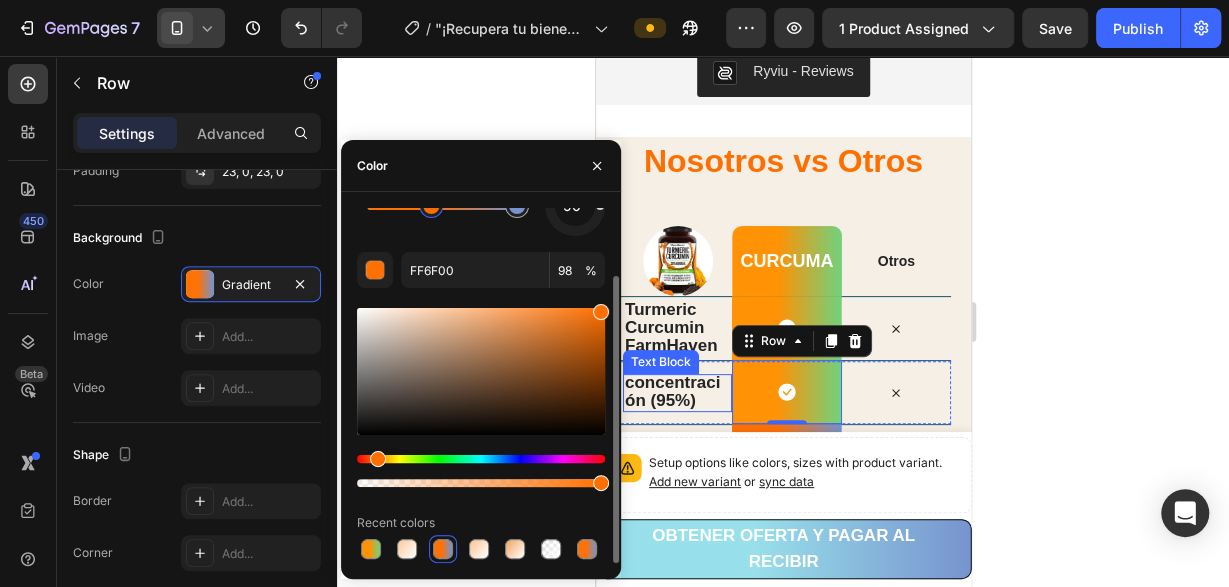 type on "FF9000" 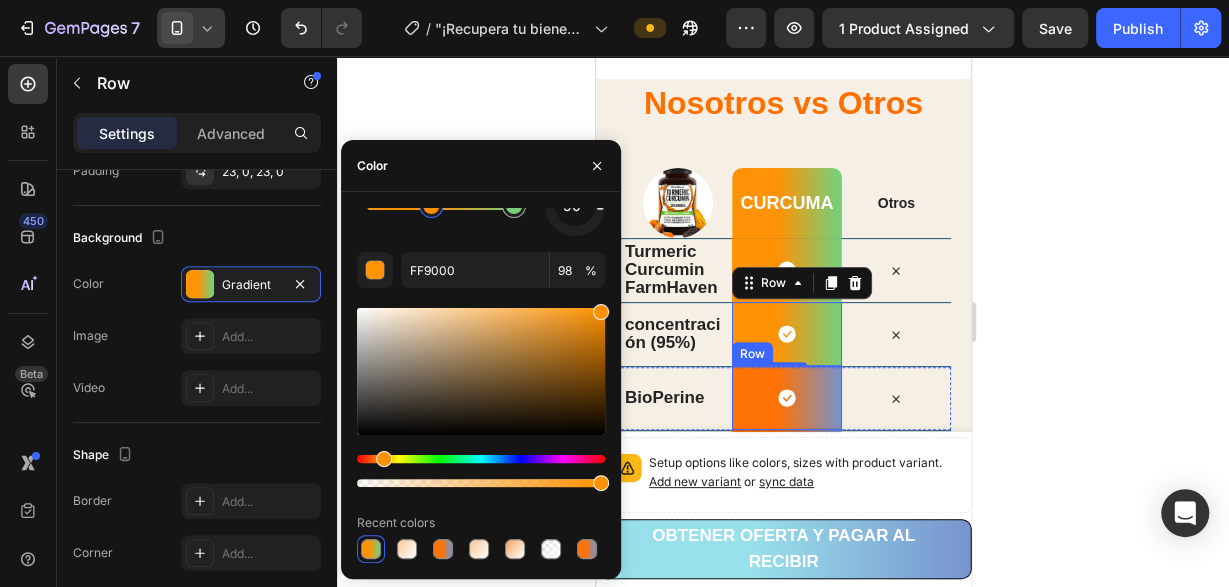 scroll, scrollTop: 3952, scrollLeft: 0, axis: vertical 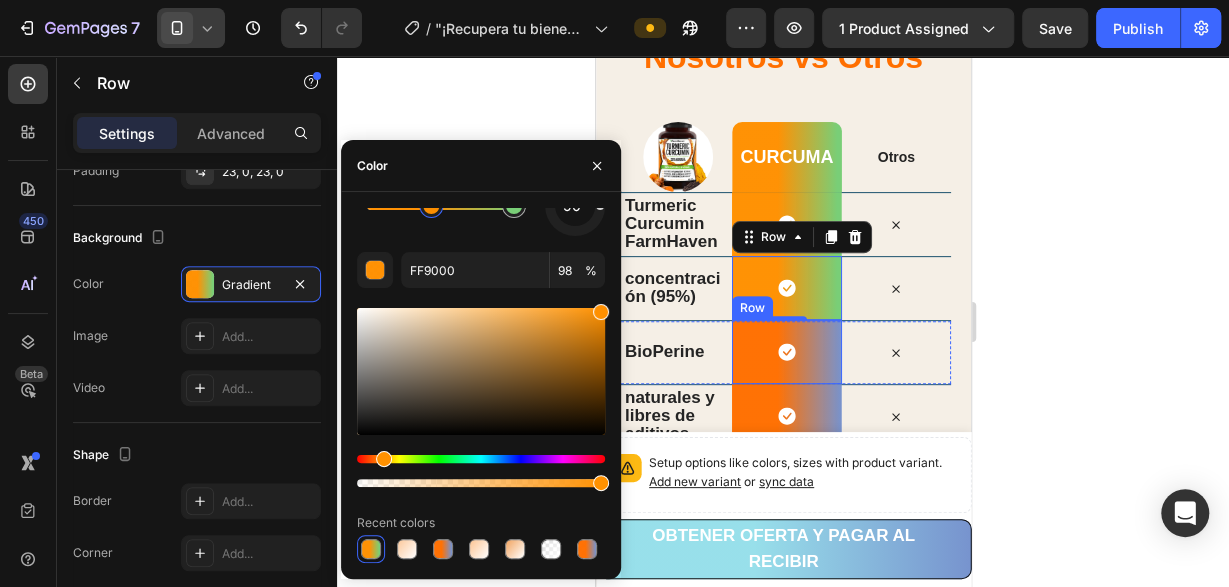click on "Icon Row" at bounding box center (785, 352) 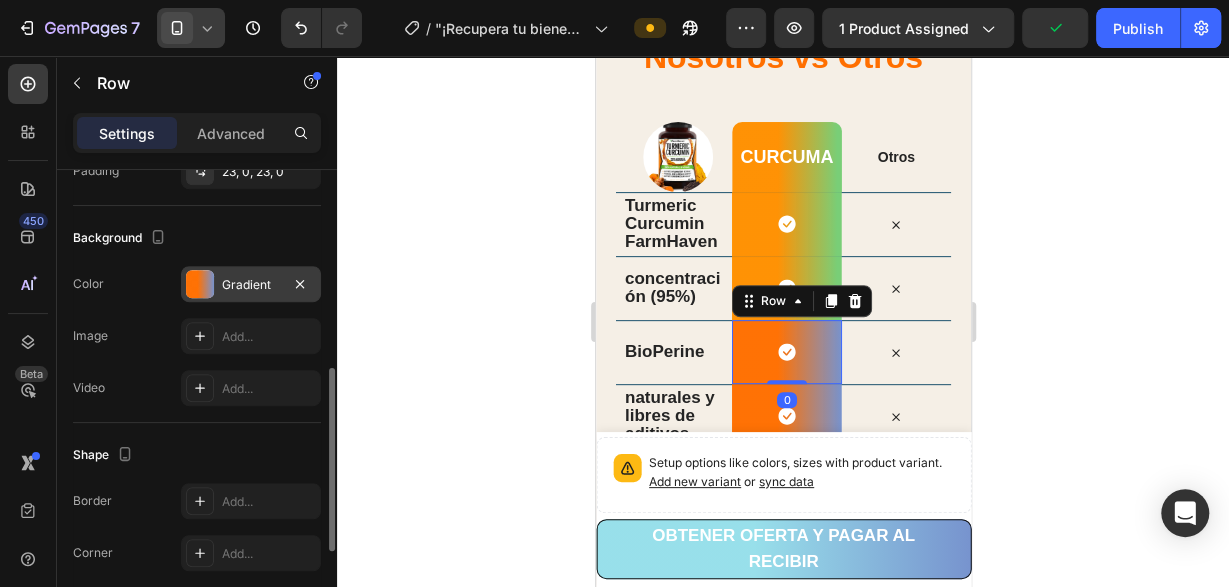 click at bounding box center (200, 284) 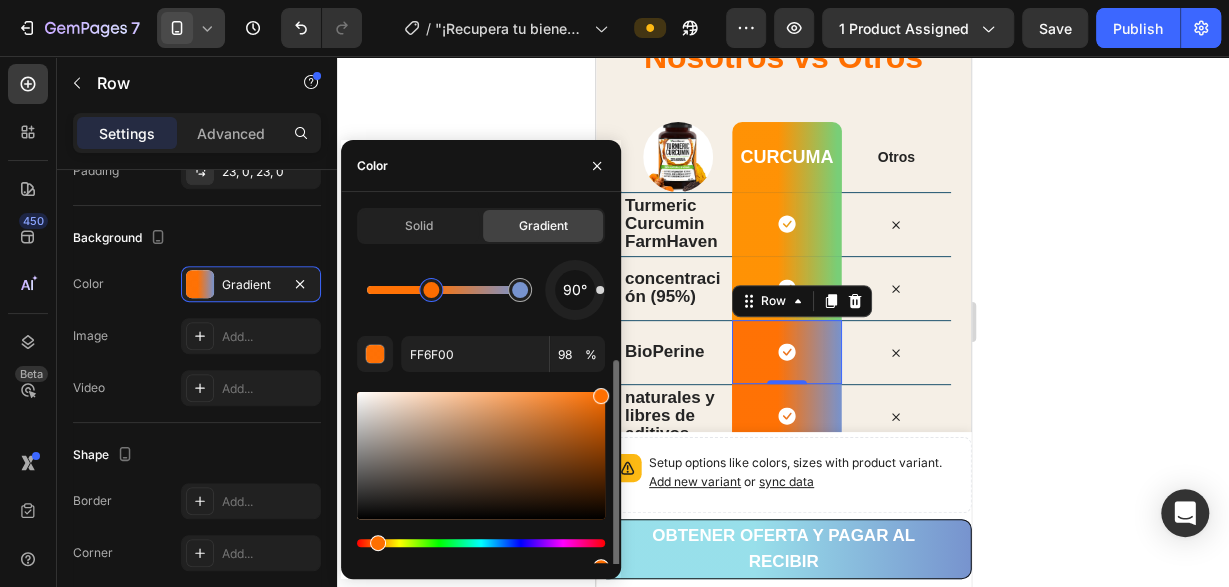 scroll, scrollTop: 84, scrollLeft: 0, axis: vertical 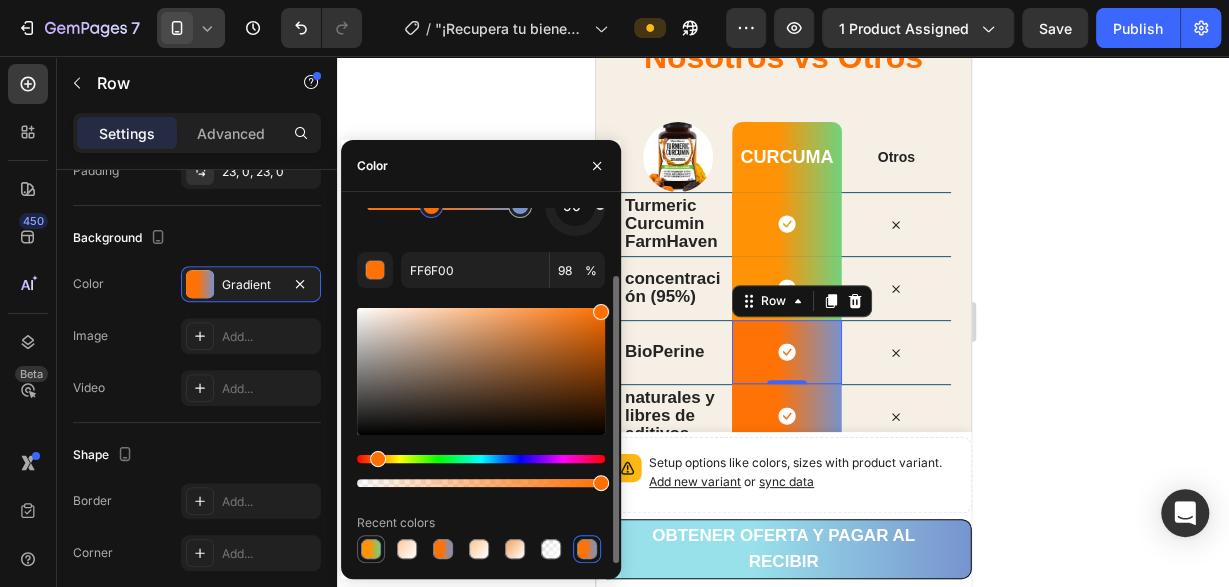 click at bounding box center [371, 549] 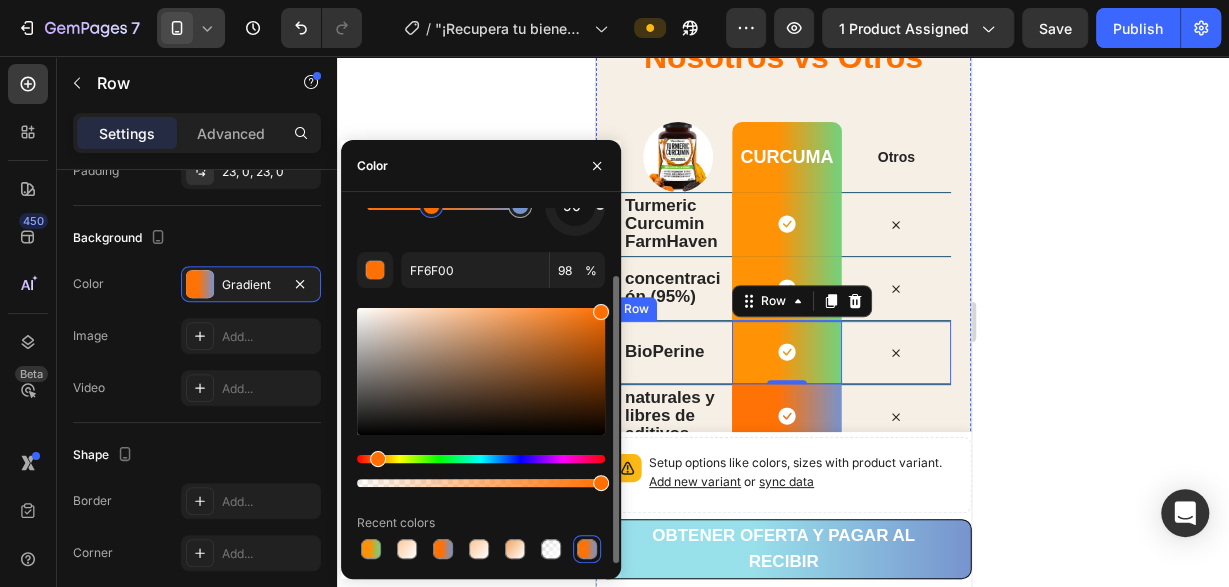 type on "FF9000" 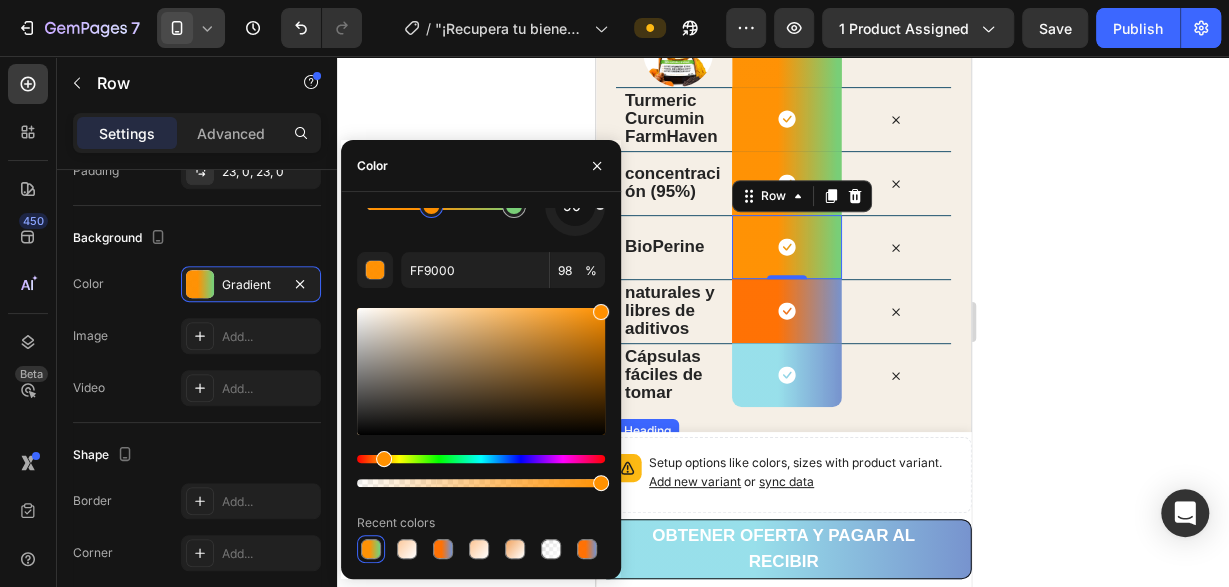 scroll, scrollTop: 4160, scrollLeft: 0, axis: vertical 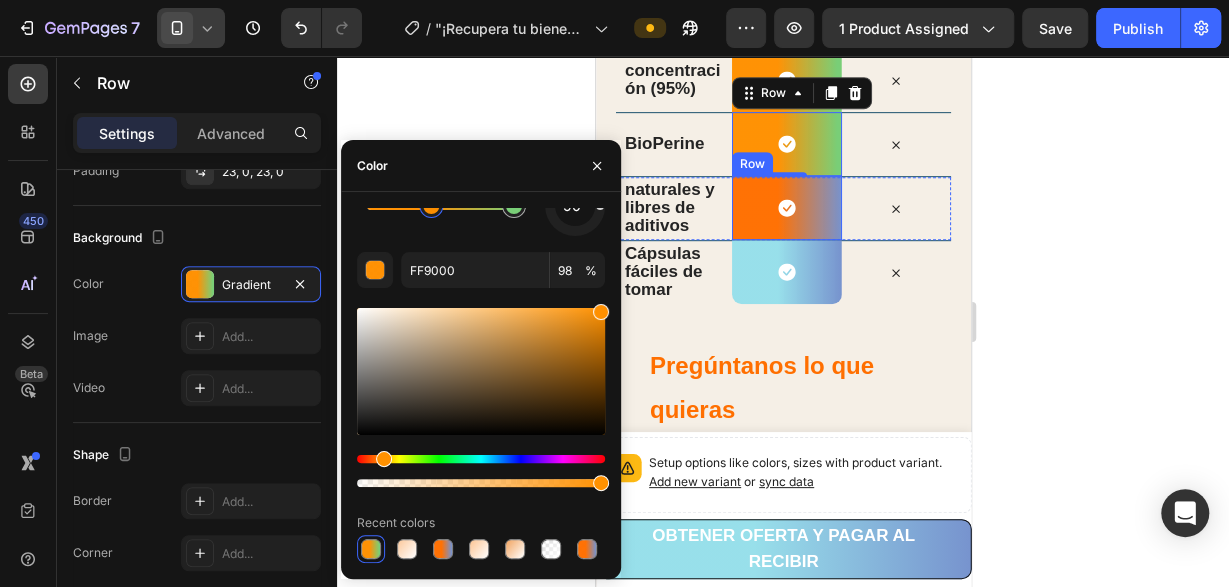 click on "Icon Row" at bounding box center (785, 208) 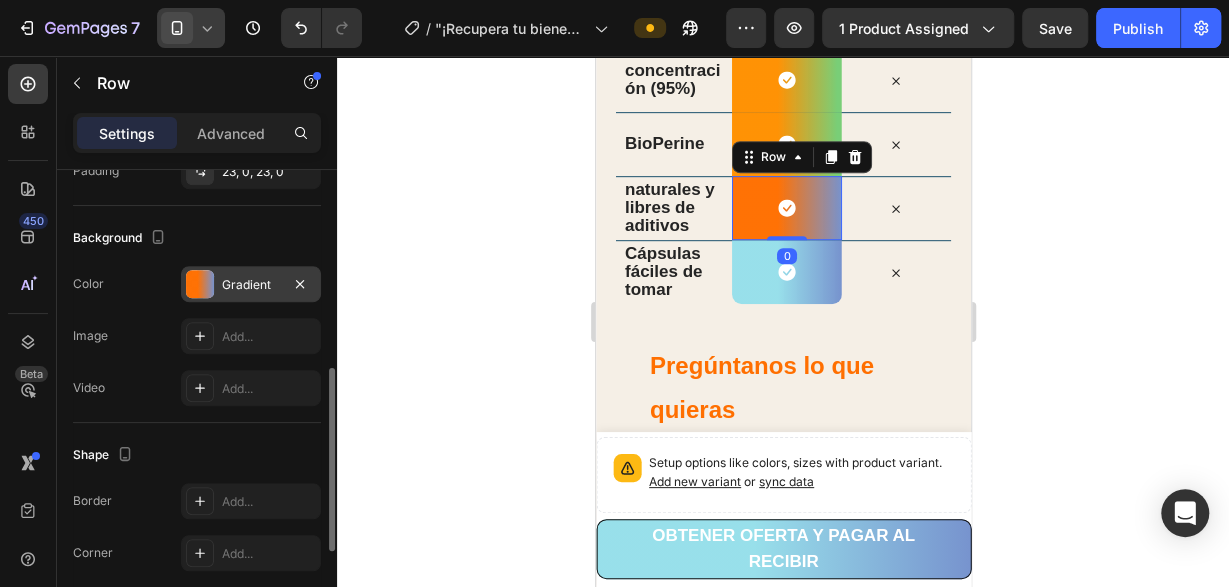 click at bounding box center (200, 284) 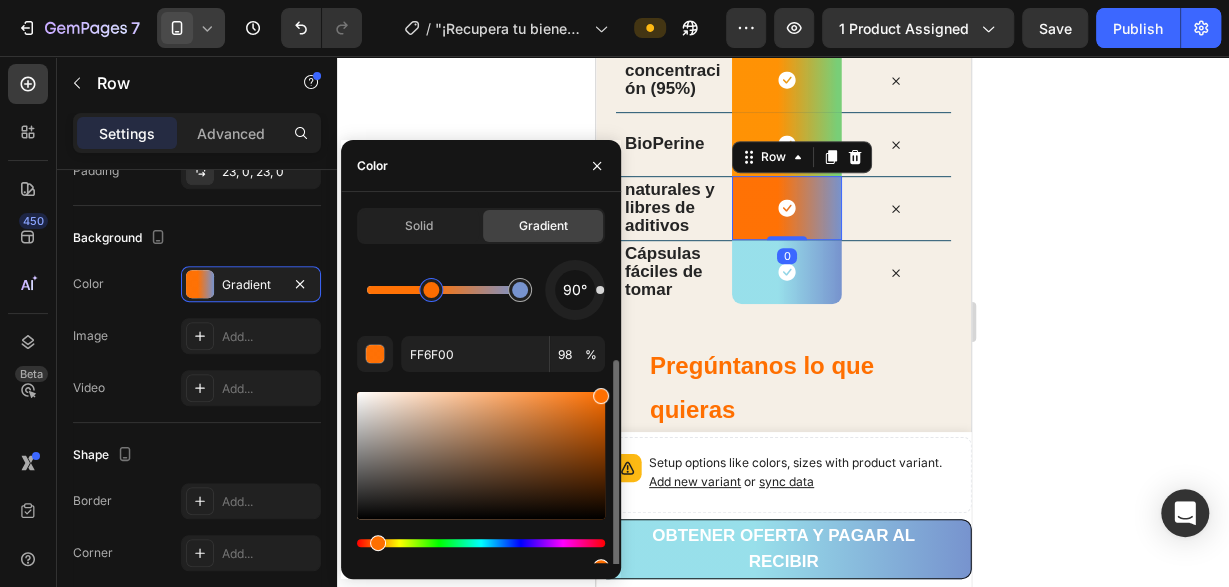 scroll, scrollTop: 84, scrollLeft: 0, axis: vertical 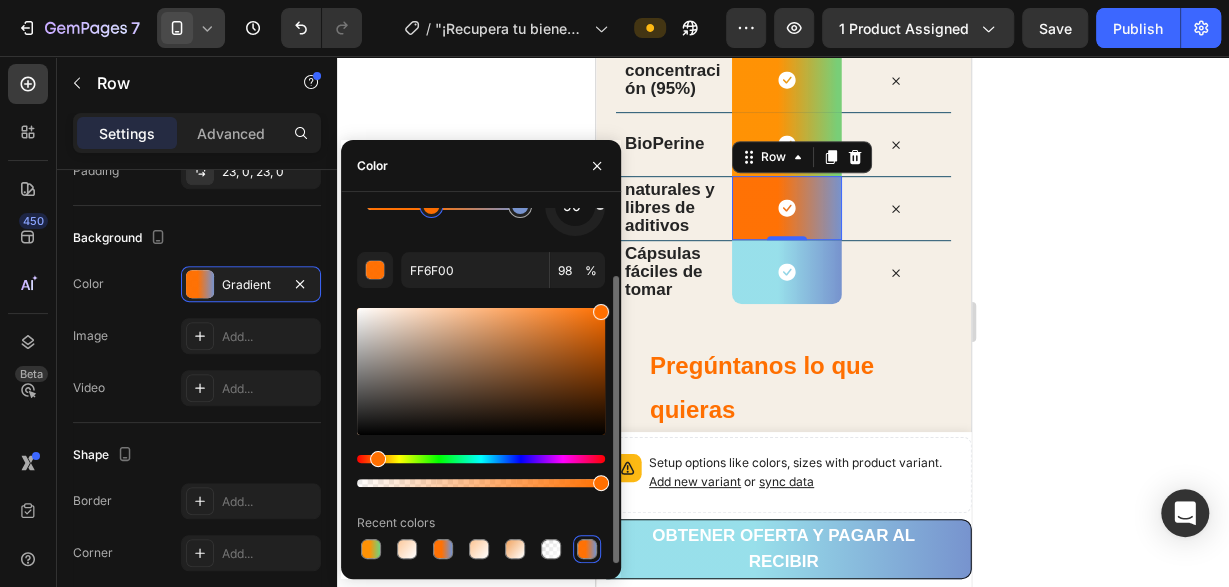 drag, startPoint x: 379, startPoint y: 551, endPoint x: 595, endPoint y: 289, distance: 339.55853 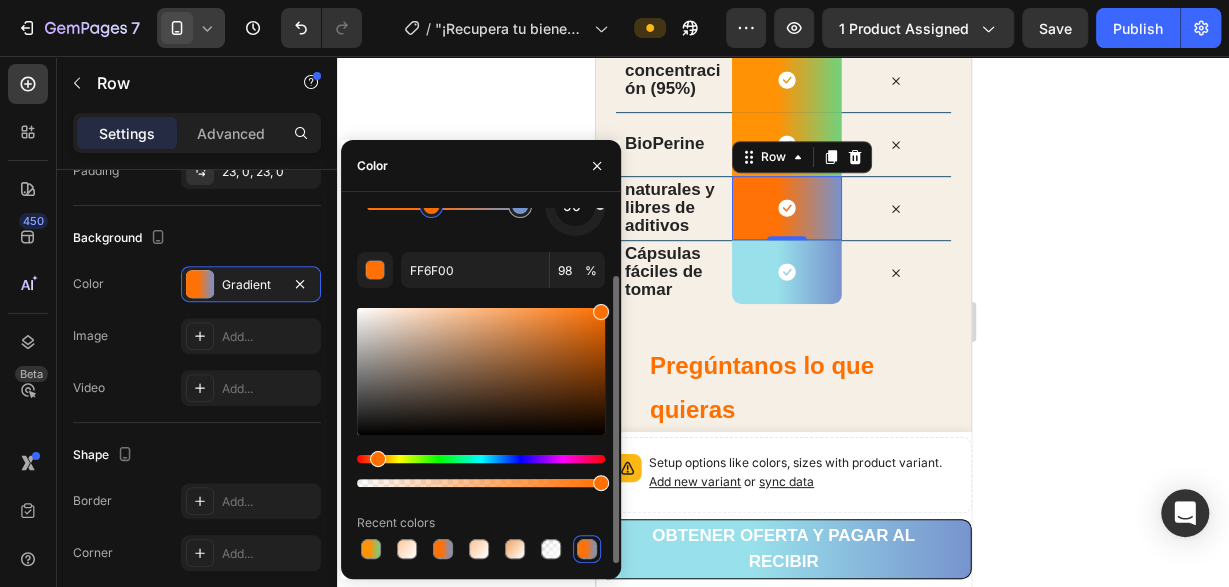 click at bounding box center [371, 549] 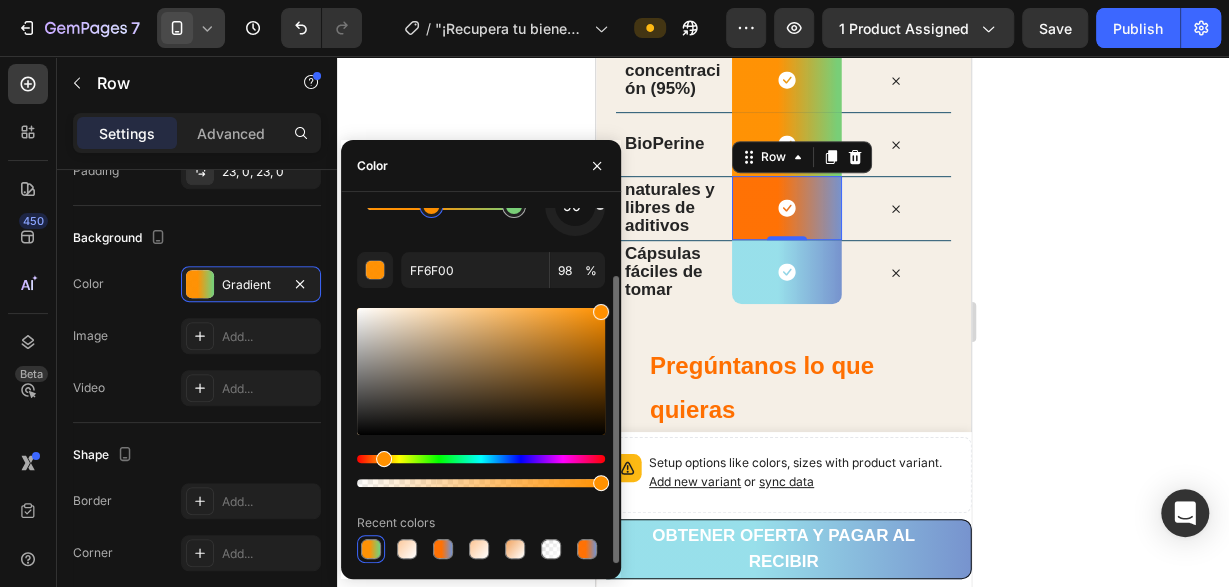 type on "FF9000" 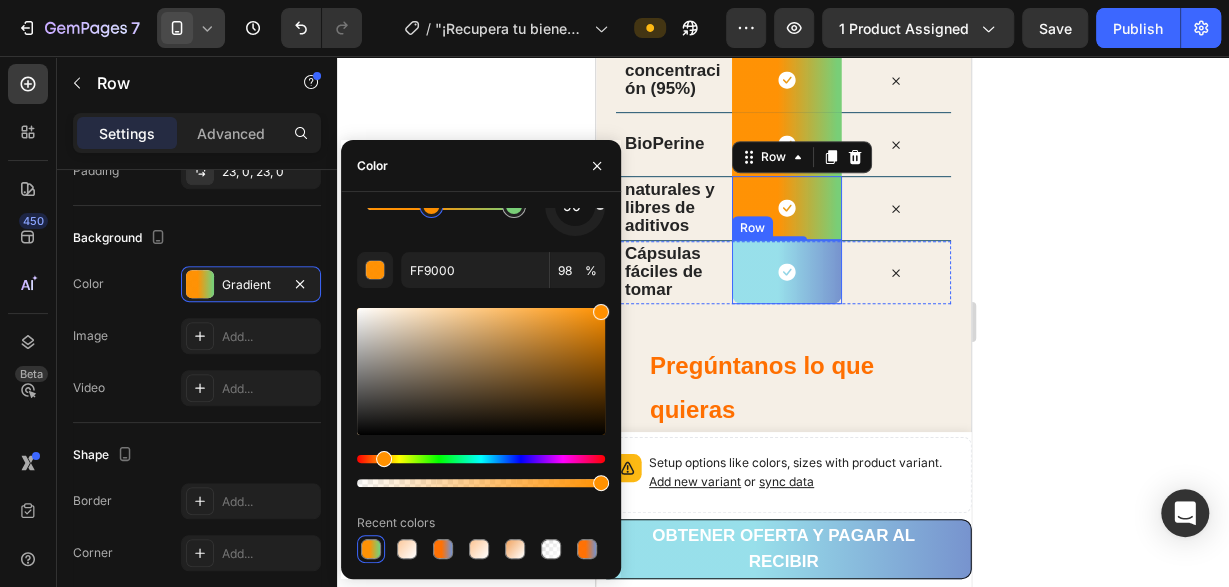 drag, startPoint x: 748, startPoint y: 267, endPoint x: 730, endPoint y: 258, distance: 20.12461 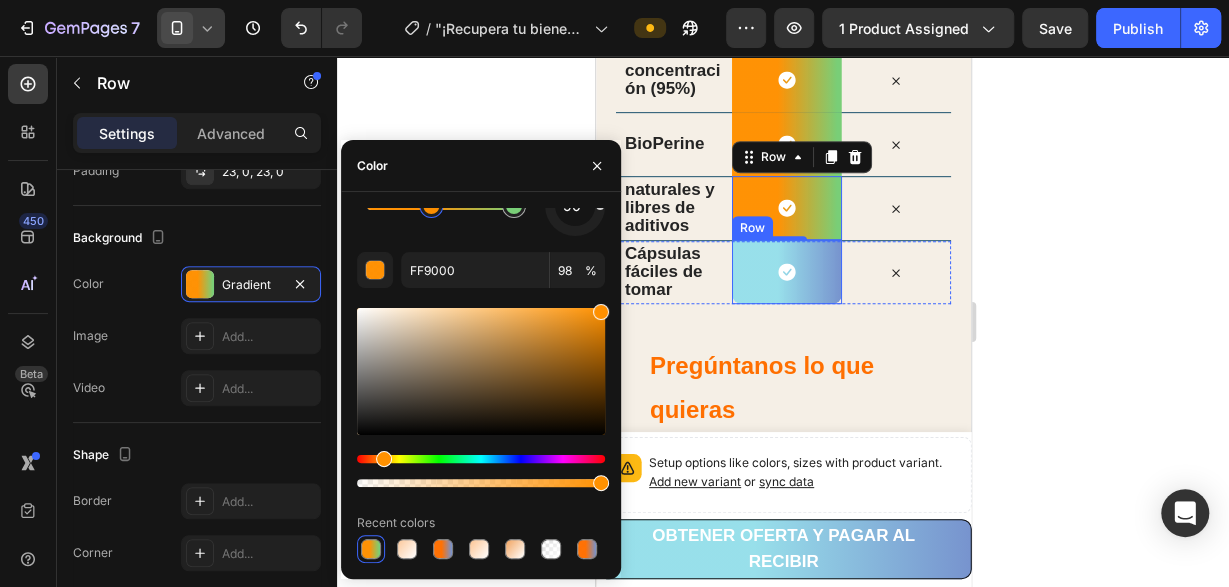 click on "Icon Row" at bounding box center [785, 272] 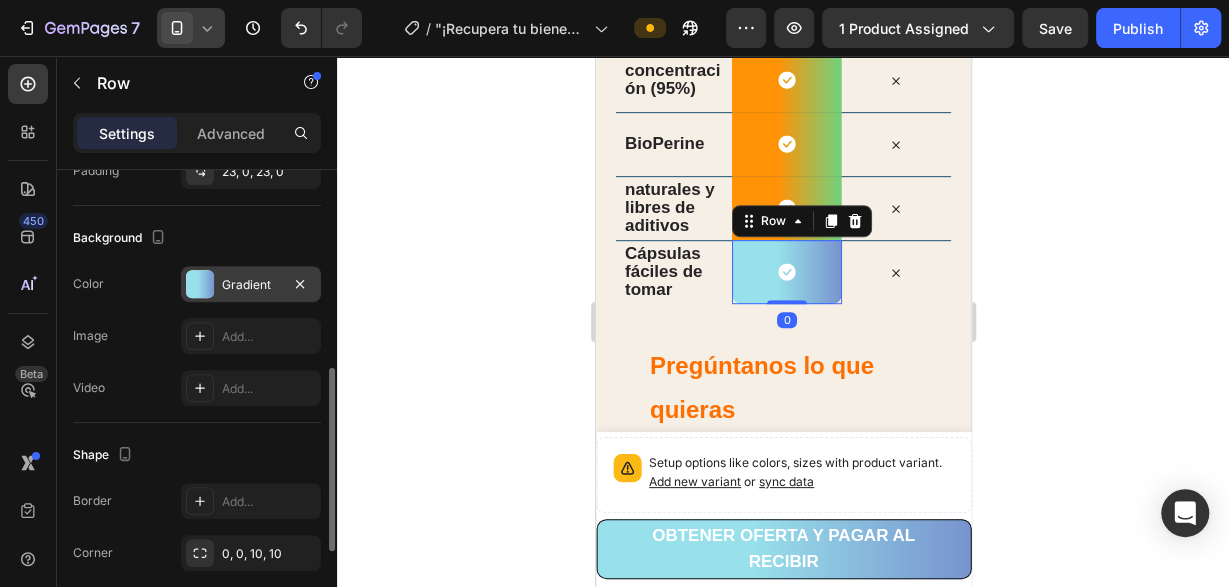 click at bounding box center (200, 284) 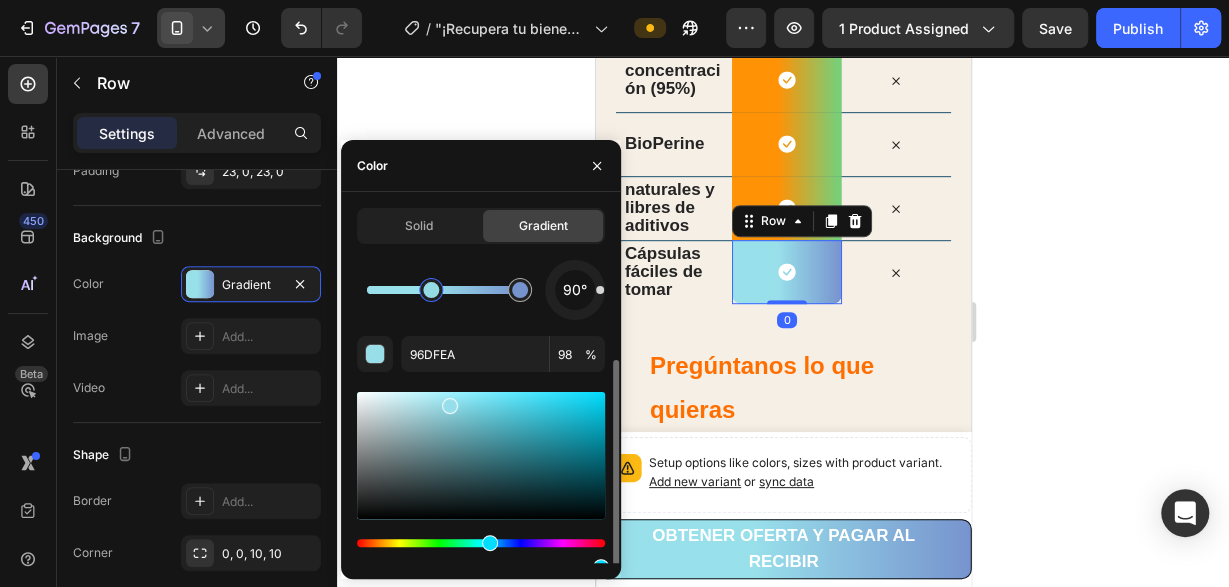 scroll, scrollTop: 84, scrollLeft: 0, axis: vertical 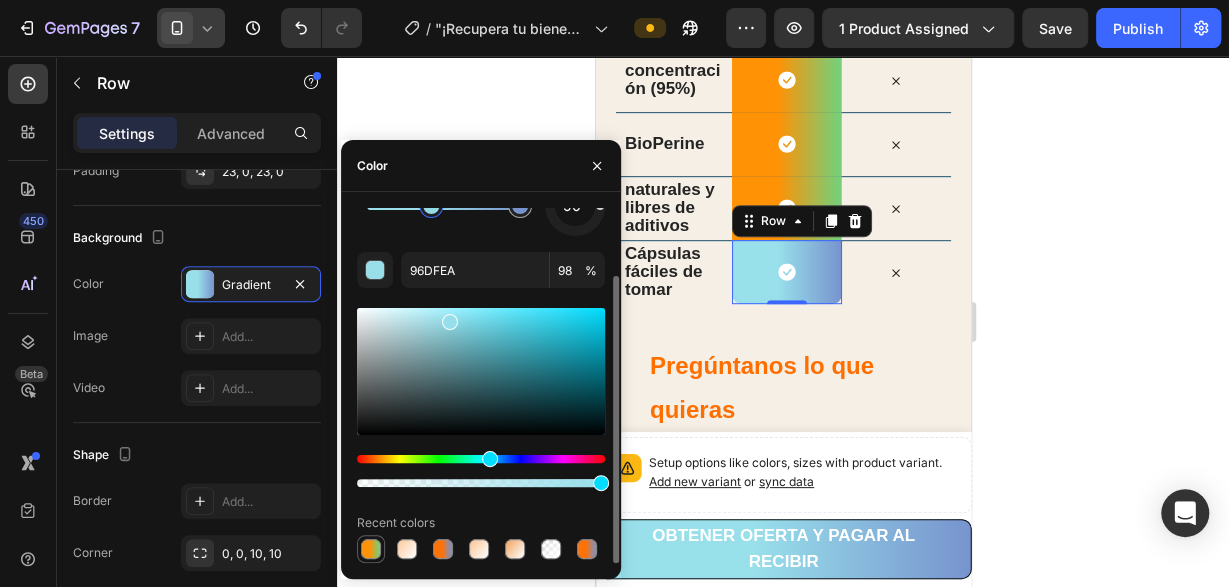 click at bounding box center [371, 549] 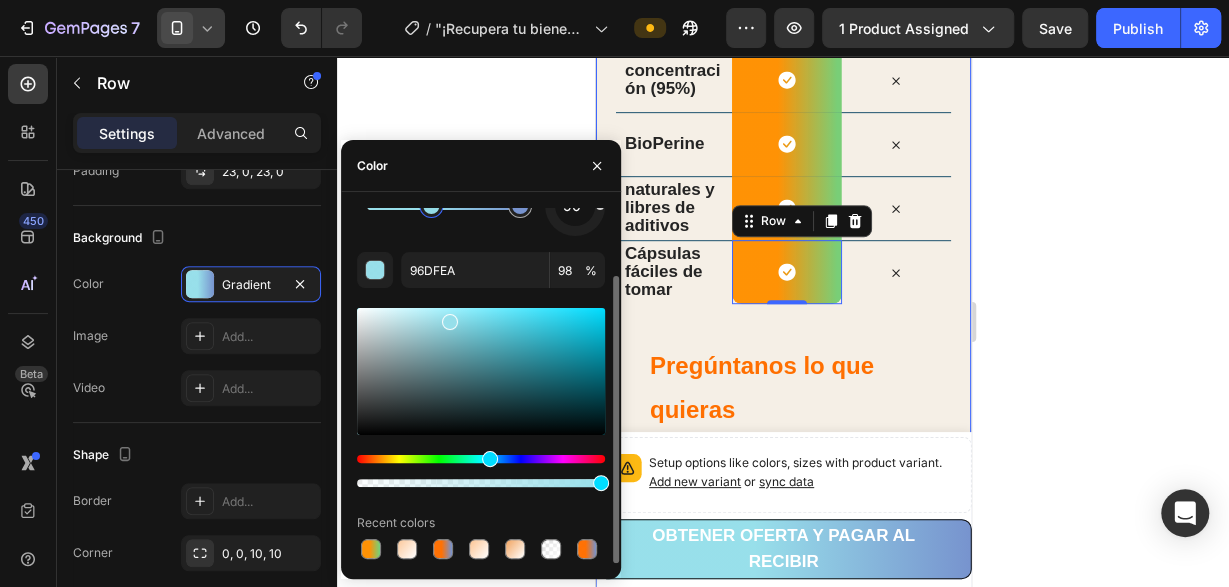 type on "FF9000" 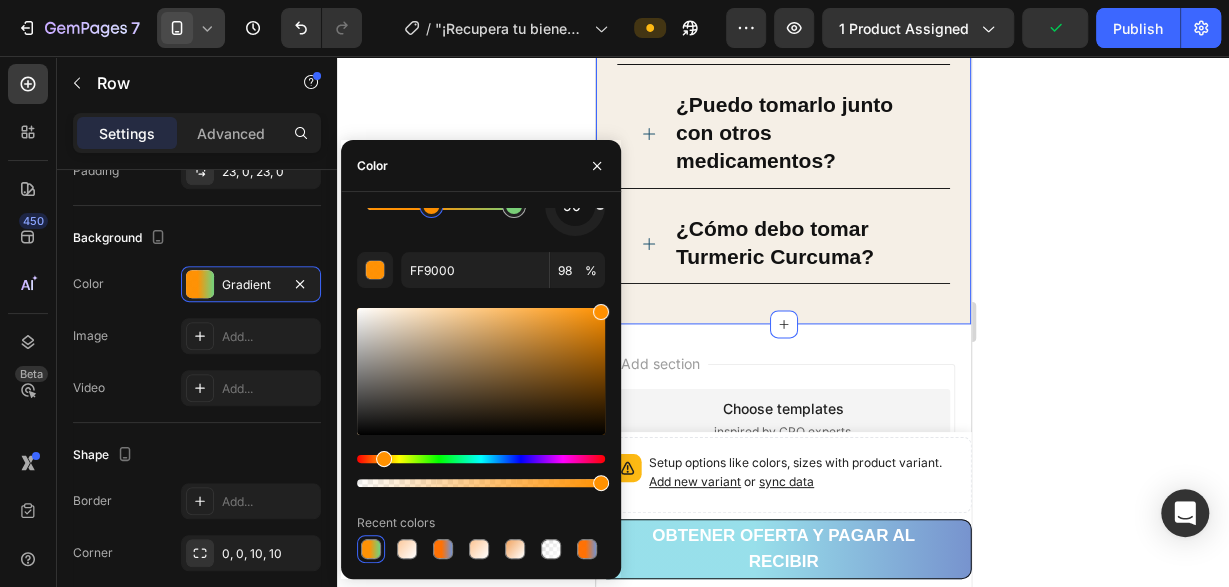 scroll, scrollTop: 4904, scrollLeft: 0, axis: vertical 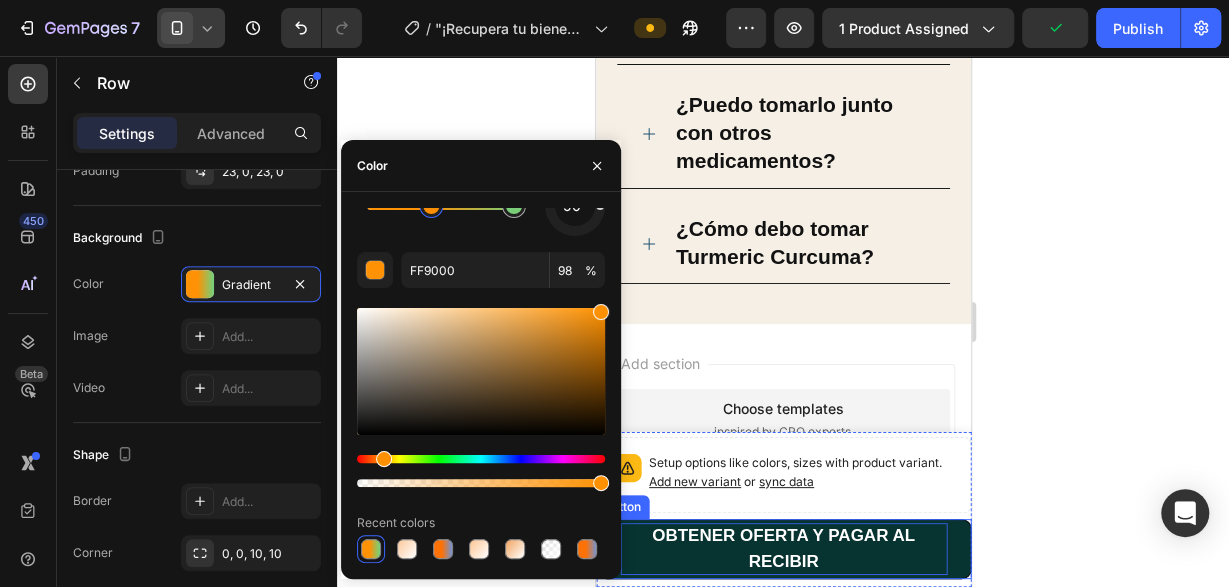 click on "OBTENER OFERTA Y PAGAR AL RECIBIR" at bounding box center (782, 549) 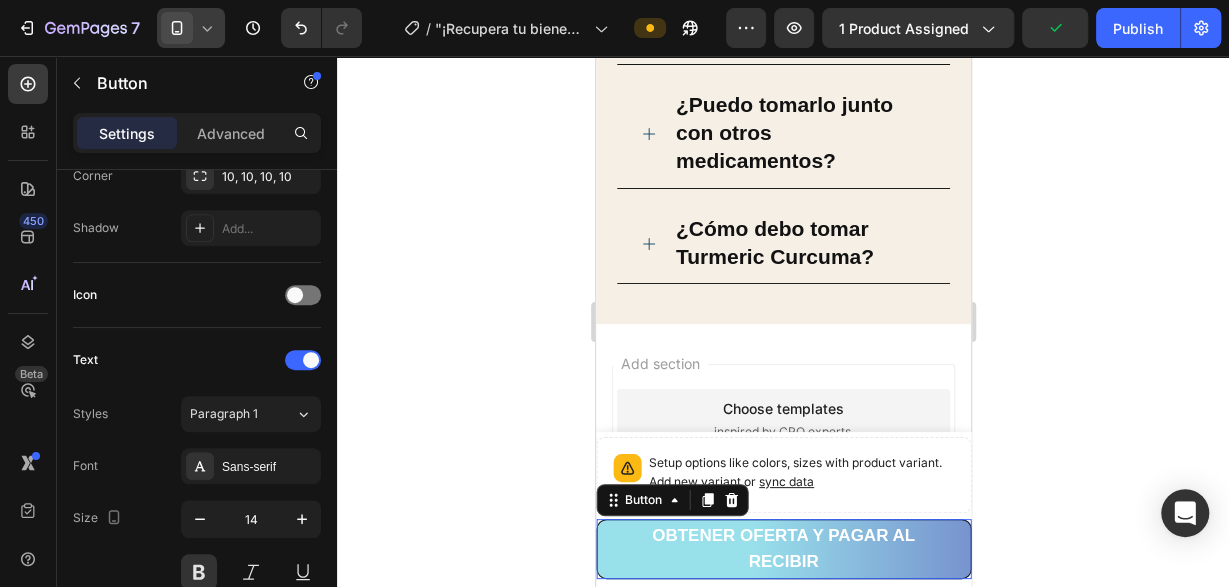 scroll, scrollTop: 0, scrollLeft: 0, axis: both 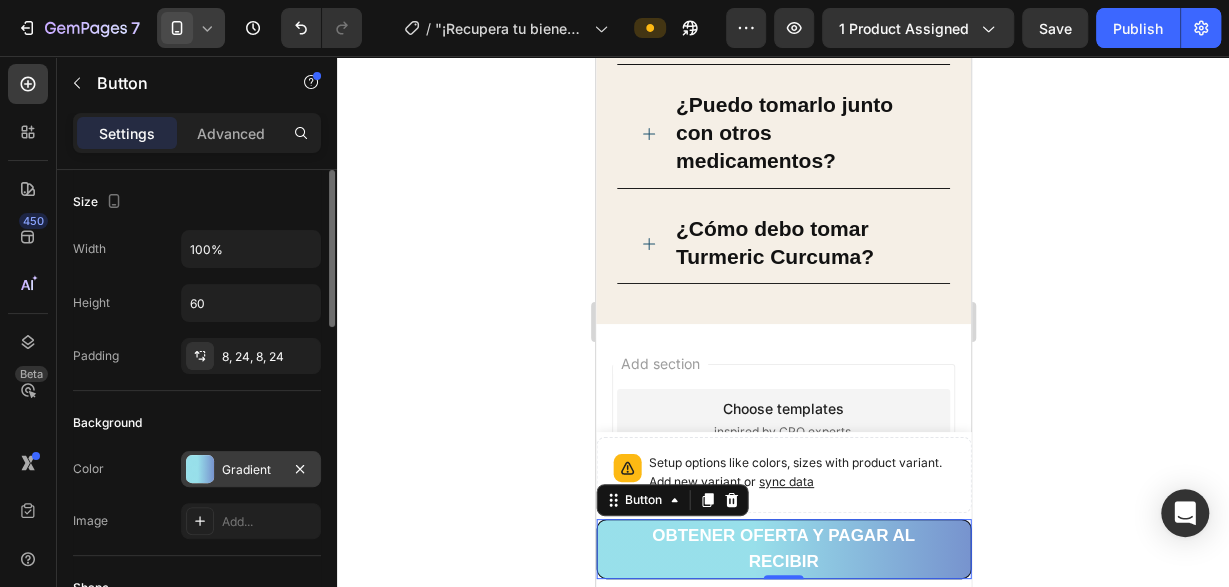 click at bounding box center [200, 469] 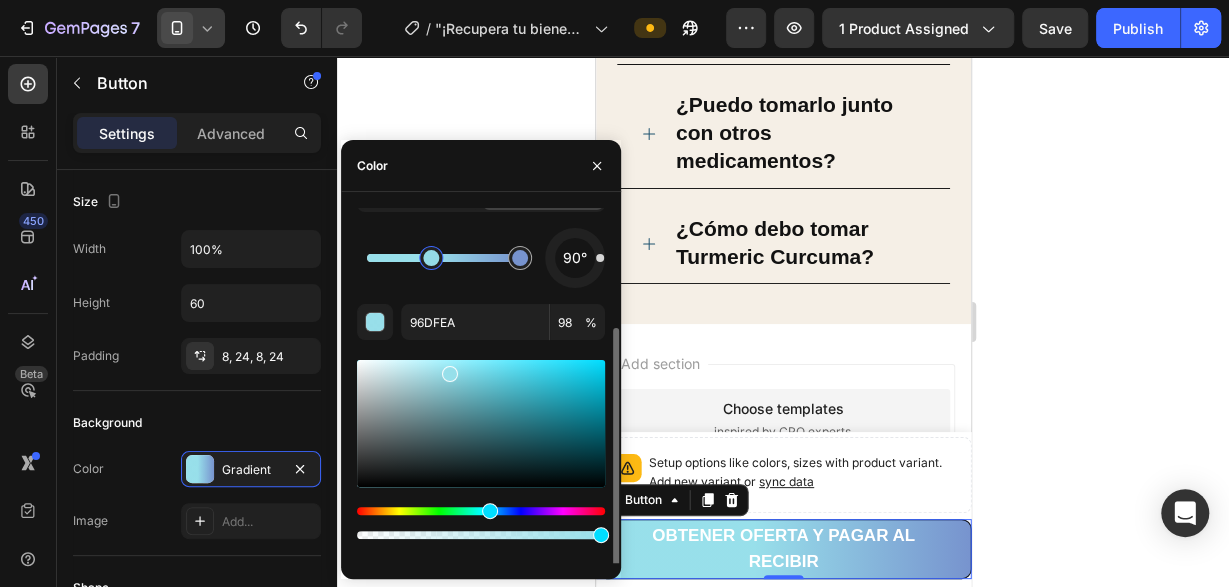 scroll, scrollTop: 84, scrollLeft: 0, axis: vertical 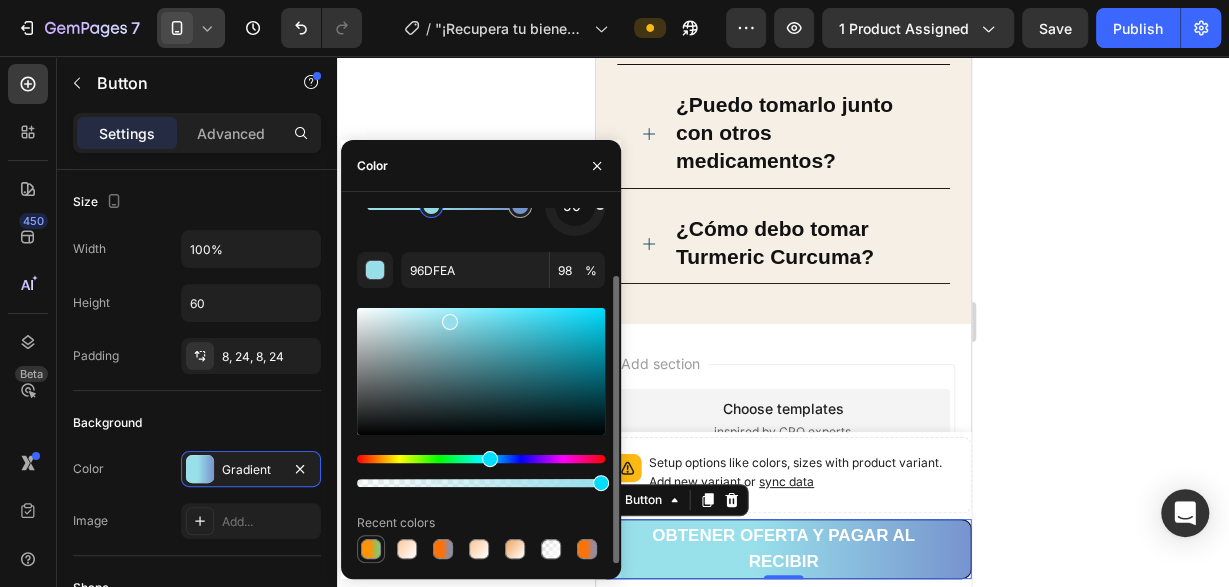 click at bounding box center [371, 549] 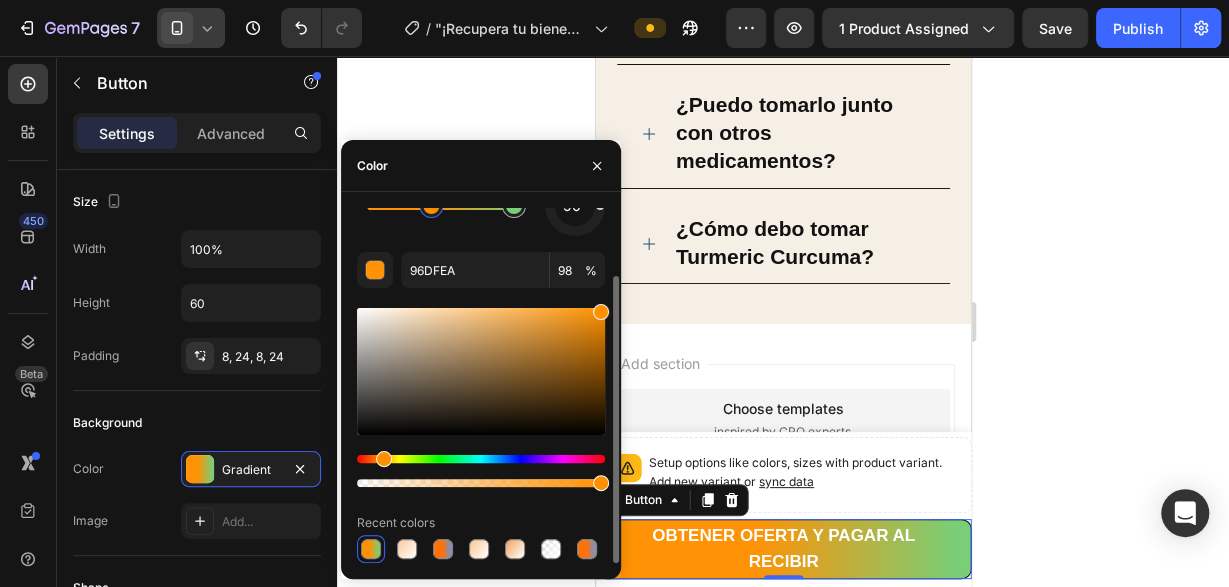 type on "FF9000" 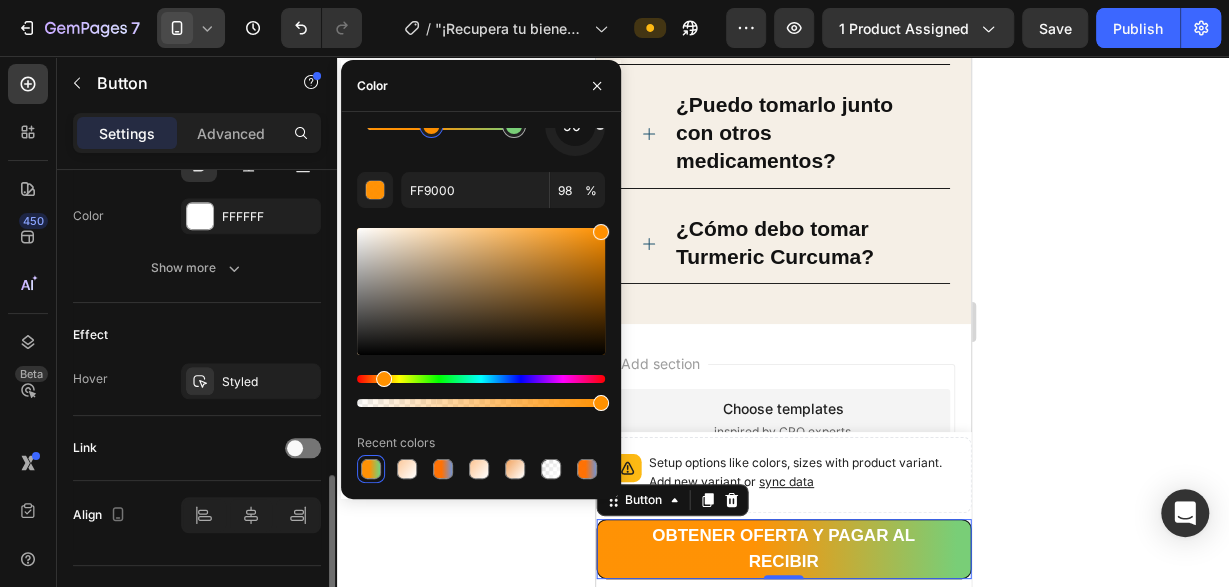 scroll, scrollTop: 955, scrollLeft: 0, axis: vertical 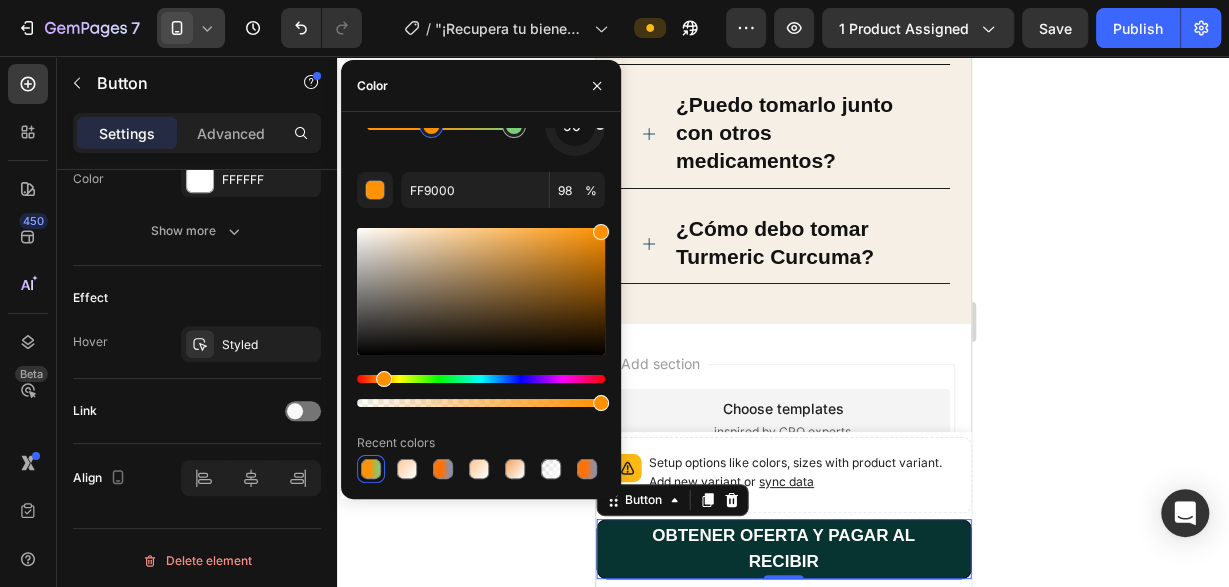click on "OBTENER OFERTA Y PAGAR AL RECIBIR" at bounding box center [782, 549] 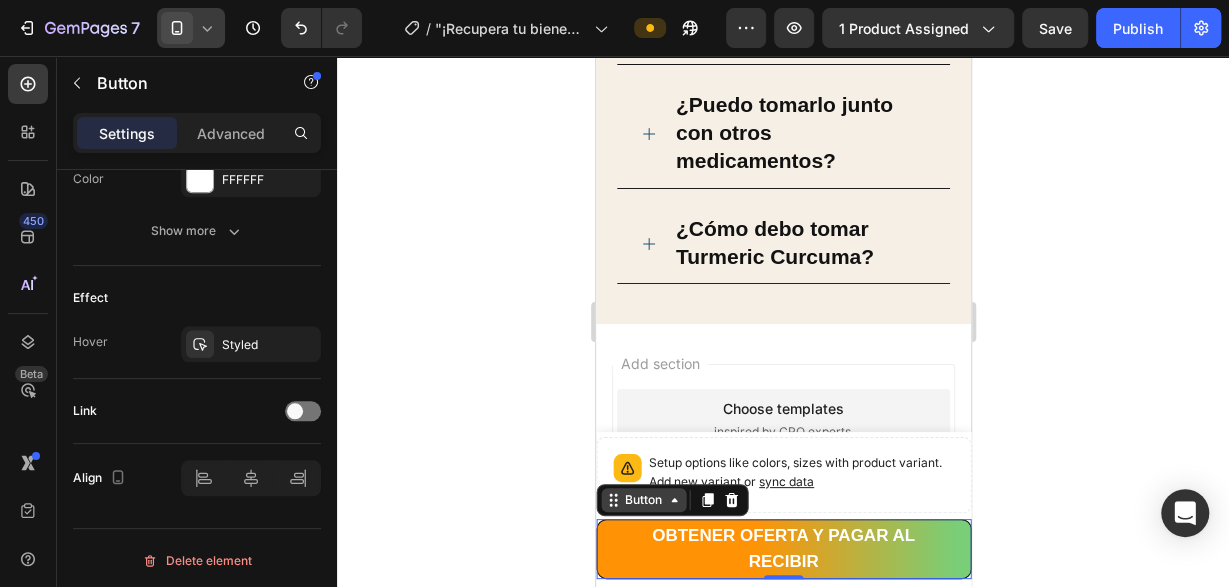 click on "Button" at bounding box center [642, 500] 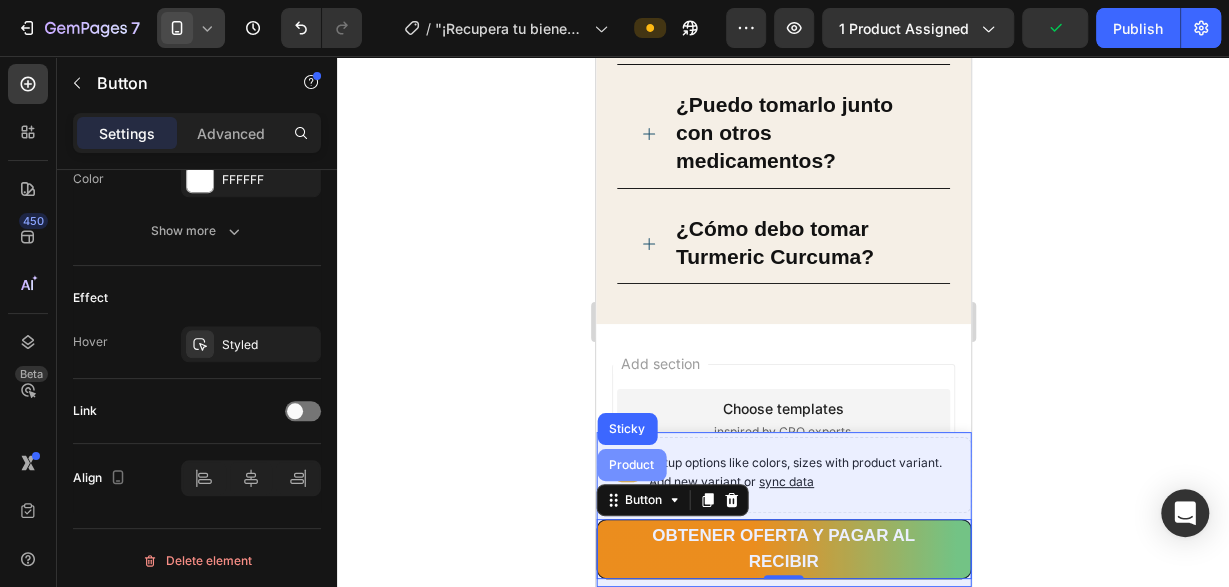 click on "Product" at bounding box center (630, 465) 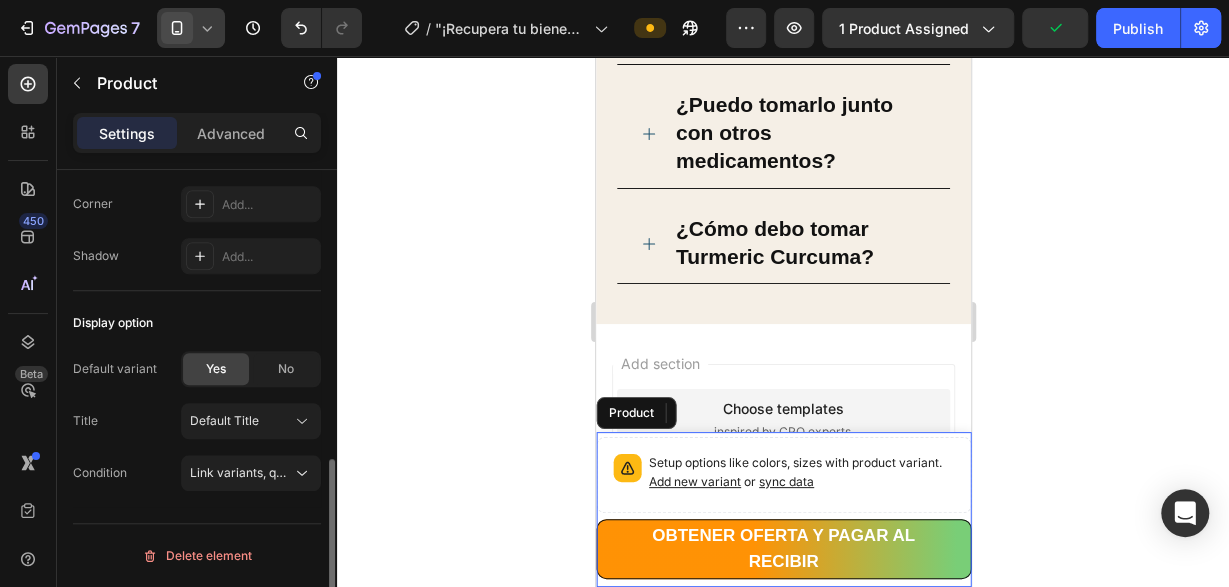 scroll, scrollTop: 0, scrollLeft: 0, axis: both 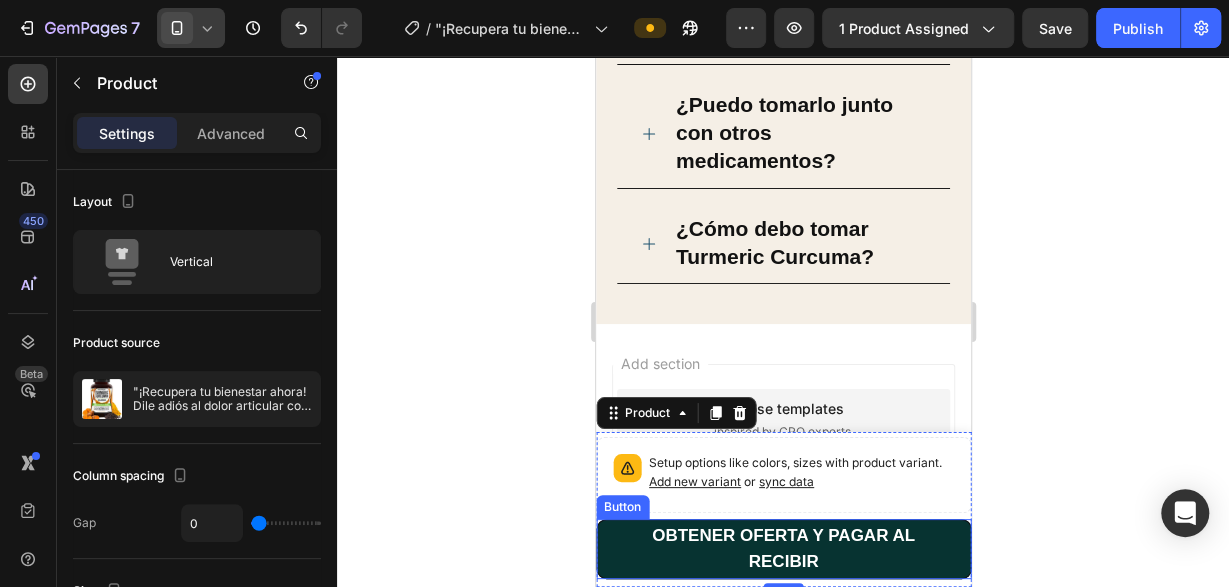 click on "OBTENER OFERTA Y PAGAR AL RECIBIR" at bounding box center [782, 549] 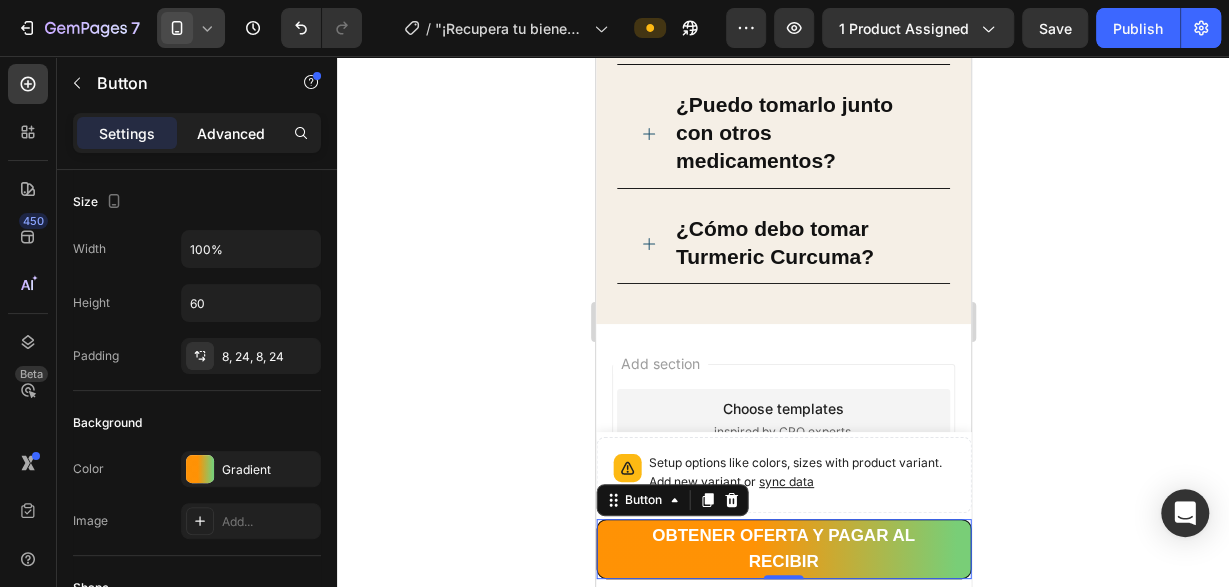 click on "Advanced" at bounding box center [231, 133] 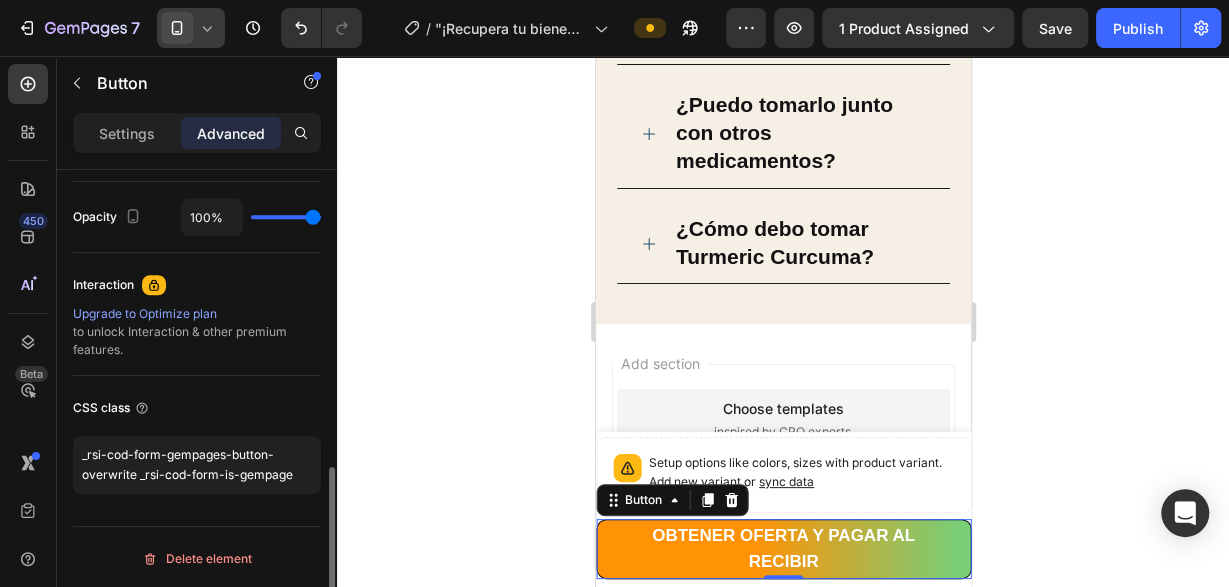 scroll, scrollTop: 584, scrollLeft: 0, axis: vertical 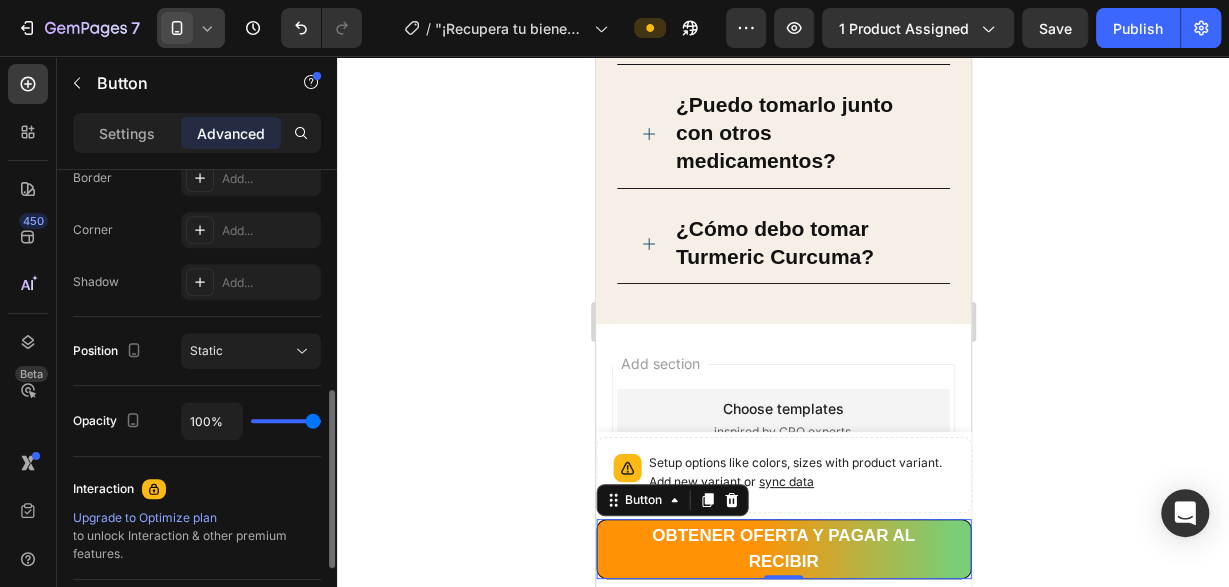 click on "Settings" at bounding box center [127, 133] 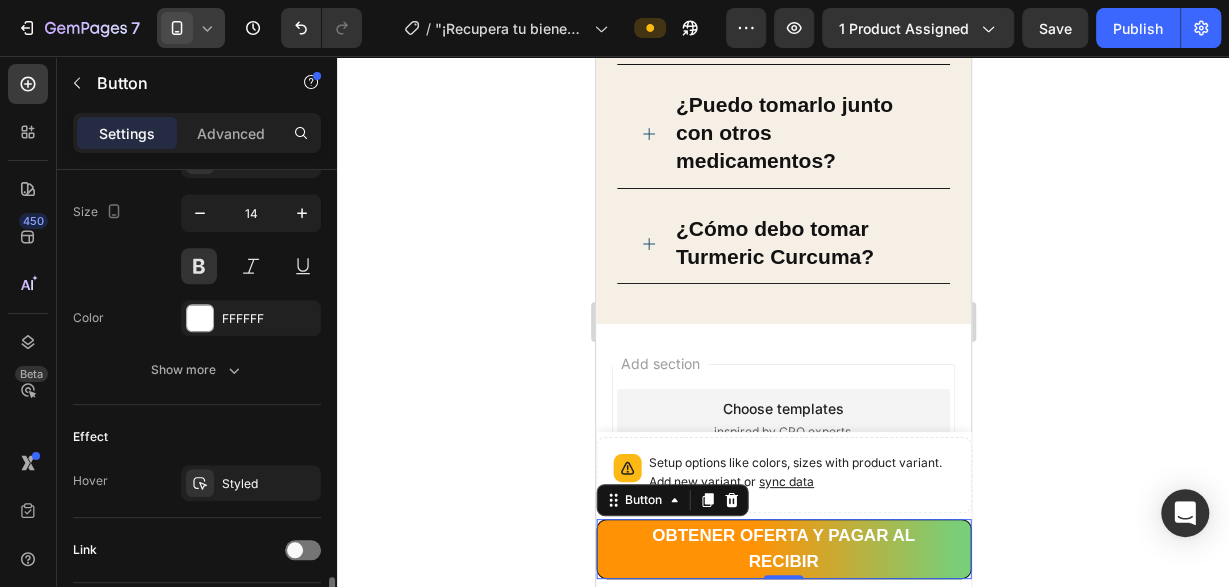 scroll, scrollTop: 918, scrollLeft: 0, axis: vertical 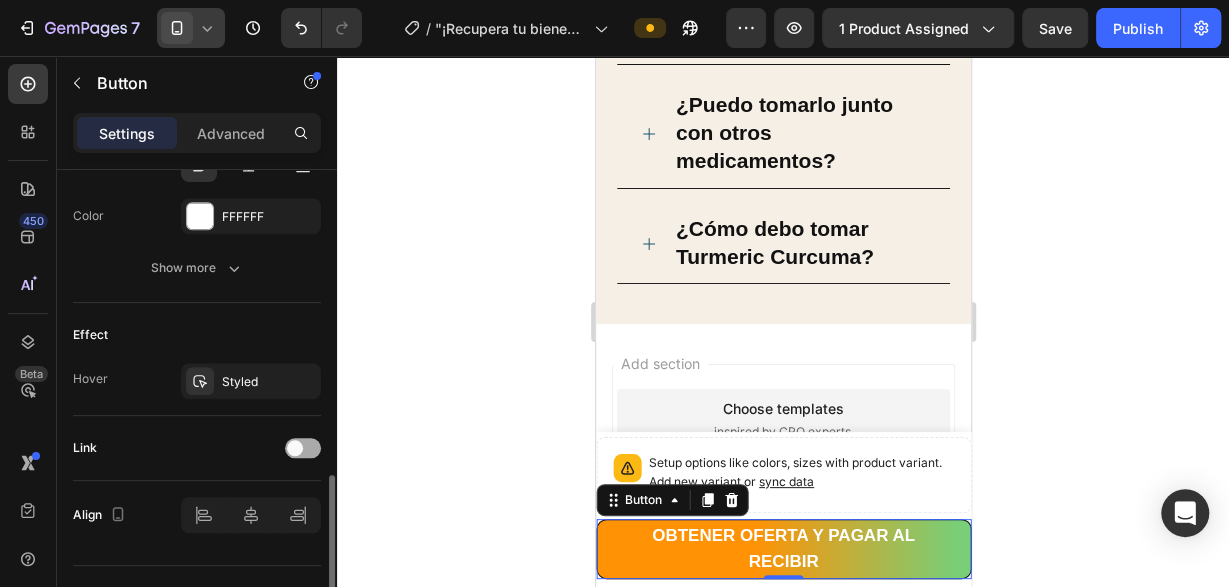 click at bounding box center (303, 448) 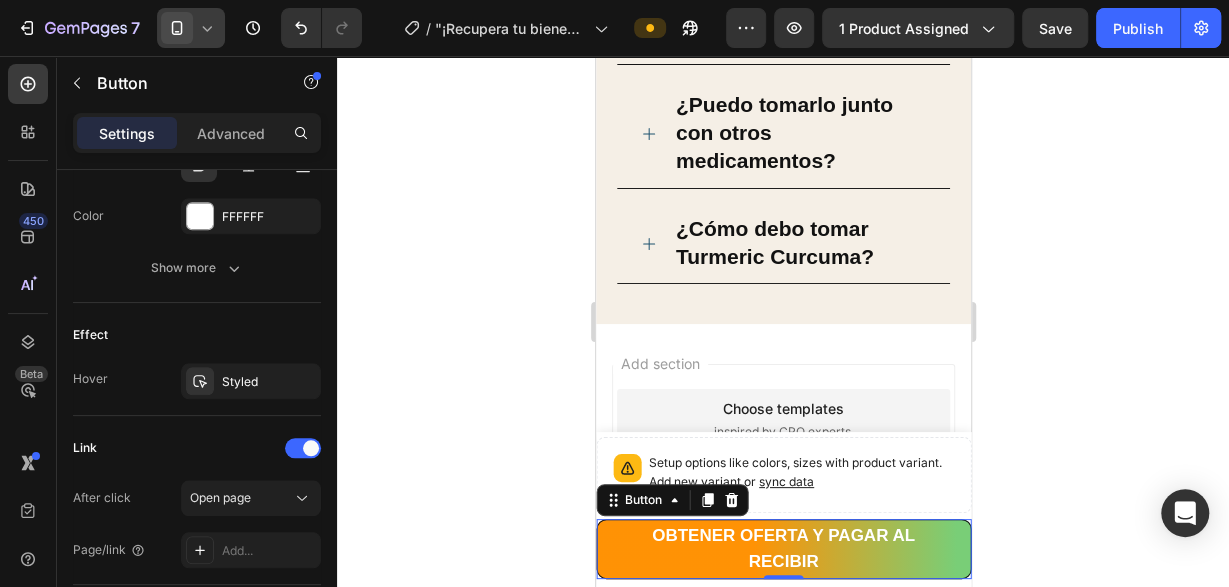 scroll, scrollTop: 1020, scrollLeft: 0, axis: vertical 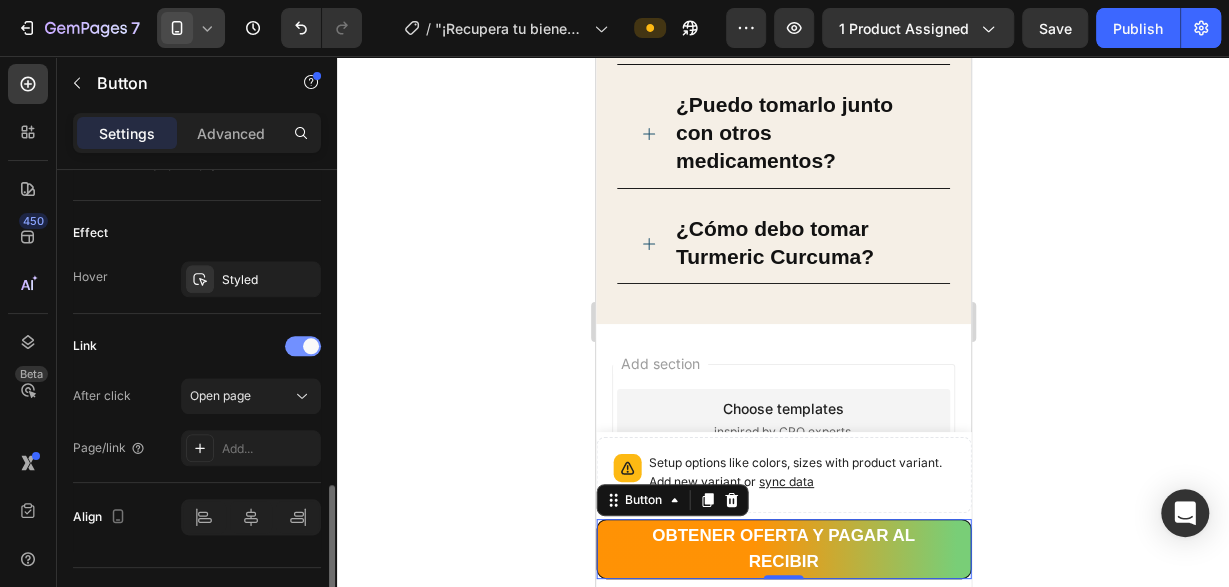 click at bounding box center (311, 346) 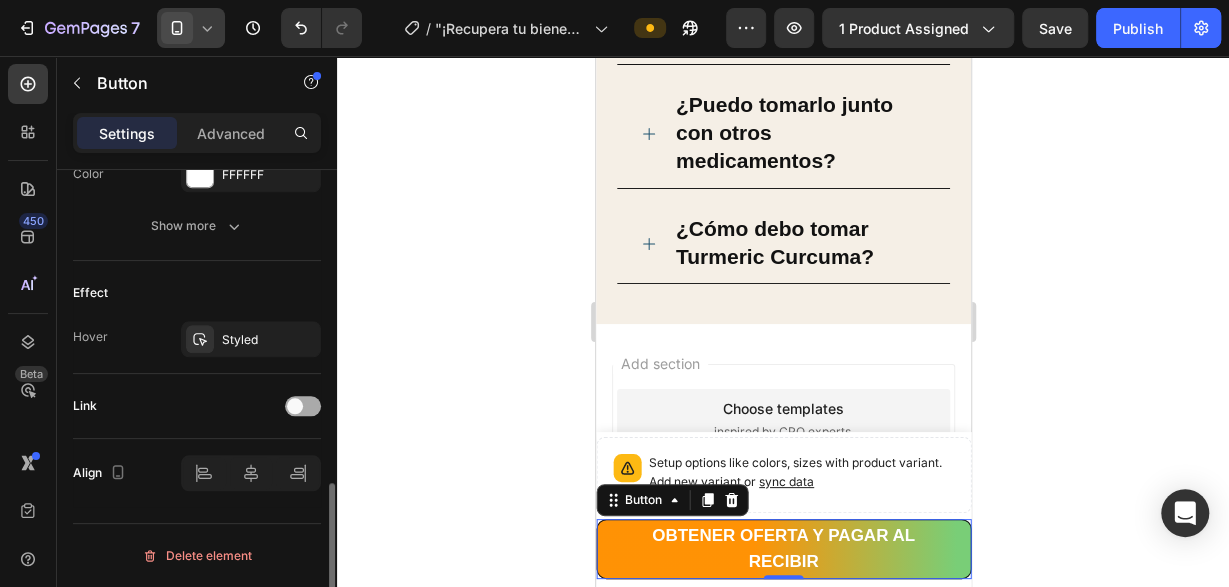 scroll, scrollTop: 955, scrollLeft: 0, axis: vertical 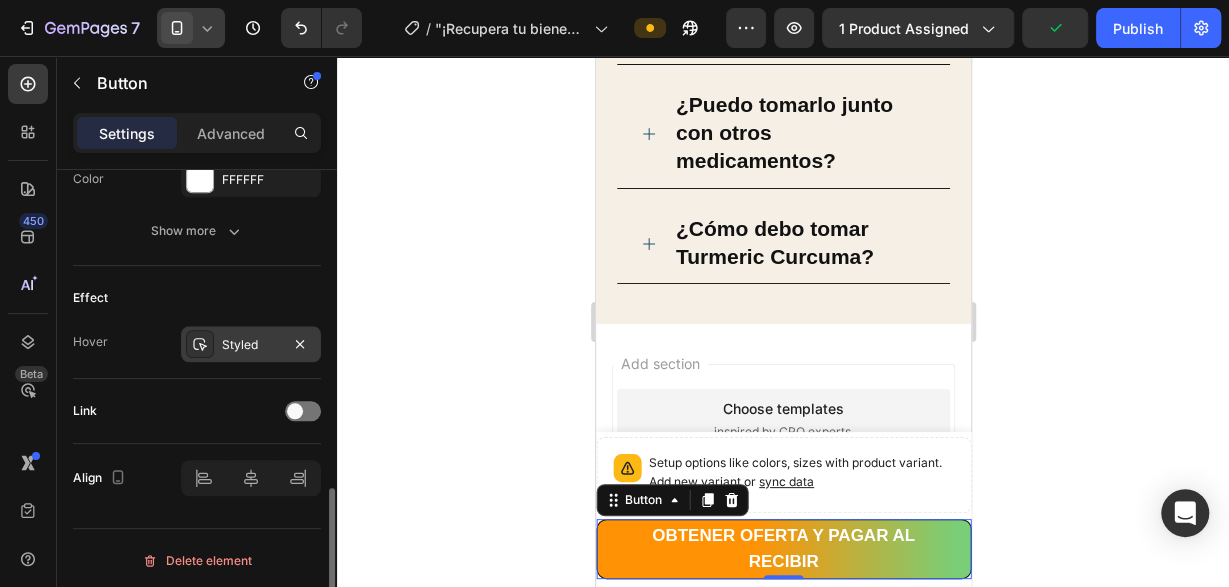 click on "Styled" at bounding box center [251, 345] 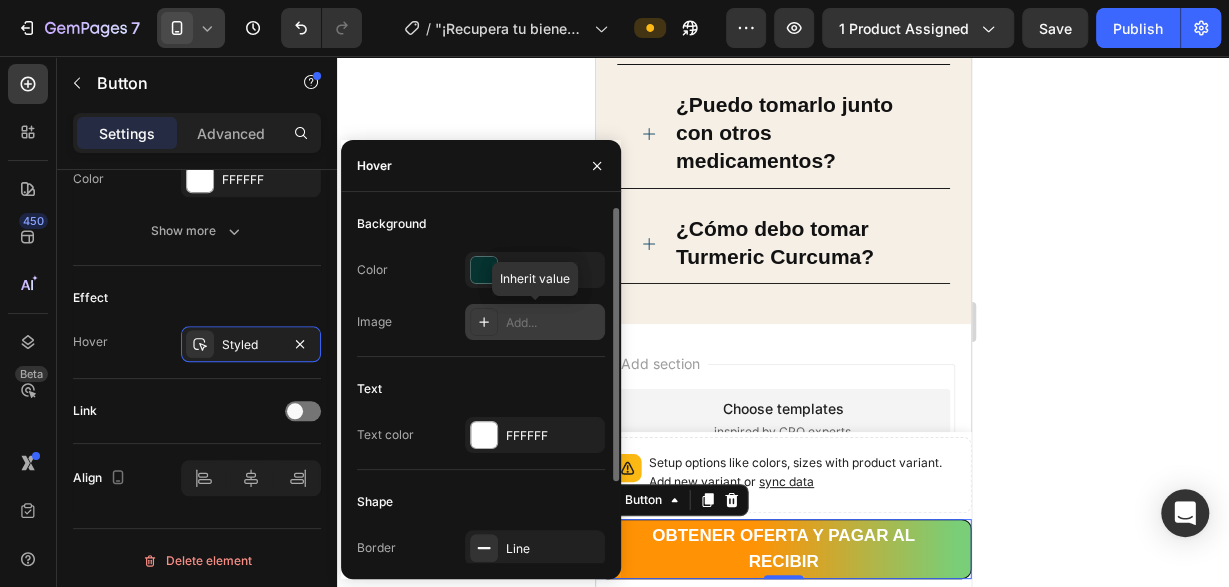 scroll, scrollTop: 106, scrollLeft: 0, axis: vertical 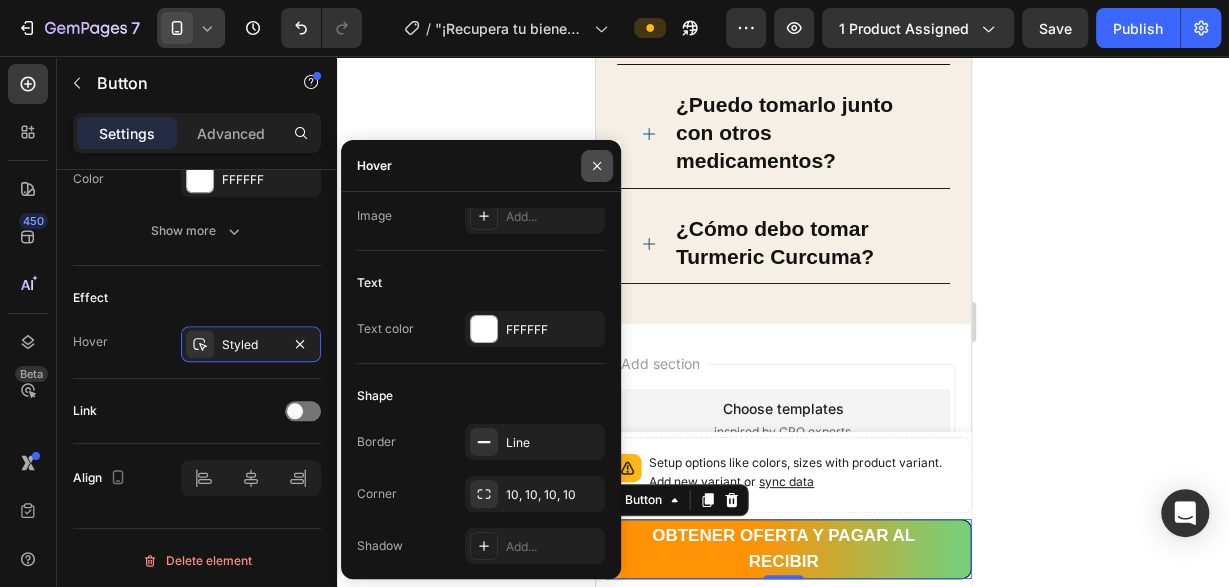 click 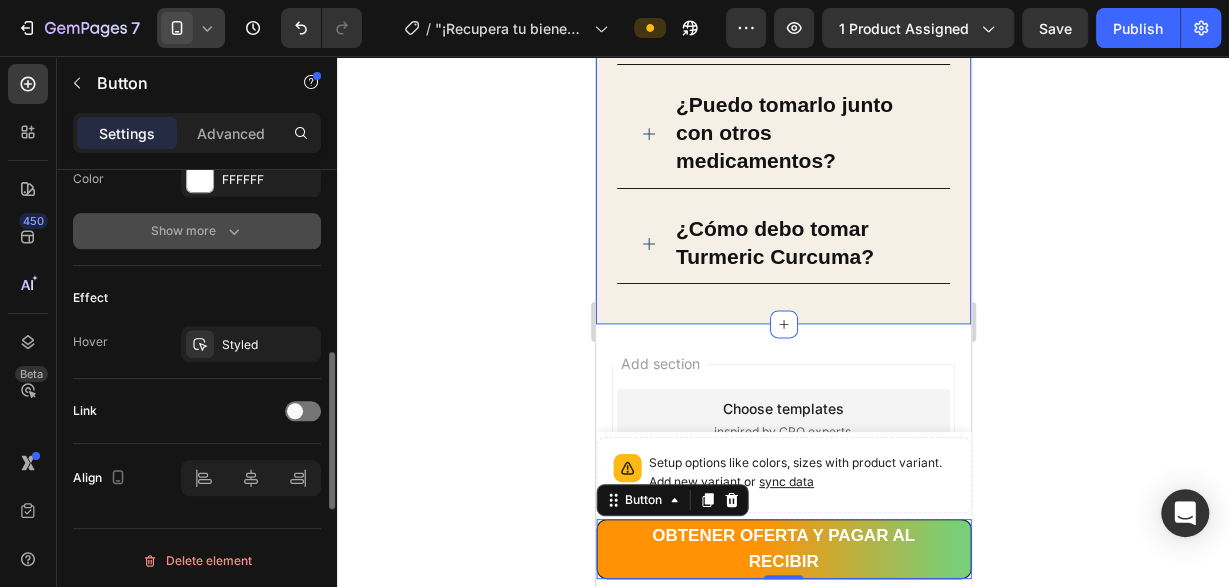 scroll, scrollTop: 853, scrollLeft: 0, axis: vertical 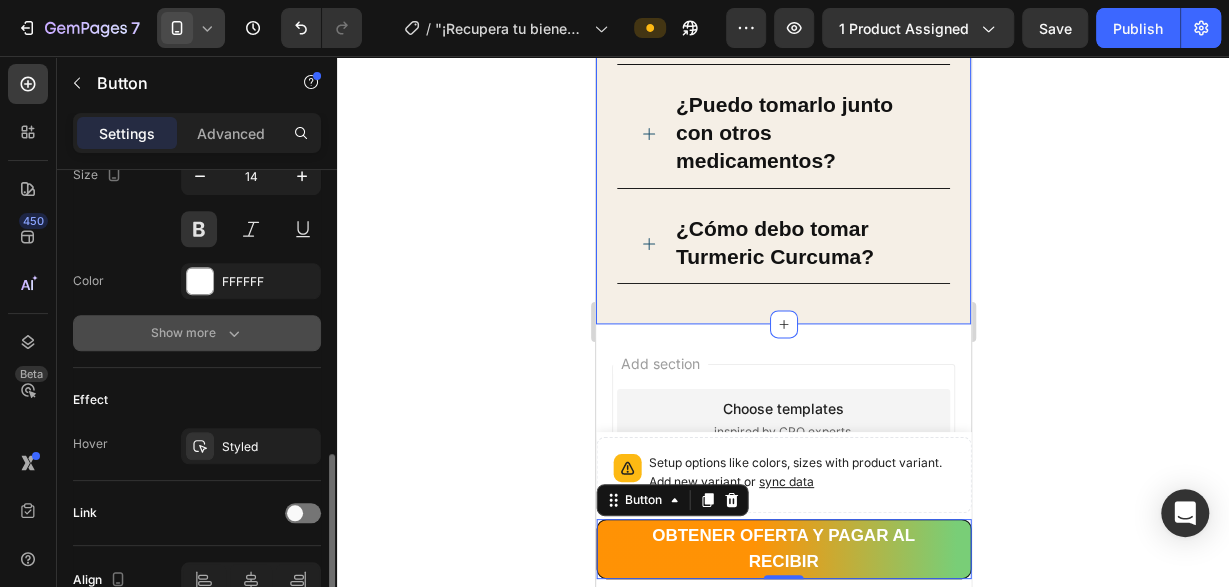click 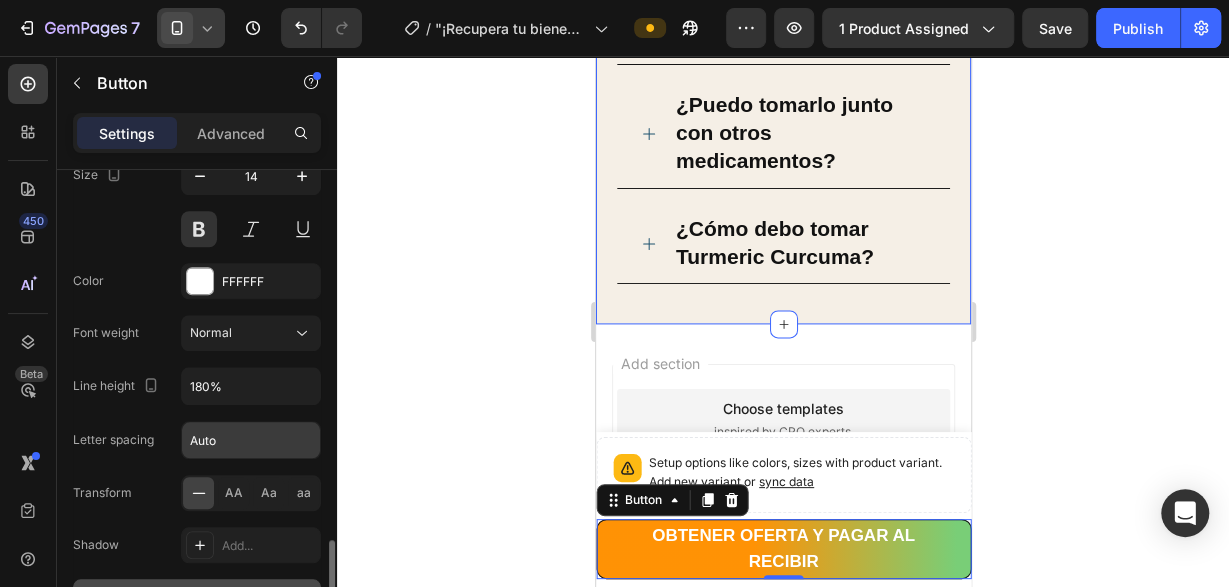 scroll, scrollTop: 955, scrollLeft: 0, axis: vertical 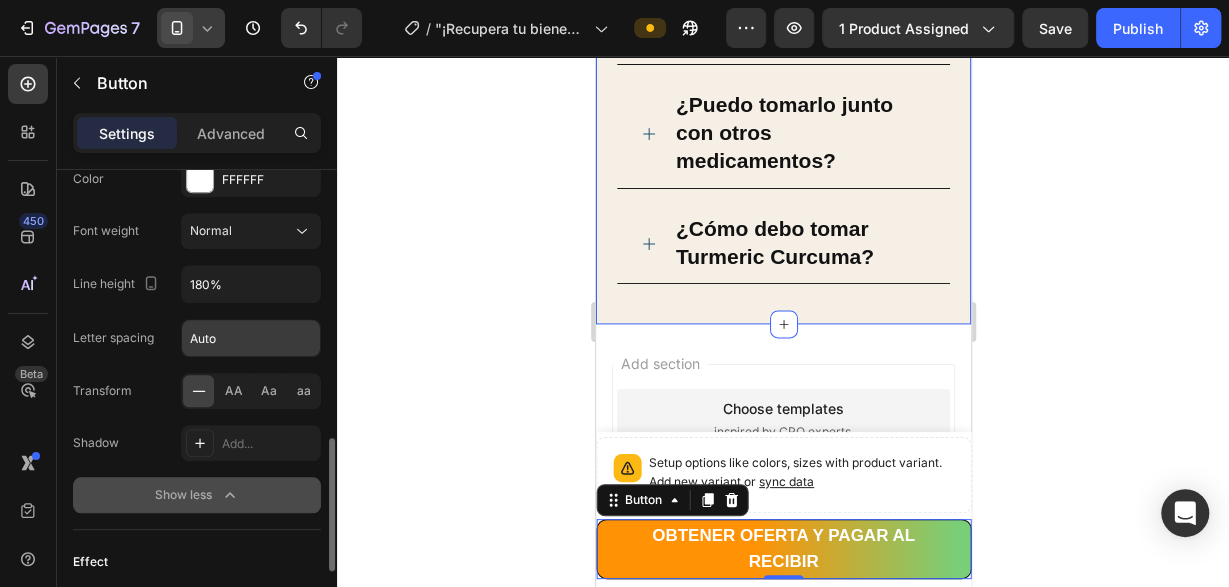 click on "Auto" at bounding box center [251, 338] 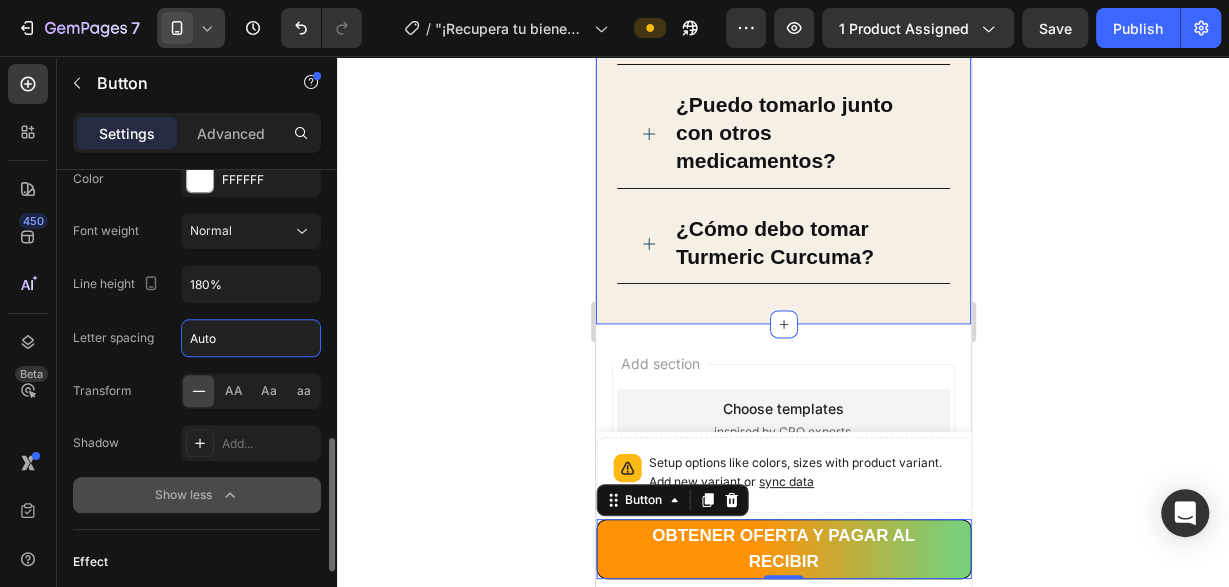 click on "Auto" at bounding box center (251, 338) 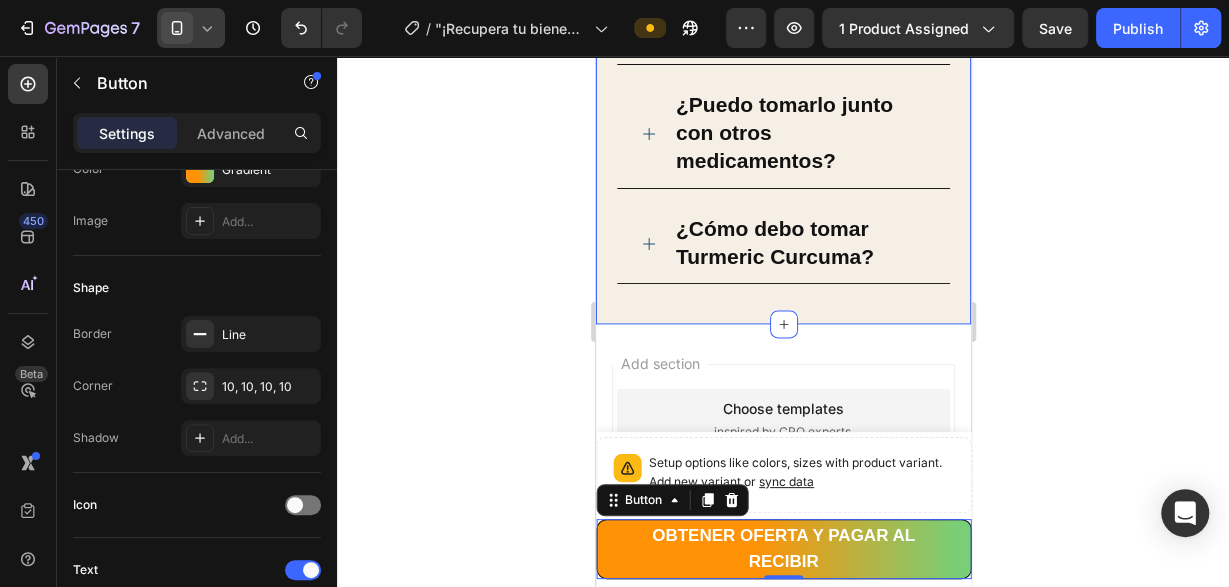 scroll, scrollTop: 0, scrollLeft: 0, axis: both 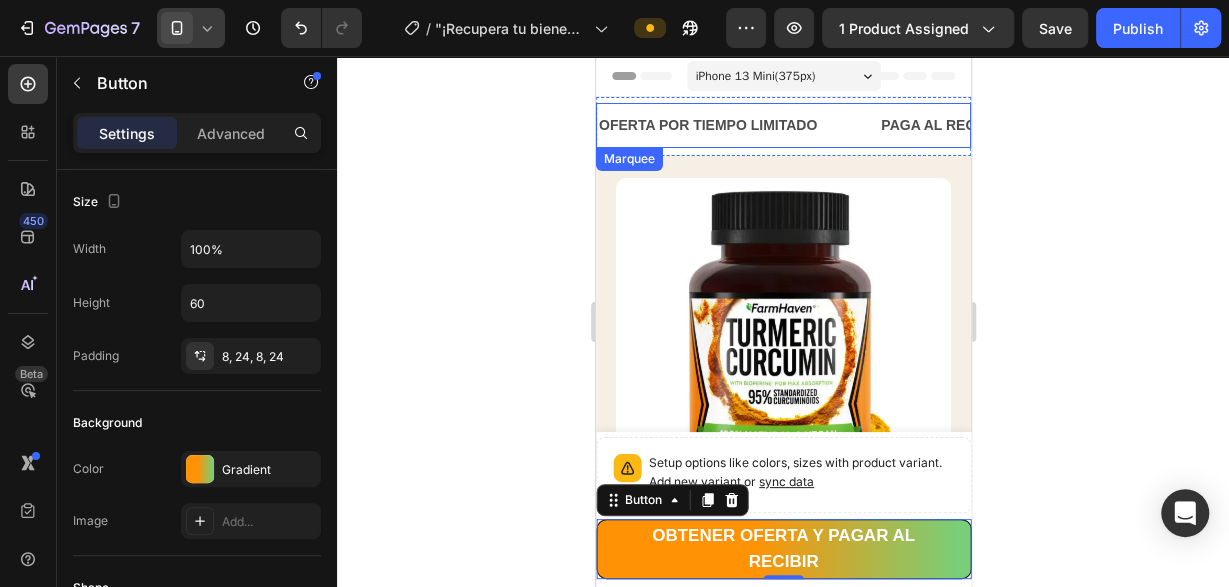 click on "OFERTA POR TIEMPO LIMITADO Text Block" at bounding box center (737, 125) 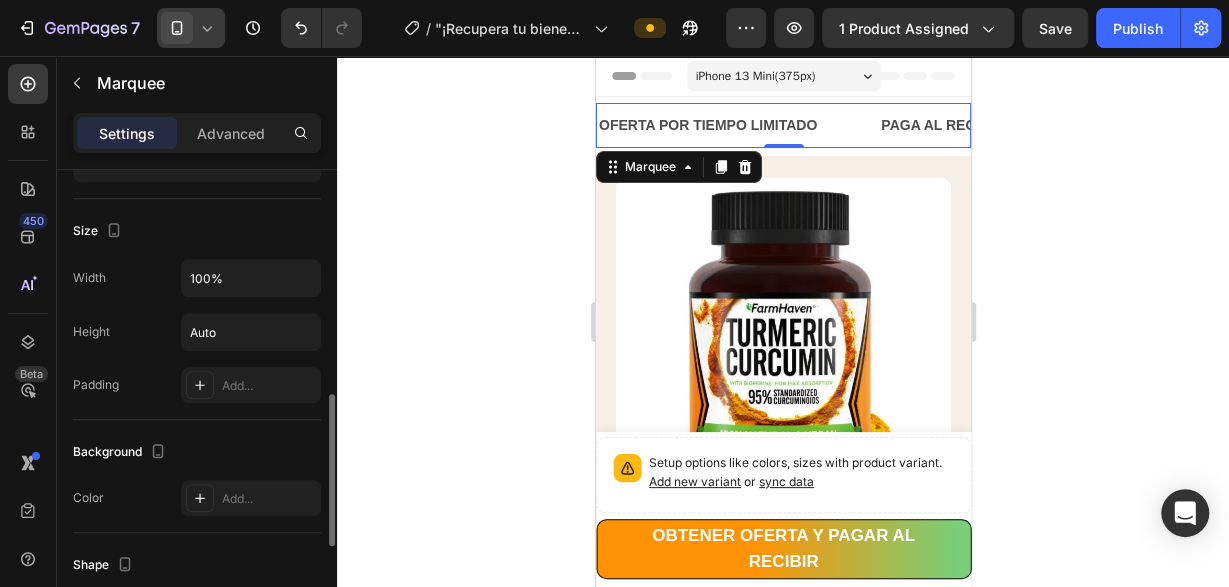 scroll, scrollTop: 388, scrollLeft: 0, axis: vertical 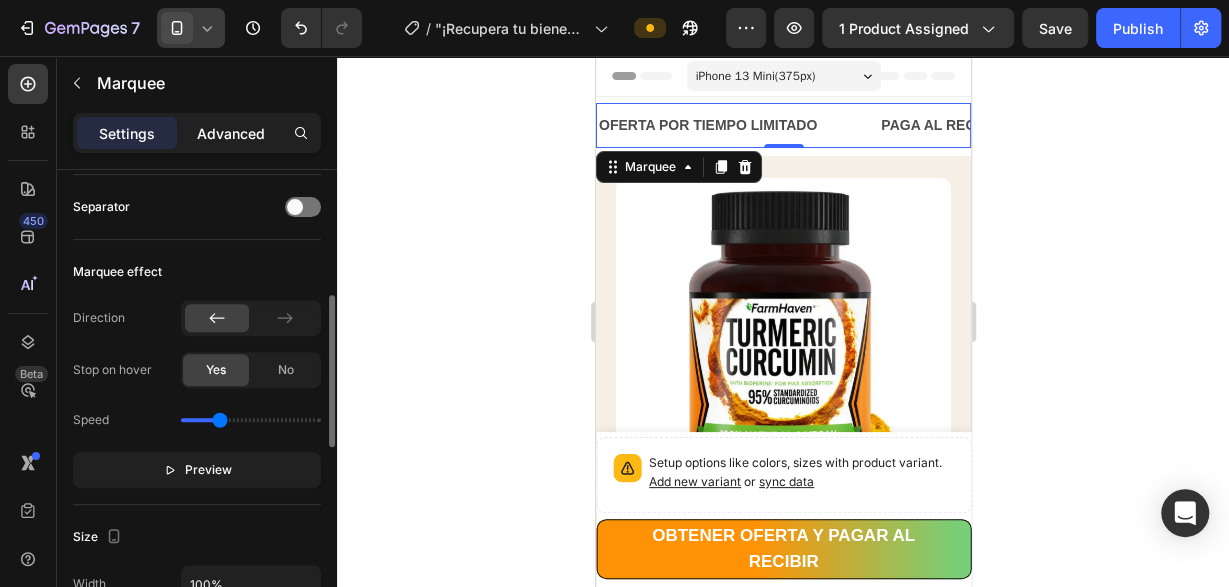 click on "Advanced" at bounding box center (231, 133) 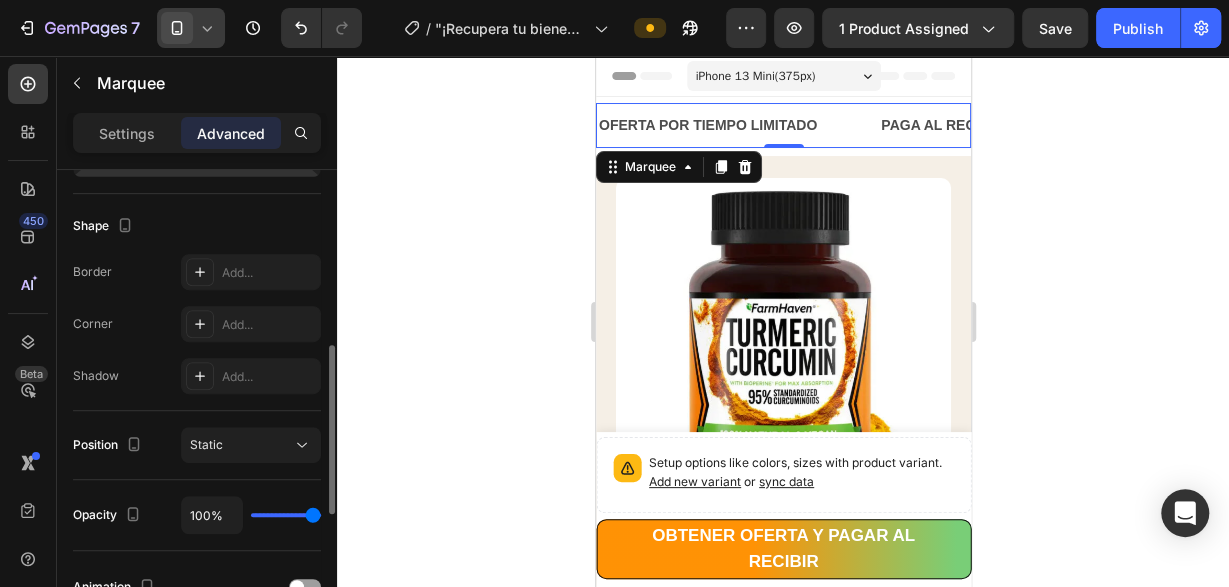 scroll, scrollTop: 388, scrollLeft: 0, axis: vertical 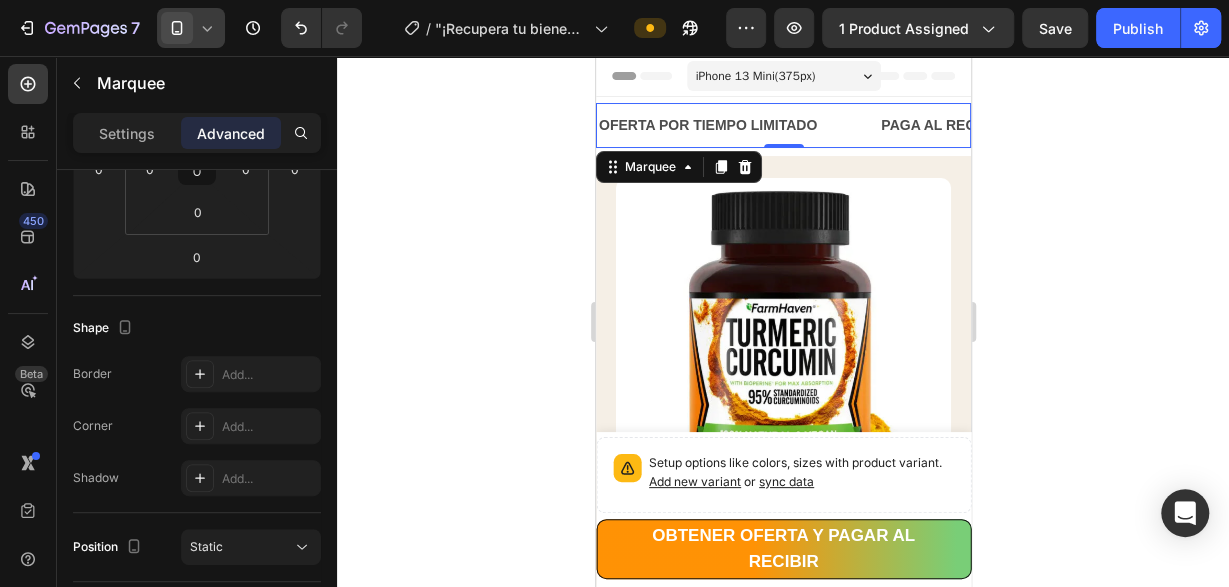 click on "OFERTA POR TIEMPO LIMITADO Text Block" at bounding box center (737, 125) 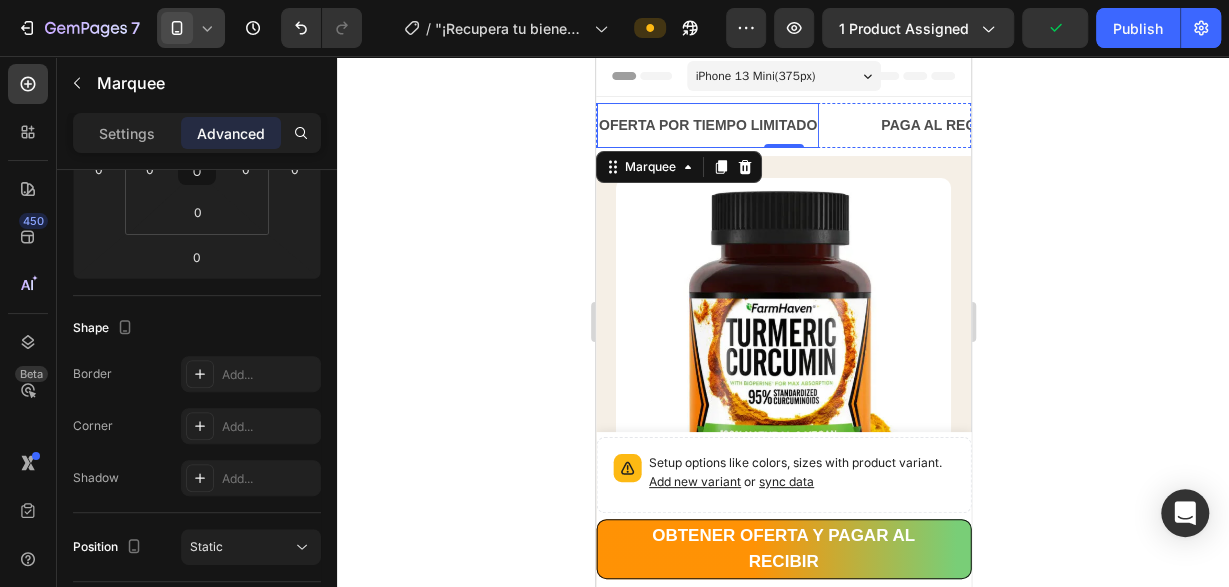 click on "OFERTA POR TIEMPO LIMITADO" at bounding box center [707, 125] 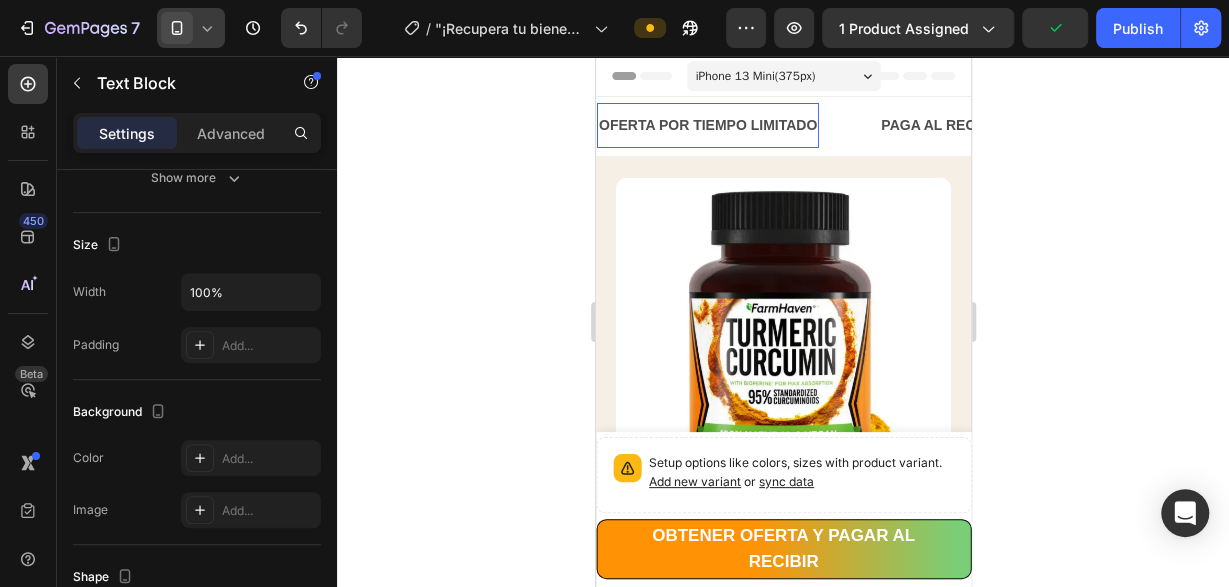 scroll, scrollTop: 0, scrollLeft: 0, axis: both 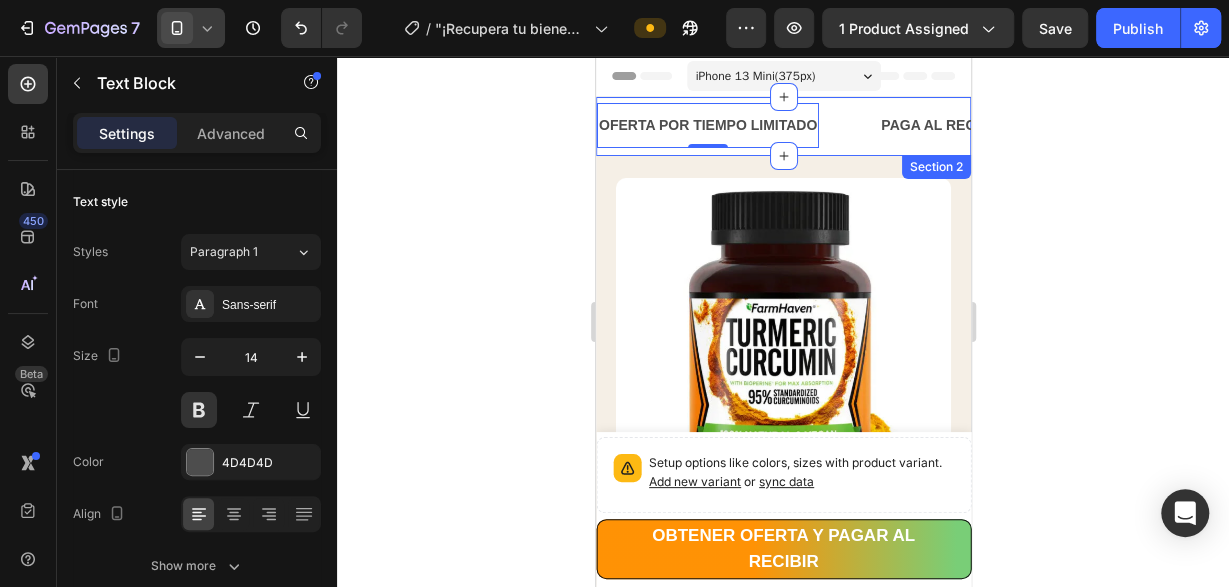 click on "OFERTA POR TIEMPO LIMITADO Text Block   0 PAGA AL RECIBIR Text Block ENVIO GRATIS  Text Block GARANTIA Text Block OFERTA POR TIEMPO LIMITADO Text Block   0 PAGA AL RECIBIR Text Block ENVIO GRATIS  Text Block GARANTIA Text Block Marquee Section 2" at bounding box center [782, 126] 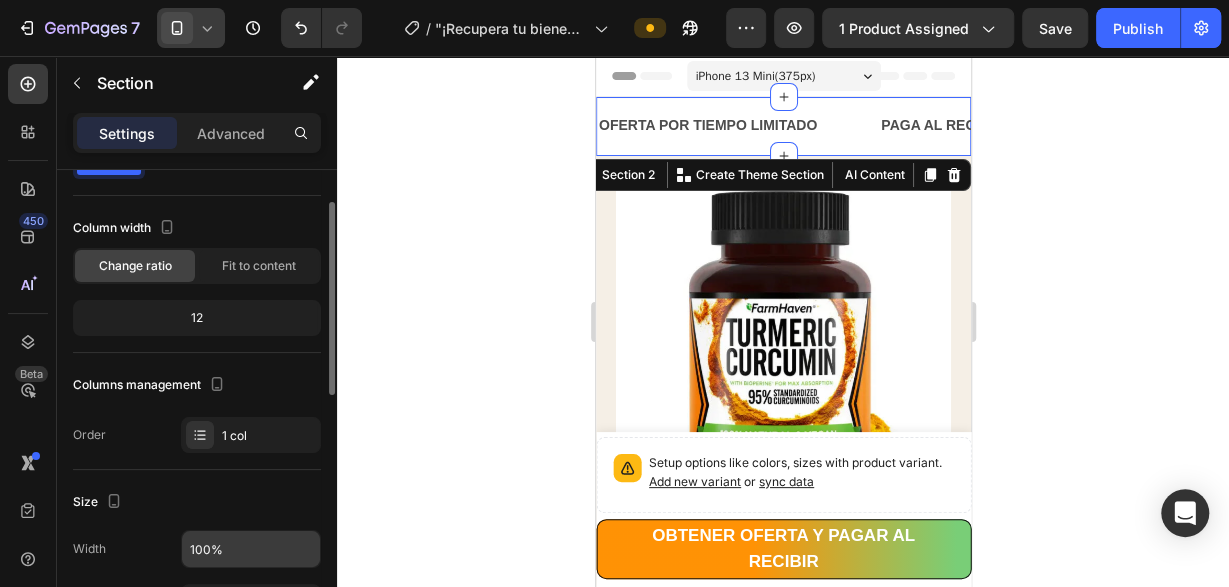 scroll, scrollTop: 0, scrollLeft: 0, axis: both 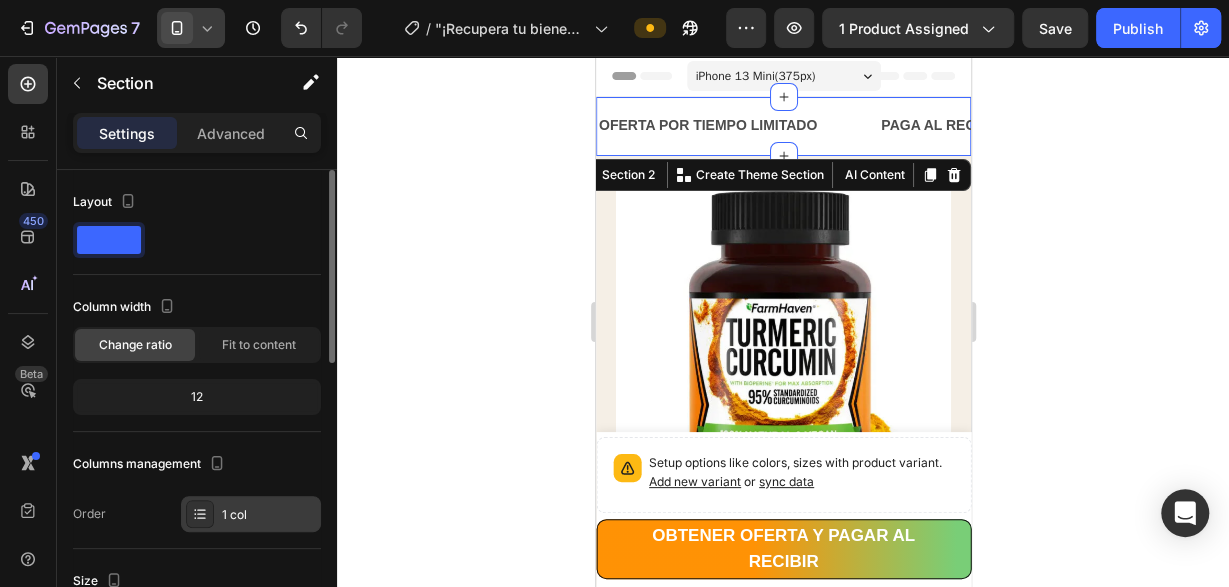 click on "1 col" at bounding box center (269, 515) 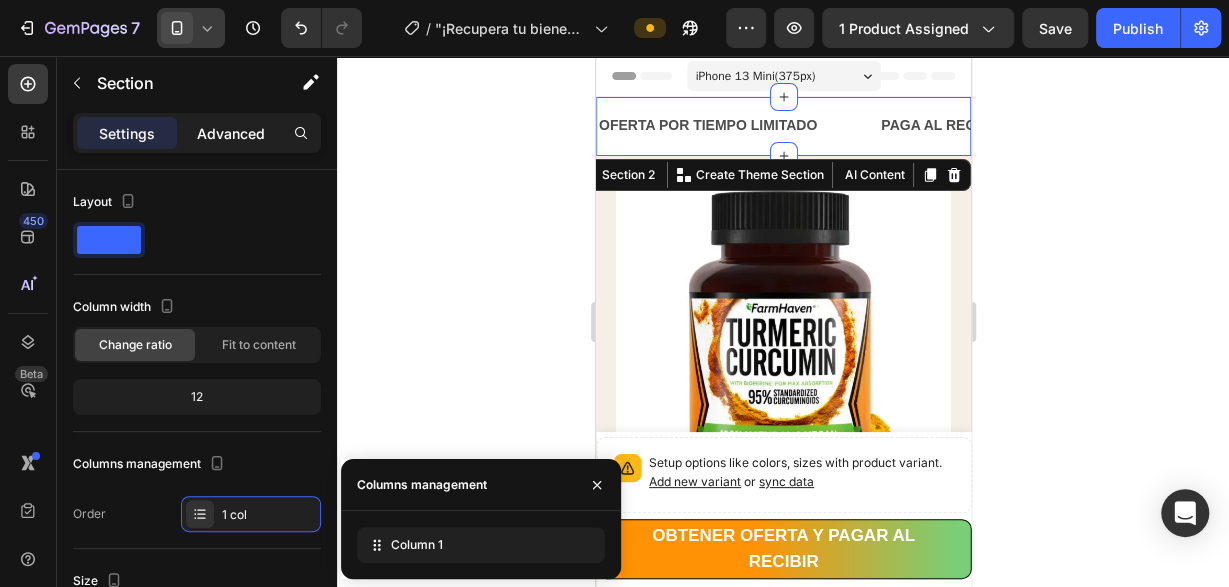 click on "Advanced" at bounding box center (231, 133) 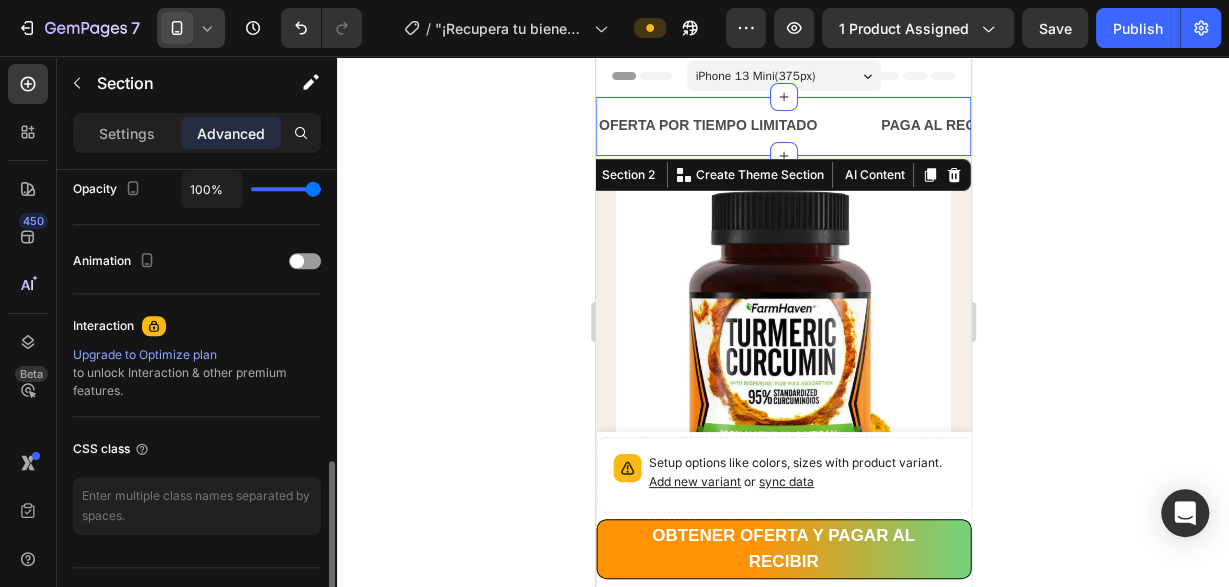 scroll, scrollTop: 856, scrollLeft: 0, axis: vertical 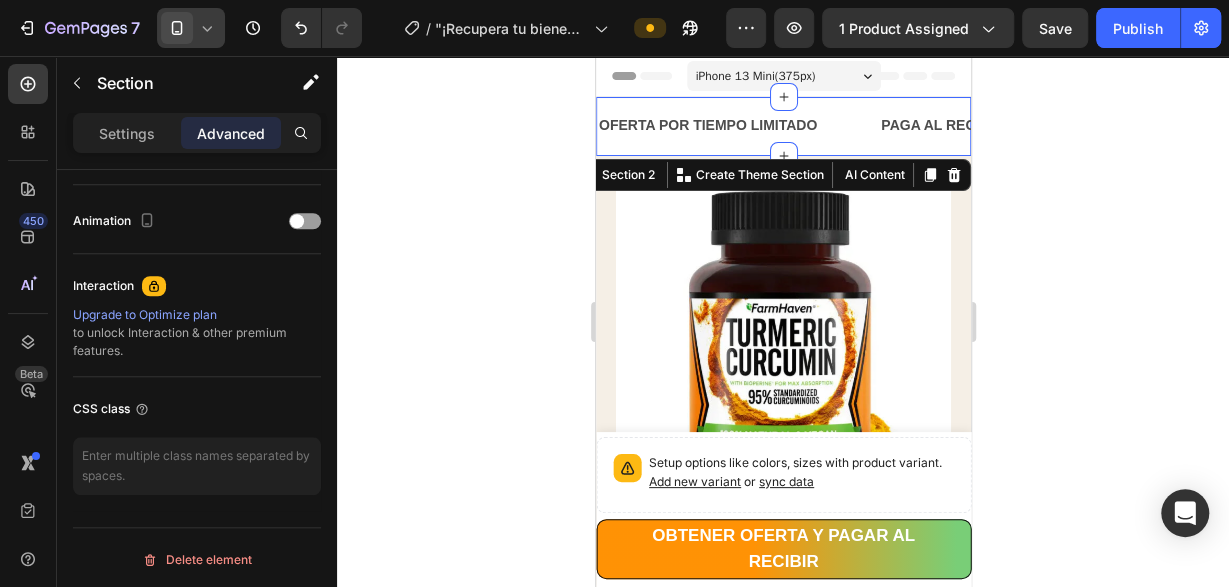 click on "OFERTA POR TIEMPO LIMITADO Text Block PAGA AL RECIBIR Text Block ENVIO GRATIS  Text Block GARANTIA Text Block OFERTA POR TIEMPO LIMITADO Text Block PAGA AL RECIBIR Text Block ENVIO GRATIS  Text Block GARANTIA Text Block Marquee Section 2   You can create reusable sections Create Theme Section AI Content Write with GemAI What would you like to describe here? Tone and Voice Persuasive Product "¡Recupera tu bienestar ahora! Dile adiós al dolor articular con Cúrcuma 100% natural" Show more Generate" at bounding box center (782, 126) 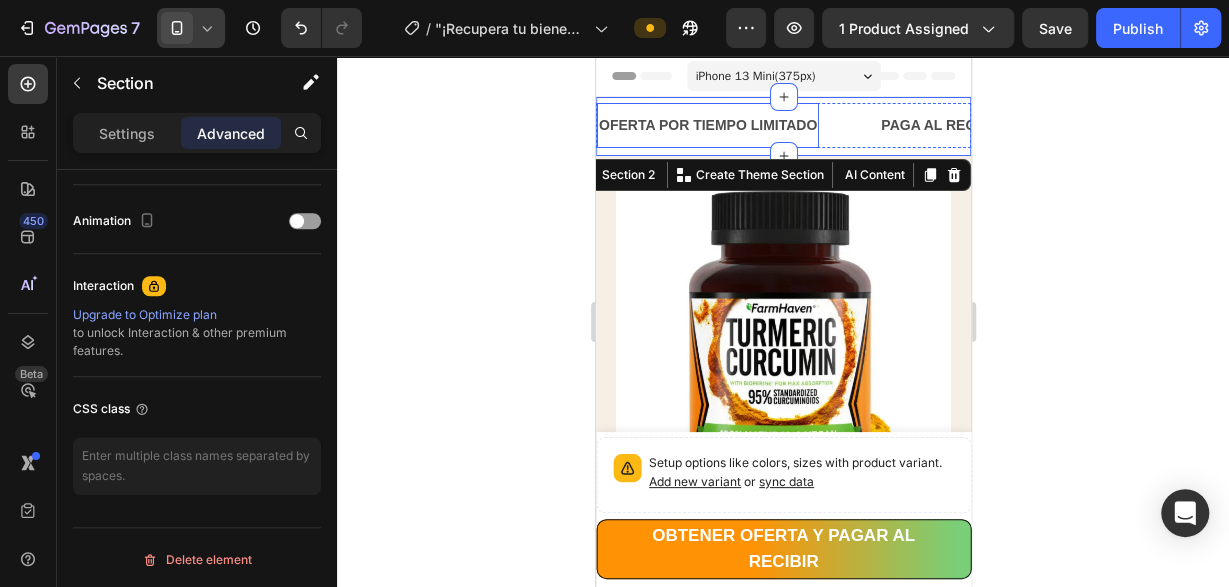 drag, startPoint x: 818, startPoint y: 117, endPoint x: 832, endPoint y: 149, distance: 34.928497 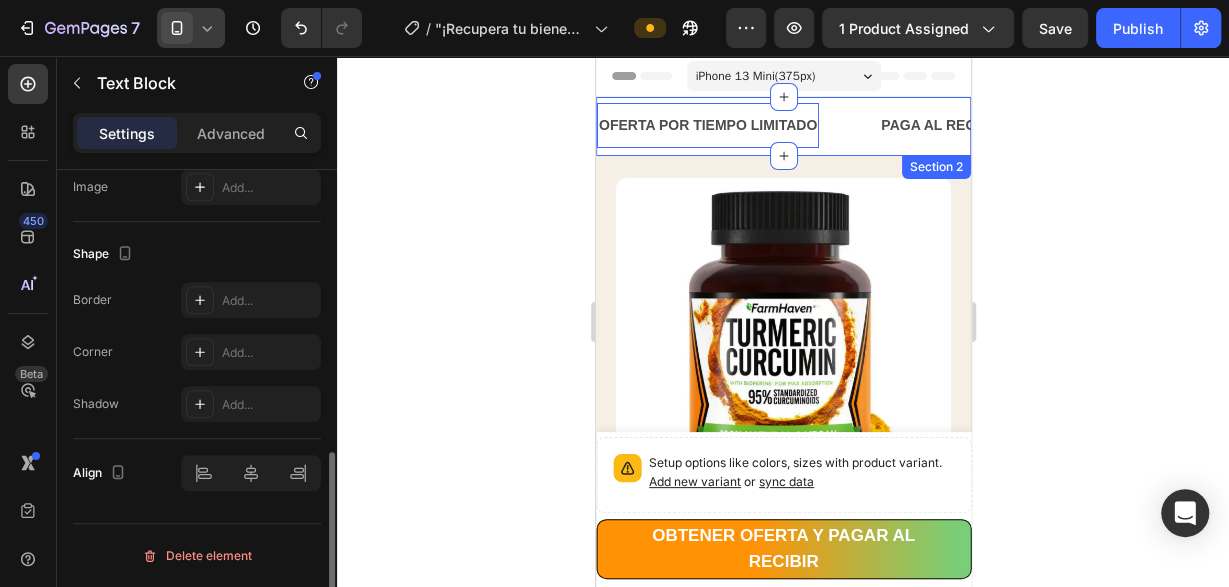 scroll, scrollTop: 0, scrollLeft: 0, axis: both 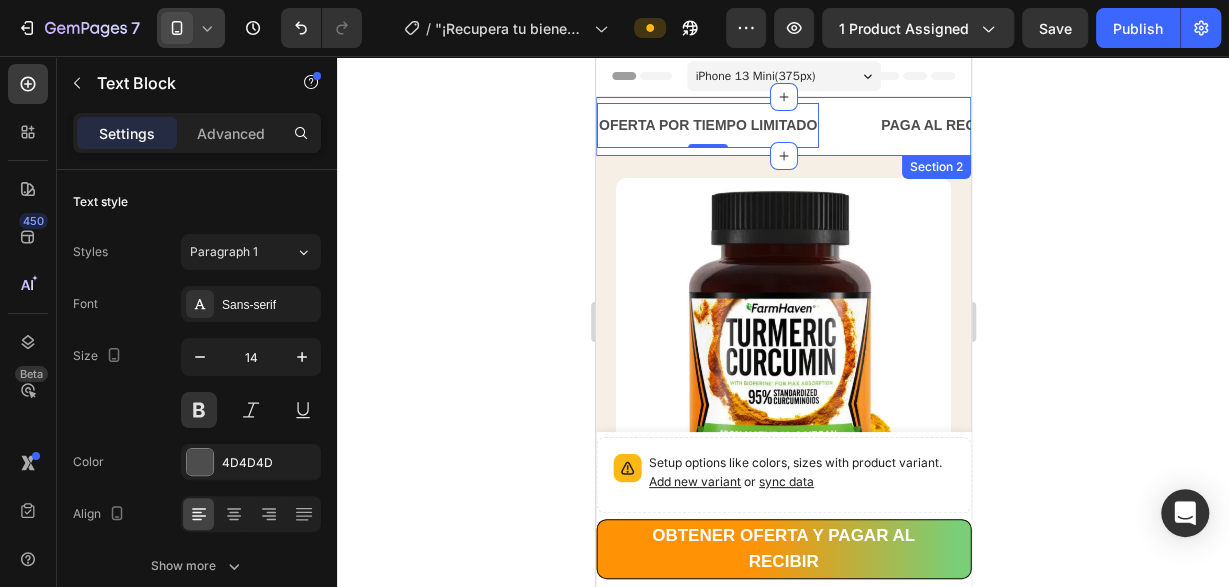 click on "OFERTA POR TIEMPO LIMITADO Text Block   0 PAGA AL RECIBIR Text Block ENVIO GRATIS  Text Block GARANTIA Text Block OFERTA POR TIEMPO LIMITADO Text Block   0 PAGA AL RECIBIR Text Block ENVIO GRATIS  Text Block GARANTIA Text Block Marquee Section 2" at bounding box center [782, 126] 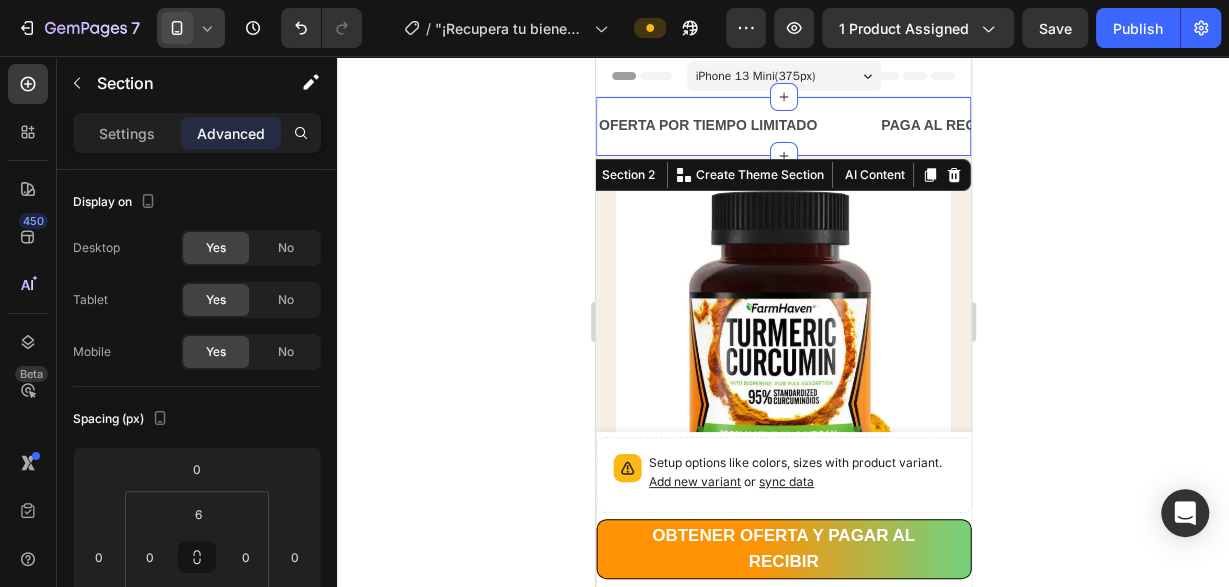 click on "OFERTA POR TIEMPO LIMITADO Text Block PAGA AL RECIBIR Text Block ENVIO GRATIS  Text Block GARANTIA Text Block OFERTA POR TIEMPO LIMITADO Text Block PAGA AL RECIBIR Text Block ENVIO GRATIS  Text Block GARANTIA Text Block Marquee Section 2   You can create reusable sections Create Theme Section AI Content Write with GemAI What would you like to describe here? Tone and Voice Persuasive Product "¡Recupera tu bienestar ahora! Dile adiós al dolor articular con Cúrcuma 100% natural" Show more Generate" at bounding box center (782, 126) 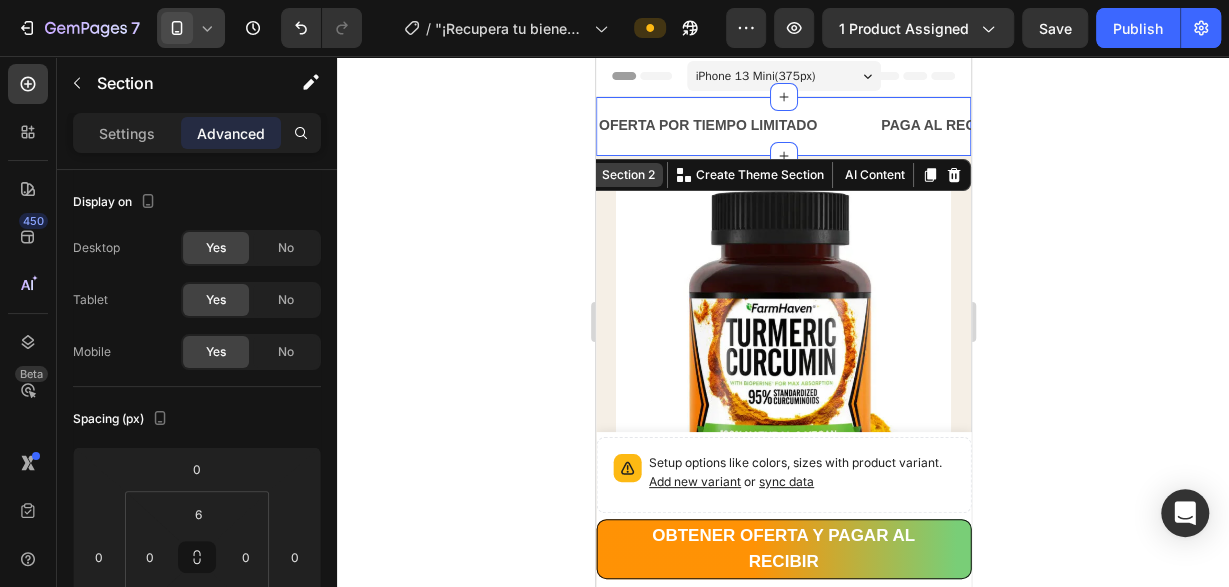 click on "Section 2" at bounding box center (619, 175) 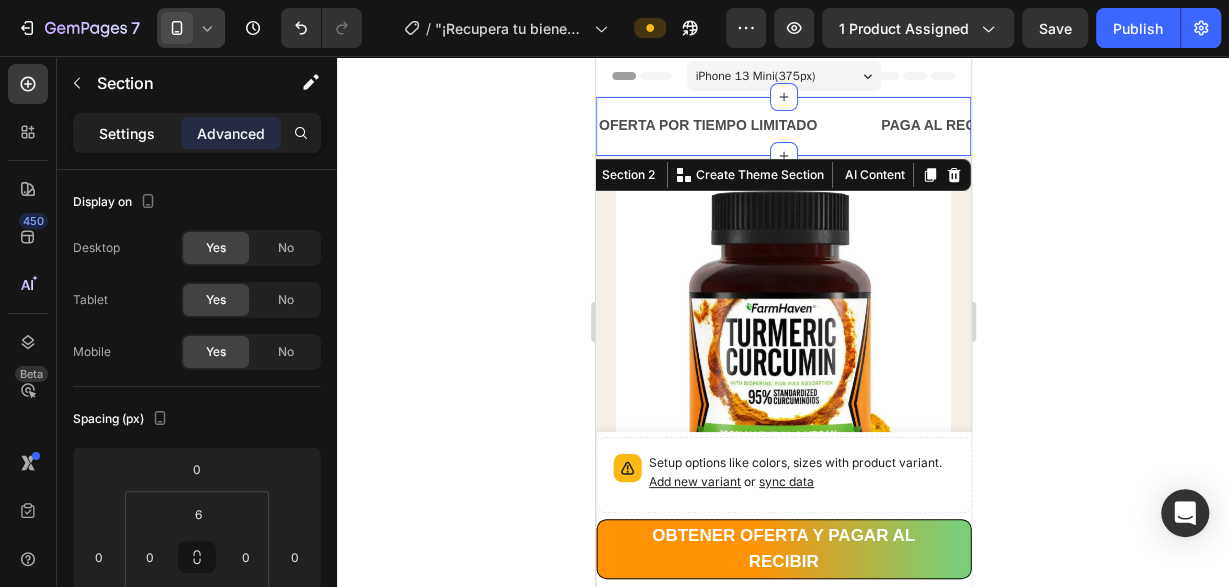 click on "Settings" at bounding box center [127, 133] 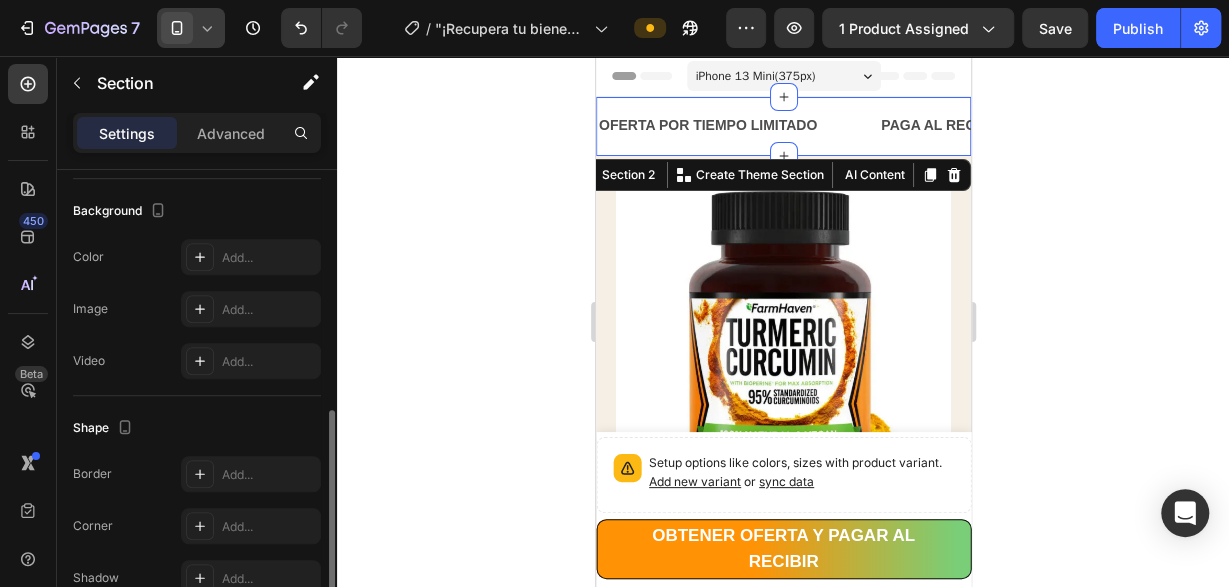 scroll, scrollTop: 385, scrollLeft: 0, axis: vertical 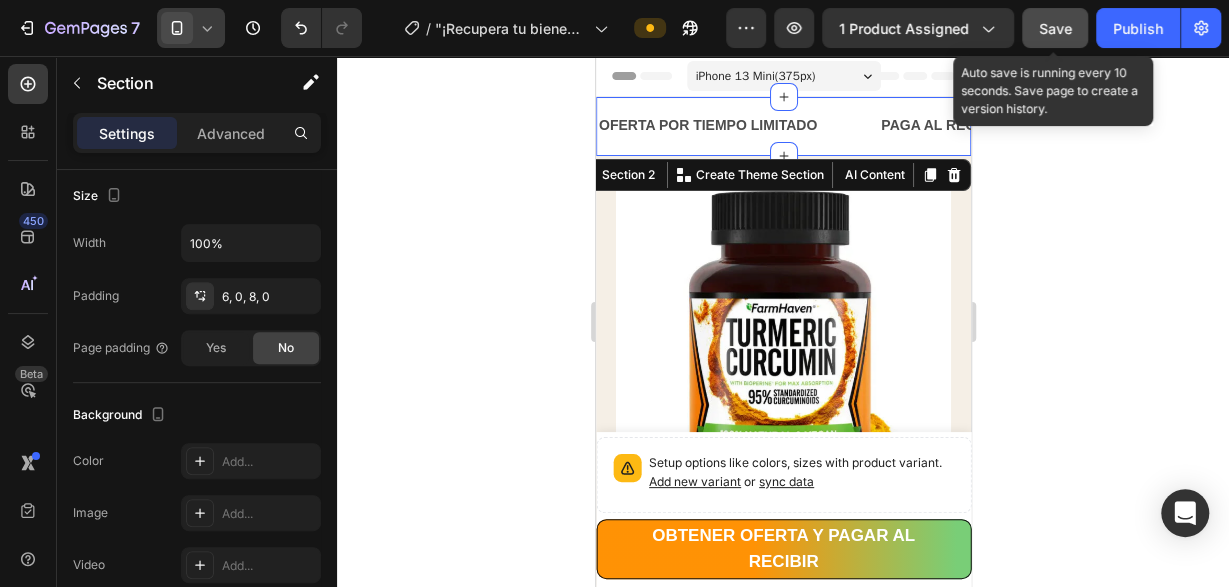 click on "Save" at bounding box center [1055, 28] 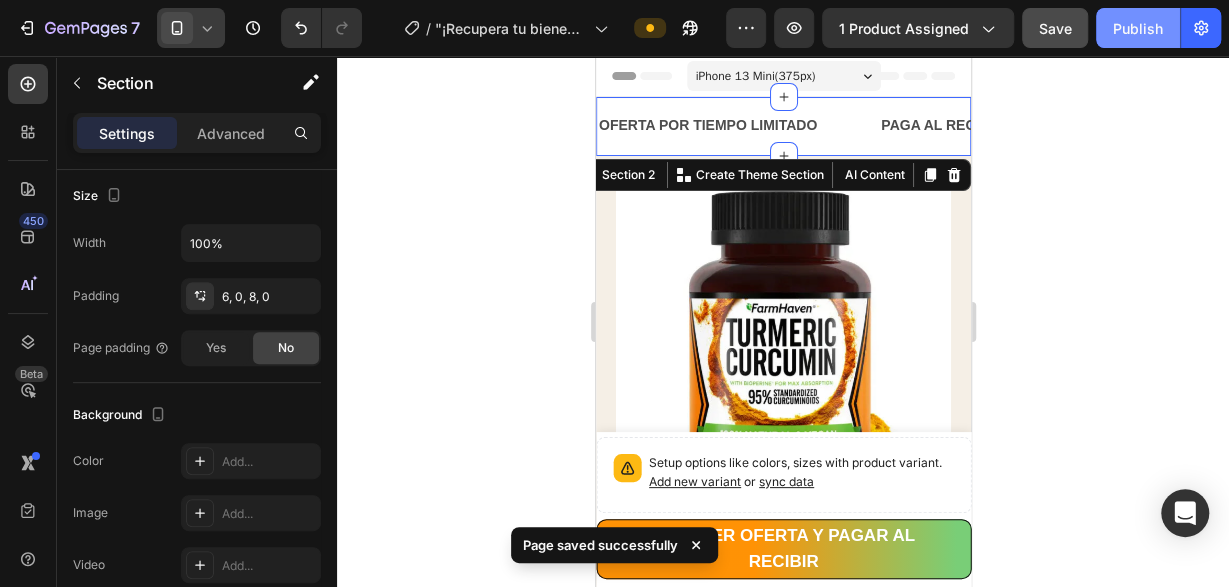 click on "Publish" at bounding box center (1138, 28) 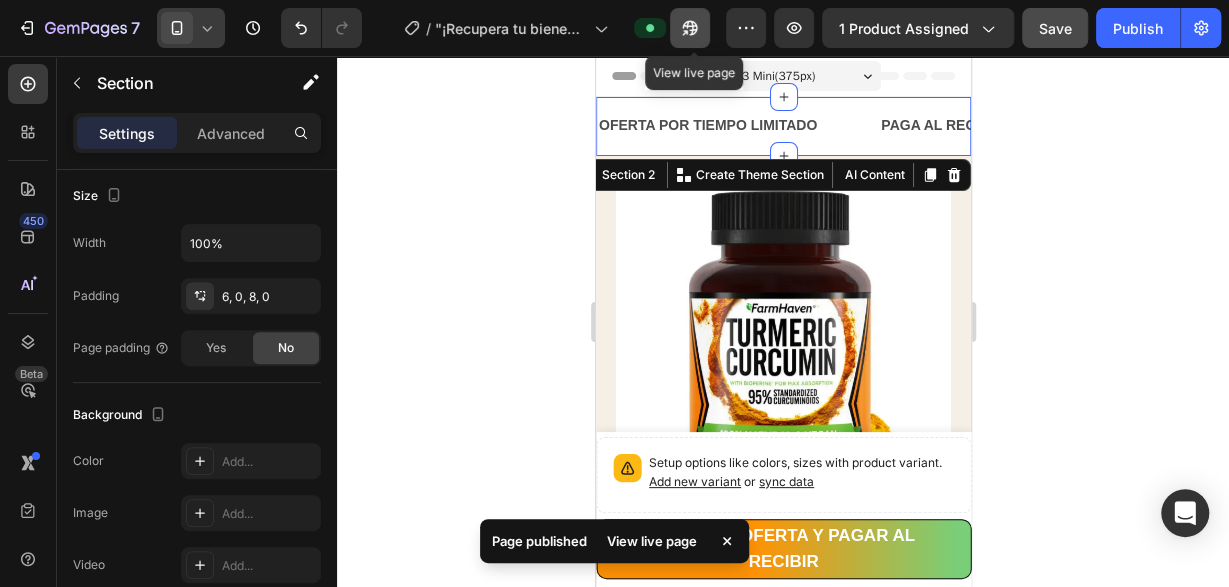 click 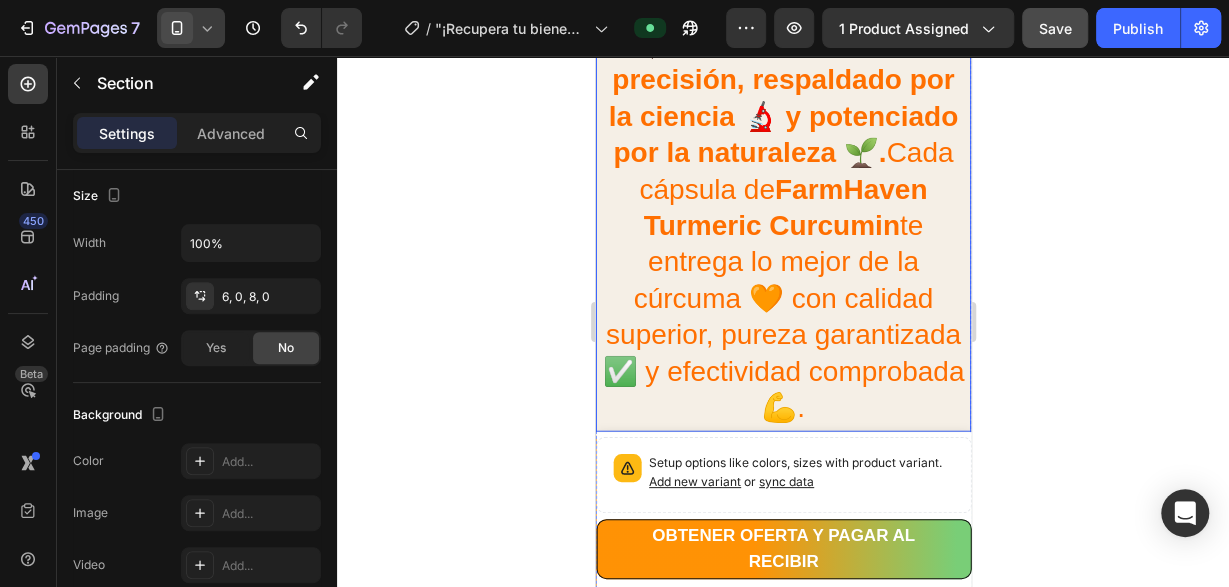 scroll, scrollTop: 2392, scrollLeft: 0, axis: vertical 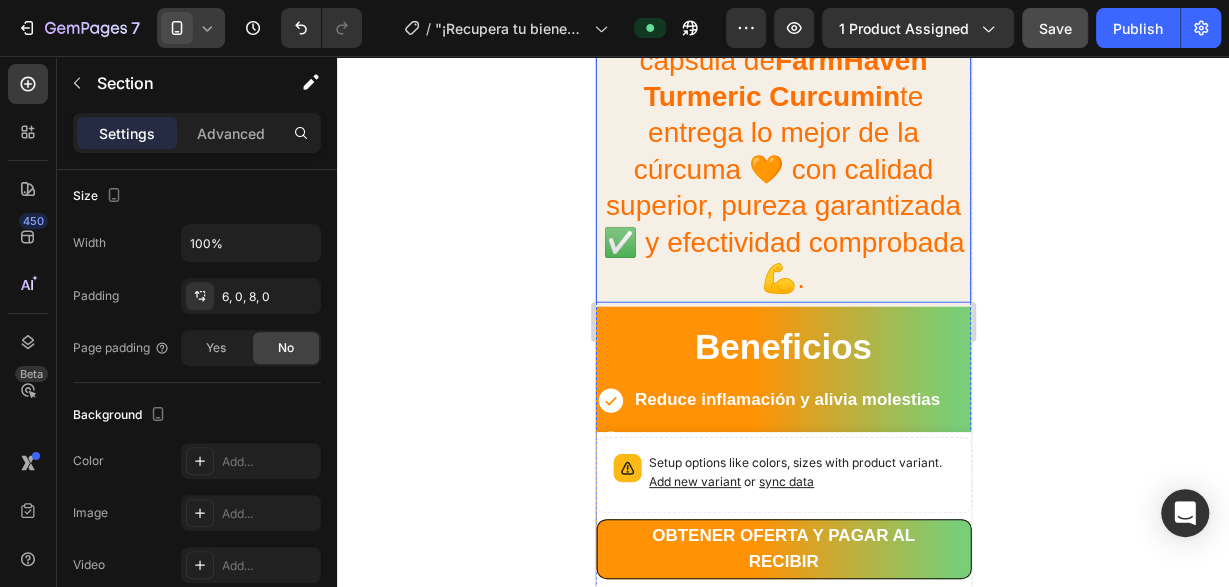 click on "🌿✨  Formulado con precisión, respaldado por la ciencia 🔬 y potenciado por la naturaleza 🌱. Cada cápsula de  FarmHaven Turmeric Curcumin  te entrega lo mejor de la cúrcuma 🧡 con calidad superior, pureza garantizada ✅ y efectividad comprobada 💪." at bounding box center (782, 97) 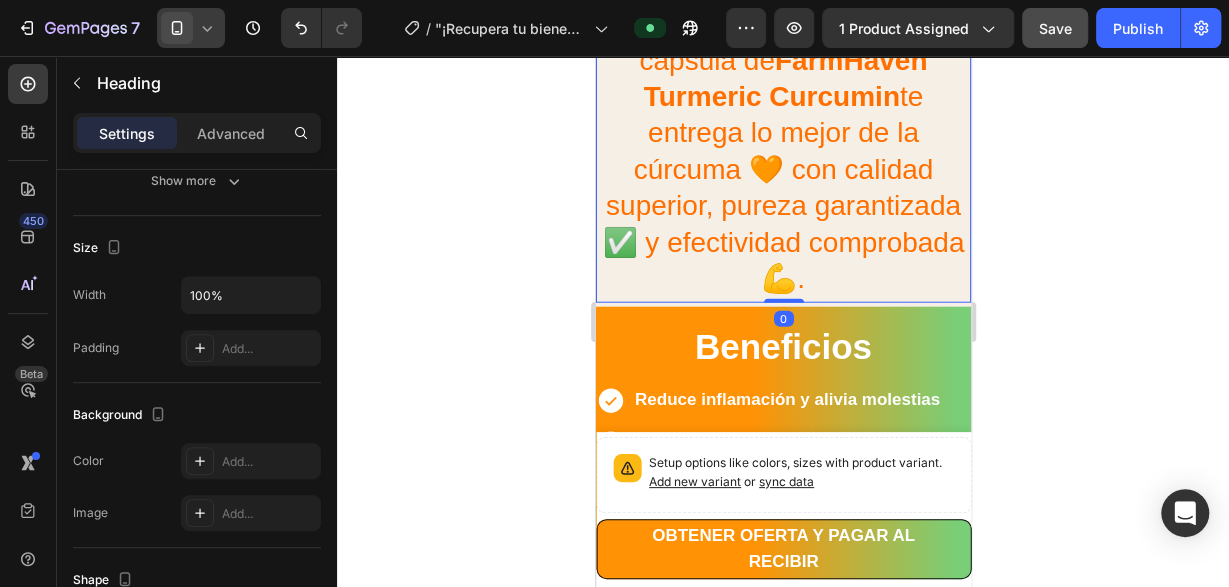 scroll, scrollTop: 0, scrollLeft: 0, axis: both 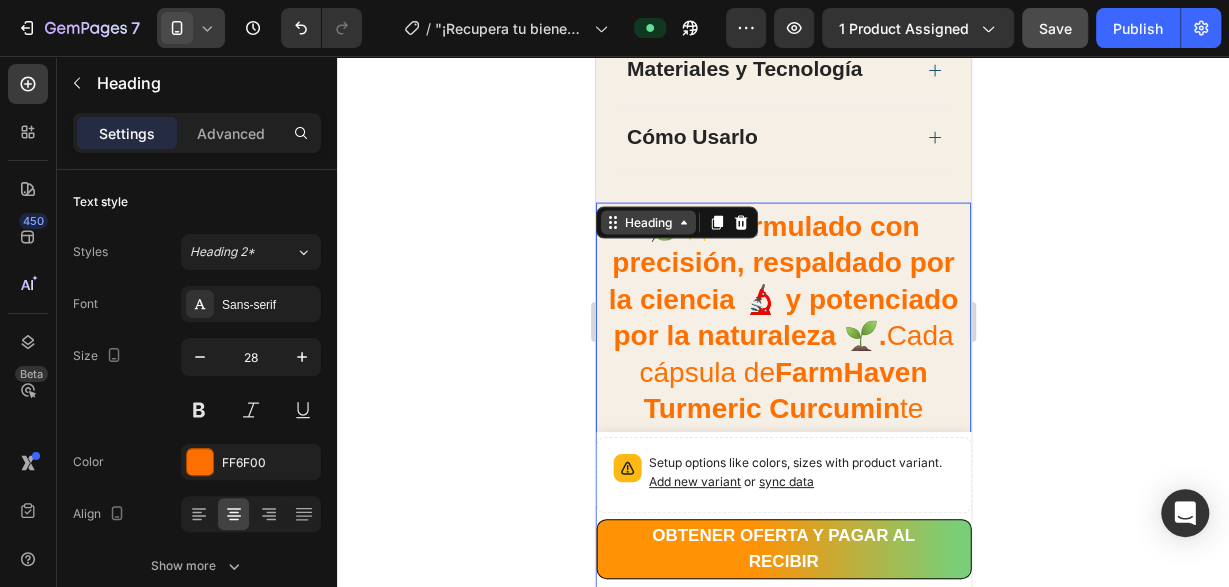 click 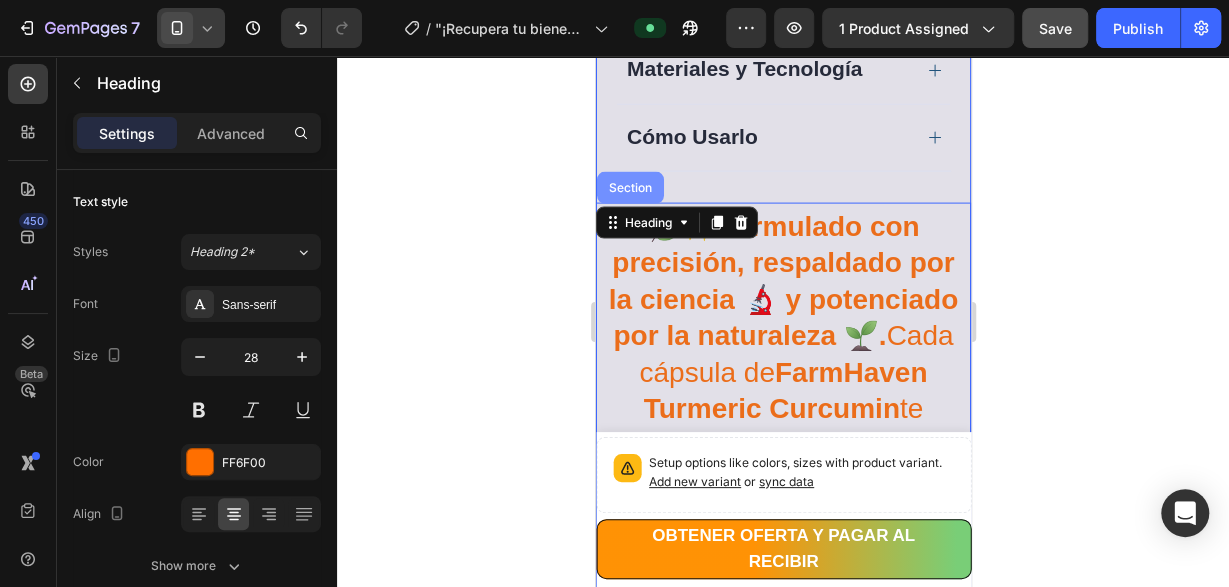click on "Section" at bounding box center (629, 188) 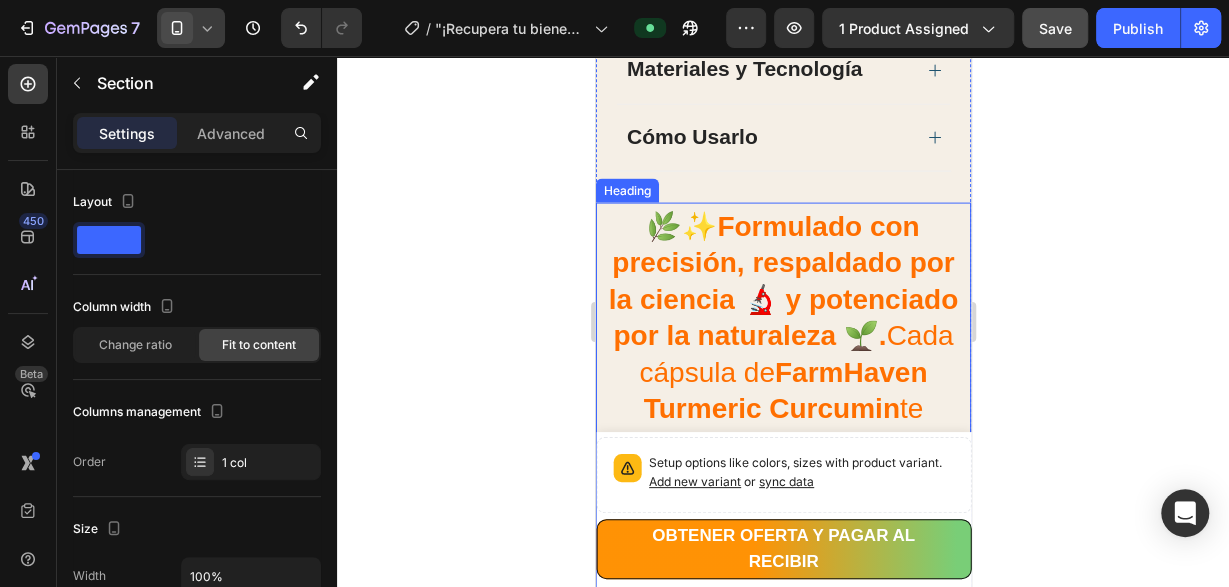 click on "🌿✨  Formulado con precisión, respaldado por la ciencia 🔬 y potenciado por la naturaleza 🌱. Cada cápsula de  FarmHaven Turmeric Curcumin  te entrega lo mejor de la cúrcuma 🧡 con calidad superior, pureza garantizada ✅ y efectividad comprobada 💪." at bounding box center [782, 409] 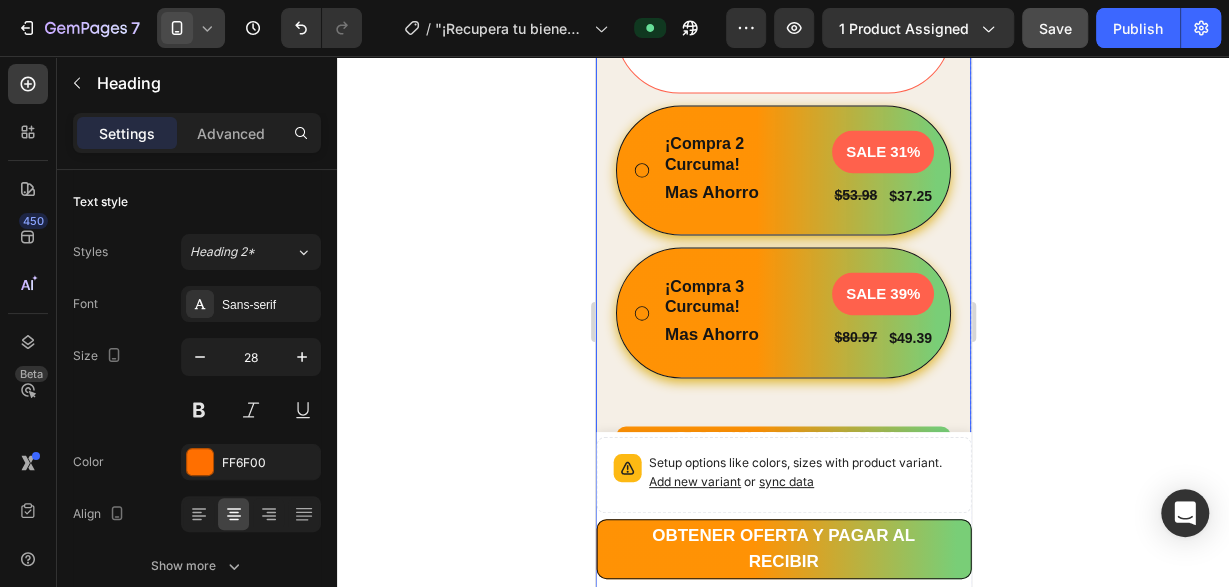 scroll, scrollTop: 1352, scrollLeft: 0, axis: vertical 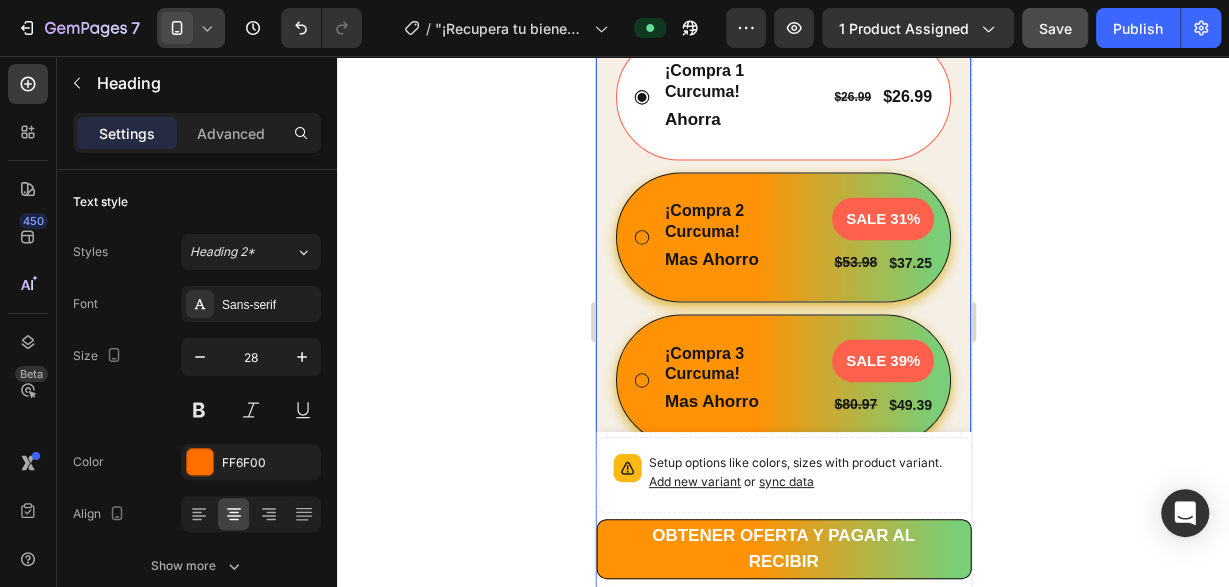 click on "Product Images Row "¡Recupera tu bienestar ahora! Dile adiós al dolor articular con Cúrcuma 100% natural" Product Title Limited Edition Text Block Icon Icon Icon Icon  Clasificado 4,7 estrellas (217 reseñas) Text Block Icon List 🔥 ¡CORRE QUE SE ACABA! 🔥 Text Block Row  ¡Por tiempo limitado! Aprovecha esta oferta 🔥HASTA 48% OFF 🔖  HOT SALE Text Block 💛 FarmHaven Turmeric Curcumin es más que un suplemento, es tu aliado diario para combatir la inflamación, aliviar molestias articulares y promover una vida activa y saludable. Con 1965 mg por dosis, 95% de curcuminoides estandarizados y 15 mg de BioPerine® para máxima absorción, ofrece una fórmula 100% natural, vegana y respaldada por la ciencia.   Disfruta del poder ancestral de la cúrcuma combinado con tecnología moderna para cuidar tus articulaciones, músculos y sistema cardiovascular, desde el primer día. Text Block ¡Compra 1 Curcuma! Text Block Ahorra Text Block $26.99 Product Price Product Price $26.99 Product Price Row Row" at bounding box center [782, -137] 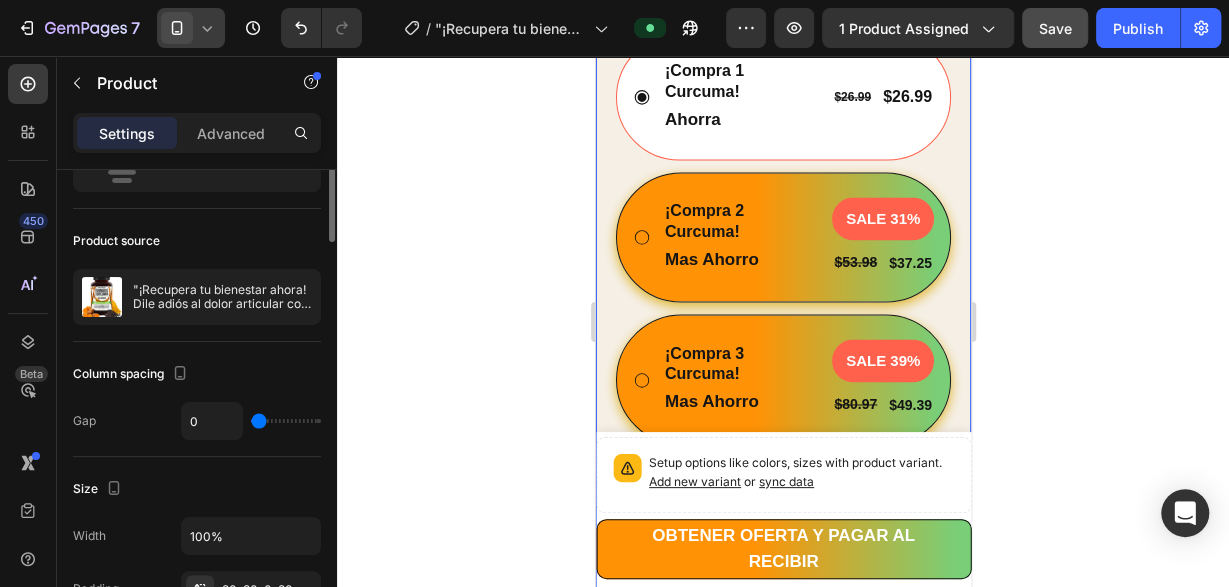 scroll, scrollTop: 0, scrollLeft: 0, axis: both 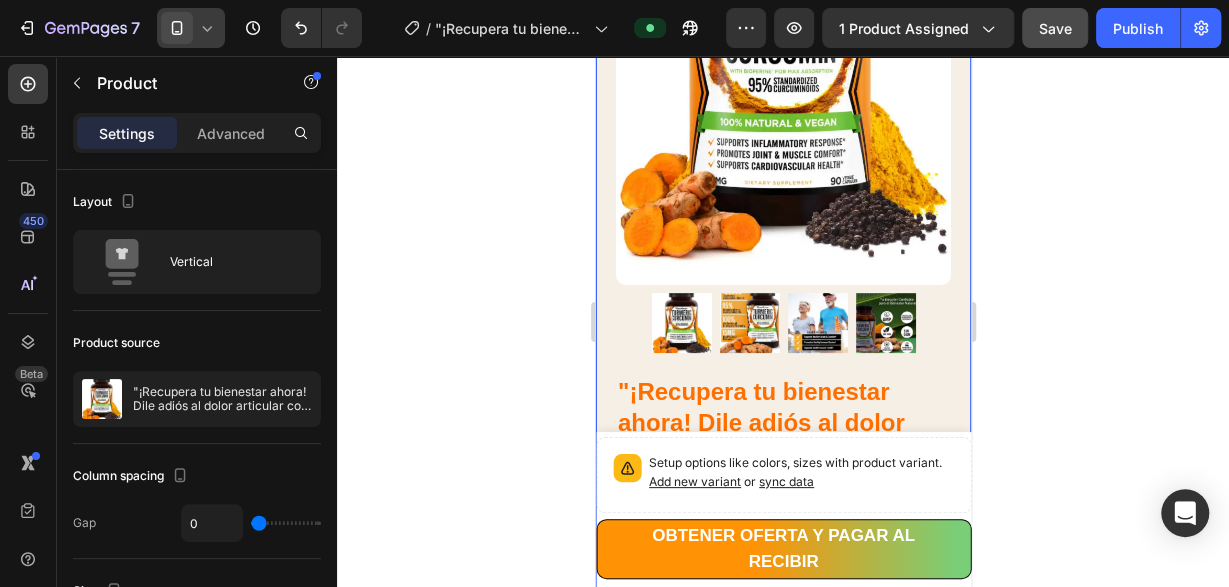 click on "Product Images Row "¡Recupera tu bienestar ahora! Dile adiós al dolor articular con Cúrcuma 100% natural" Product Title Limited Edition Text Block Icon Icon Icon Icon  Clasificado 4,7 estrellas (217 reseñas) Text Block Icon List 🔥 ¡CORRE QUE SE ACABA! 🔥 Text Block Row  ¡Por tiempo limitado! Aprovecha esta oferta 🔥HASTA 48% OFF 🔖  HOT SALE Text Block 💛 FarmHaven Turmeric Curcumin es más que un suplemento, es tu aliado diario para combatir la inflamación, aliviar molestias articulares y promover una vida activa y saludable. Con 1965 mg por dosis, 95% de curcuminoides estandarizados y 15 mg de BioPerine® para máxima absorción, ofrece una fórmula 100% natural, vegana y respaldada por la ciencia.   Disfruta del poder ancestral de la cúrcuma combinado con tecnología moderna para cuidar tus articulaciones, músculos y sistema cardiovascular, desde el primer día. Text Block ¡Compra 1 Curcuma! Text Block Ahorra Text Block $26.99 Product Price Product Price $26.99 Product Price Row Row" at bounding box center (782, 903) 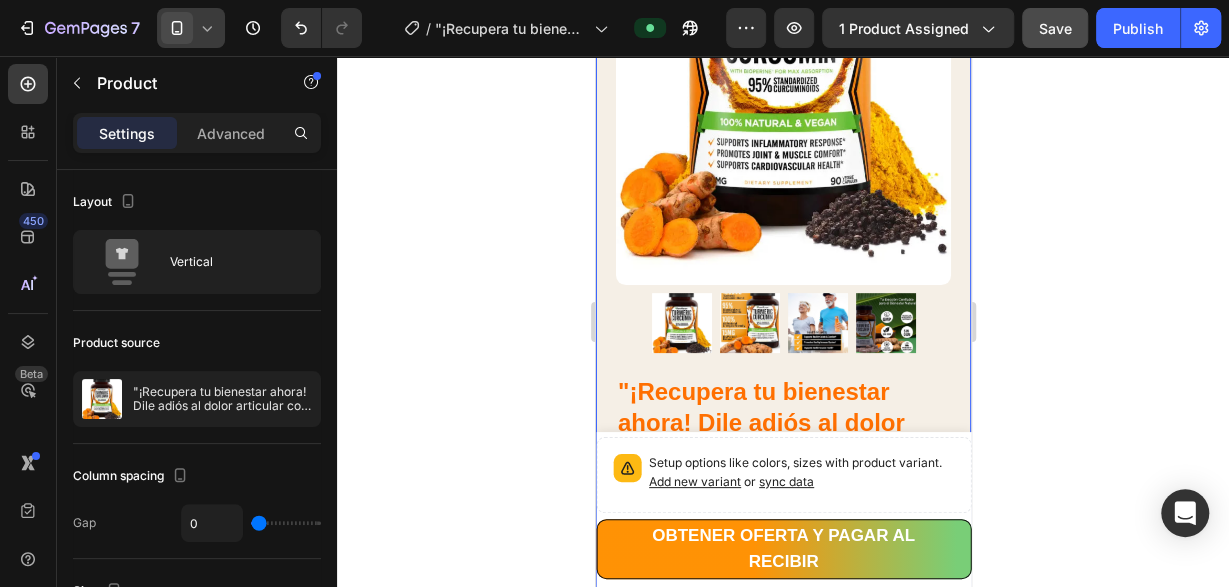 click on "Product Images Row "¡Recupera tu bienestar ahora! Dile adiós al dolor articular con Cúrcuma 100% natural" Product Title Limited Edition Text Block Icon Icon Icon Icon  Clasificado 4,7 estrellas (217 reseñas) Text Block Icon List 🔥 ¡CORRE QUE SE ACABA! 🔥 Text Block Row  ¡Por tiempo limitado! Aprovecha esta oferta 🔥HASTA 48% OFF 🔖  HOT SALE Text Block 💛 FarmHaven Turmeric Curcumin es más que un suplemento, es tu aliado diario para combatir la inflamación, aliviar molestias articulares y promover una vida activa y saludable. Con 1965 mg por dosis, 95% de curcuminoides estandarizados y 15 mg de BioPerine® para máxima absorción, ofrece una fórmula 100% natural, vegana y respaldada por la ciencia.   Disfruta del poder ancestral de la cúrcuma combinado con tecnología moderna para cuidar tus articulaciones, músculos y sistema cardiovascular, desde el primer día. Text Block ¡Compra 1 Curcuma! Text Block Ahorra Text Block $26.99 Product Price Product Price $26.99 Product Price Row Row" at bounding box center [782, 903] 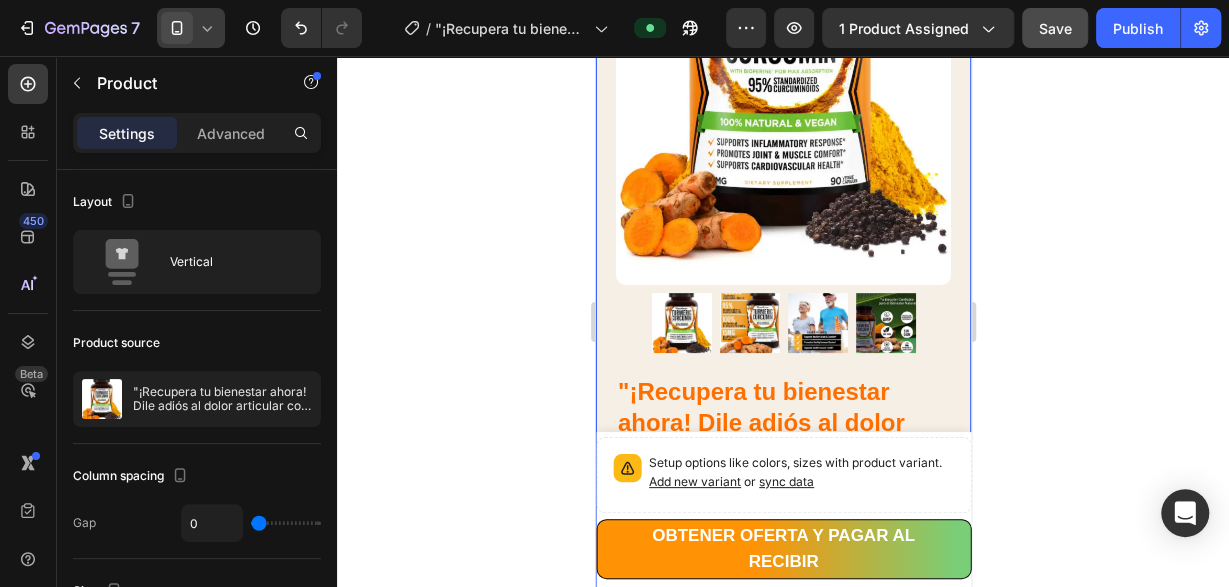 scroll, scrollTop: 0, scrollLeft: 0, axis: both 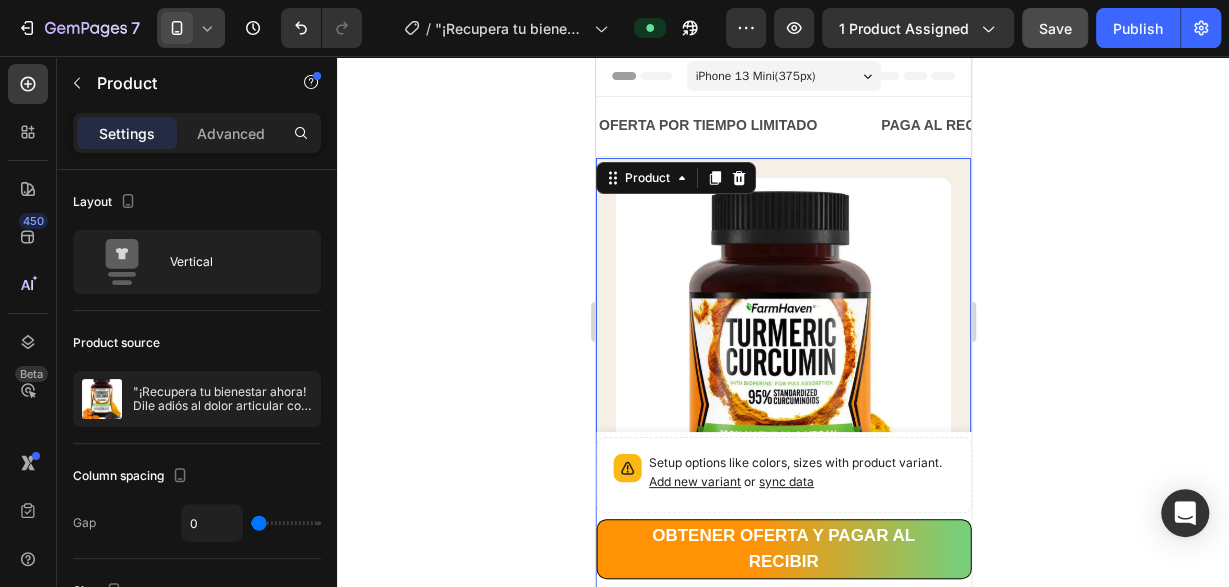 click on "Product Images Row "¡Recupera tu bienestar ahora! Dile adiós al dolor articular con Cúrcuma 100% natural" Product Title Limited Edition Text Block Icon Icon Icon Icon  Clasificado 4,7 estrellas (217 reseñas) Text Block Icon List 🔥 ¡CORRE QUE SE ACABA! 🔥 Text Block Row  ¡Por tiempo limitado! Aprovecha esta oferta 🔥HASTA 48% OFF 🔖  HOT SALE Text Block 💛 FarmHaven Turmeric Curcumin es más que un suplemento, es tu aliado diario para combatir la inflamación, aliviar molestias articulares y promover una vida activa y saludable. Con 1965 mg por dosis, 95% de curcuminoides estandarizados y 15 mg de BioPerine® para máxima absorción, ofrece una fórmula 100% natural, vegana y respaldada por la ciencia.   Disfruta del poder ancestral de la cúrcuma combinado con tecnología moderna para cuidar tus articulaciones, músculos y sistema cardiovascular, desde el primer día. Text Block ¡Compra 1 Curcuma! Text Block Ahorra Text Block $26.99 Product Price Product Price $26.99 Product Price Row Row" at bounding box center (782, 1215) 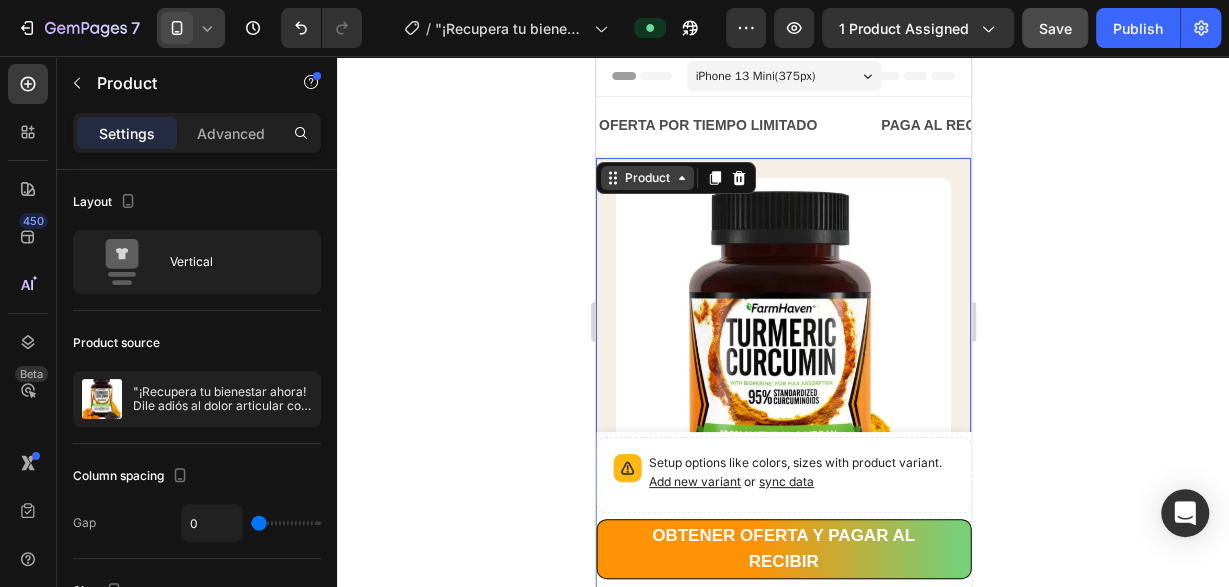 click 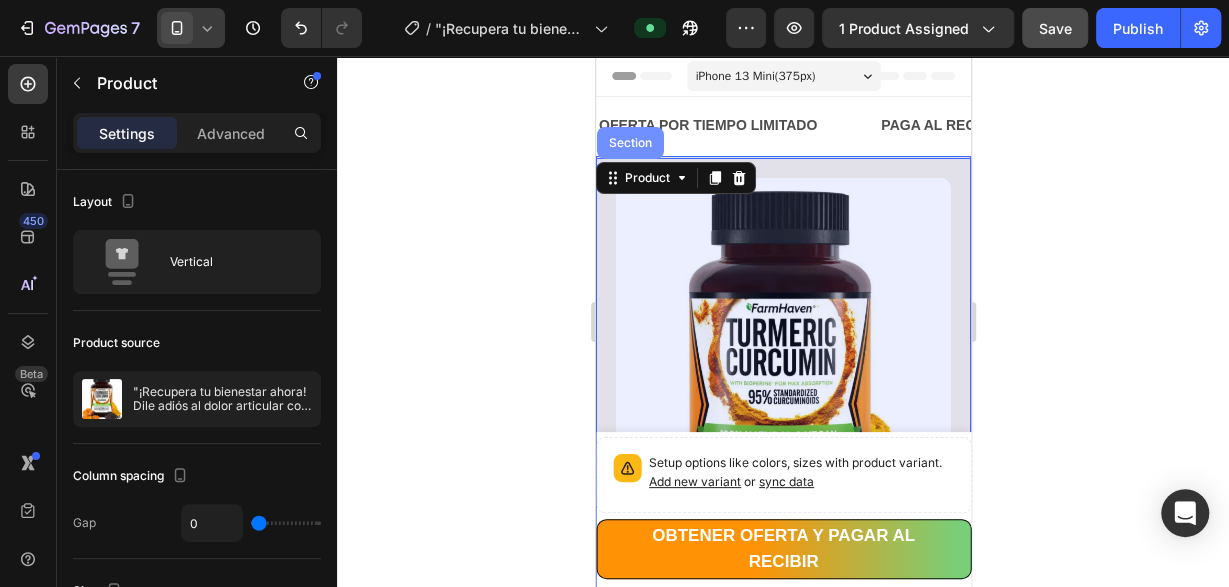 click on "Section" at bounding box center (629, 143) 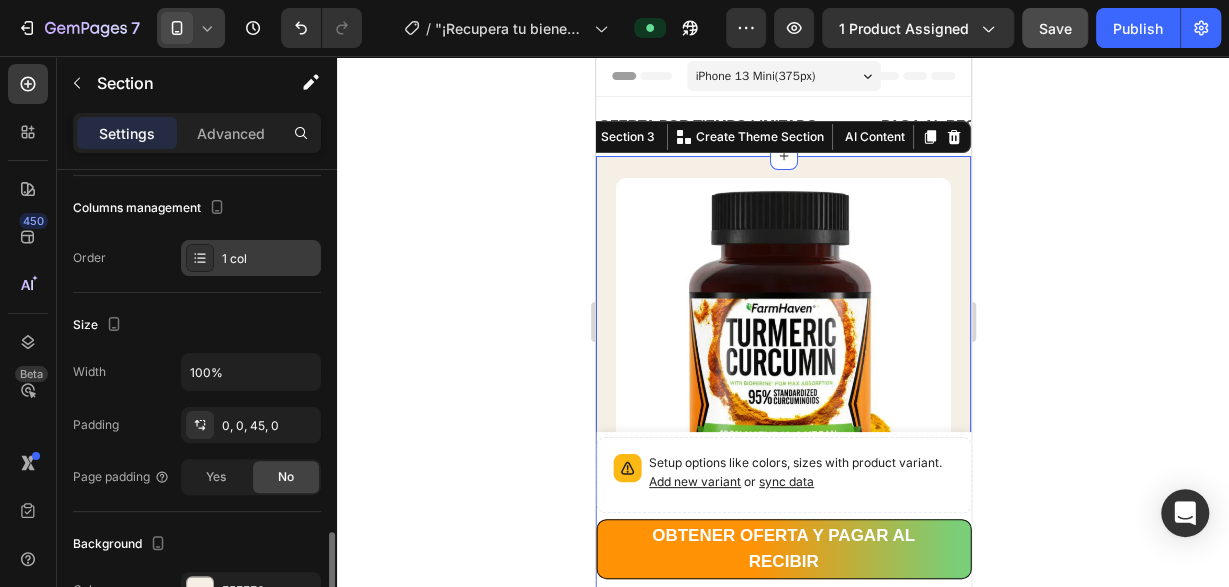 scroll, scrollTop: 408, scrollLeft: 0, axis: vertical 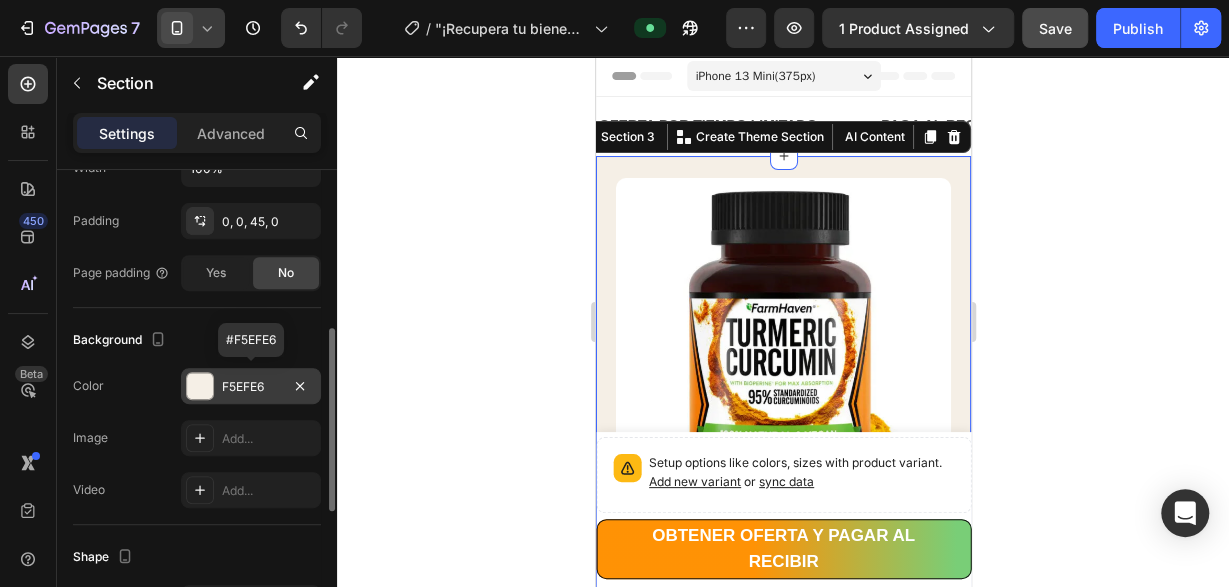 click on "F5EFE6" at bounding box center [251, 387] 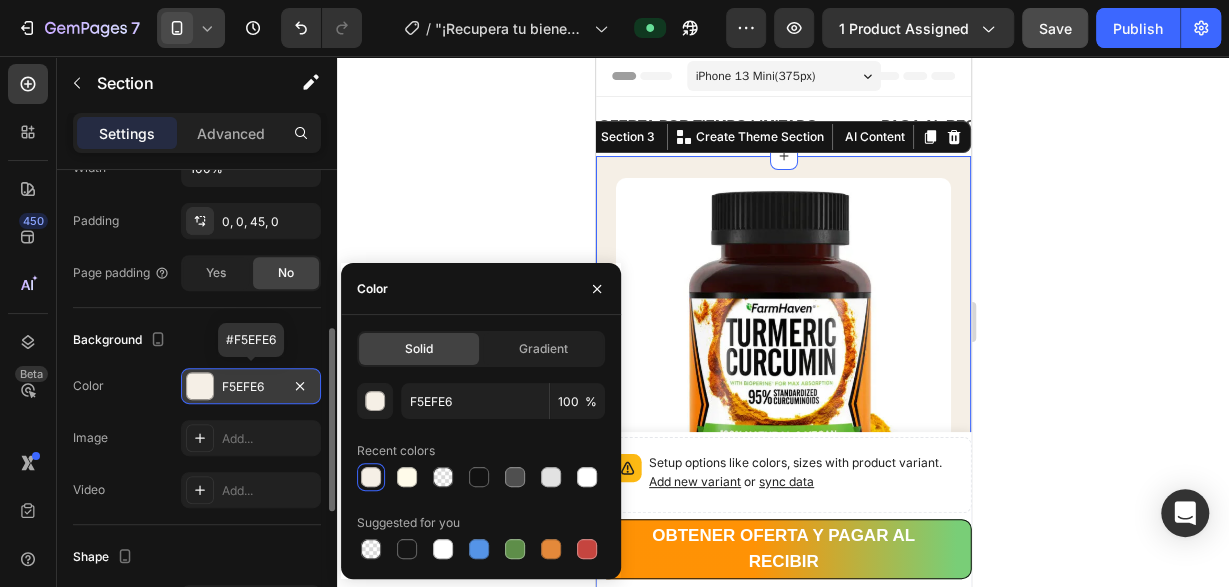 click on "F5EFE6" at bounding box center (251, 387) 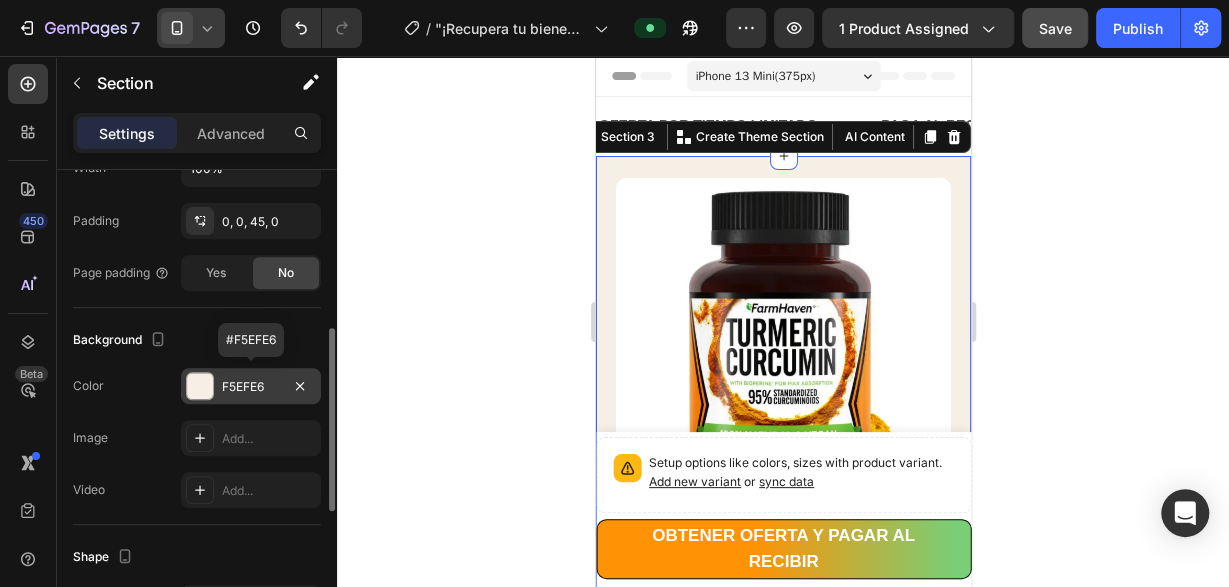 click on "F5EFE6" at bounding box center (251, 387) 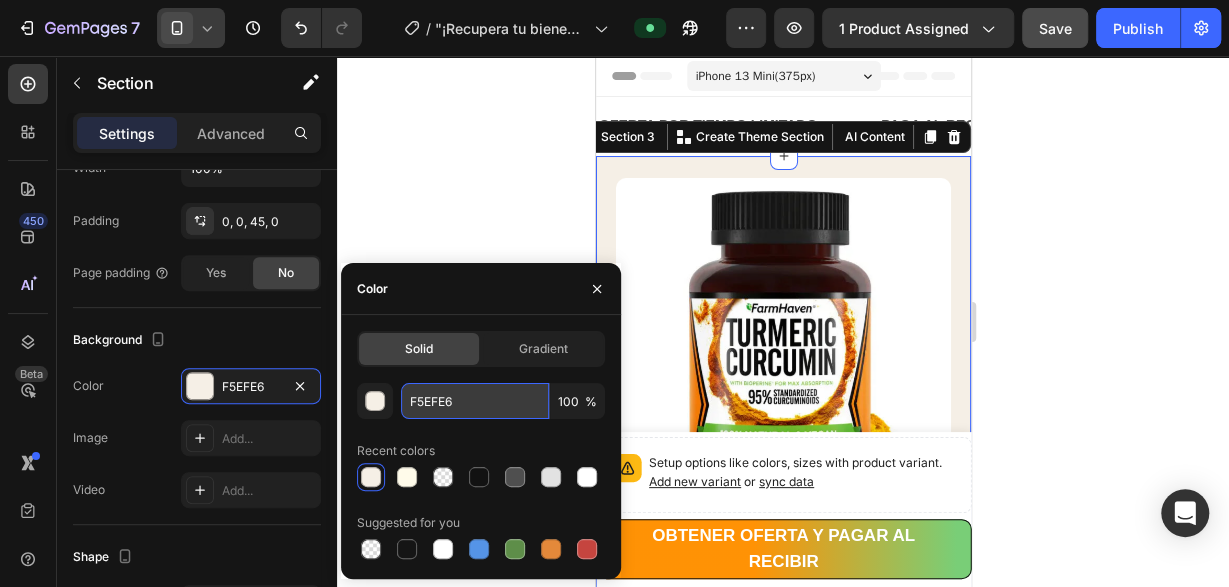 drag, startPoint x: 471, startPoint y: 408, endPoint x: 407, endPoint y: 417, distance: 64.629715 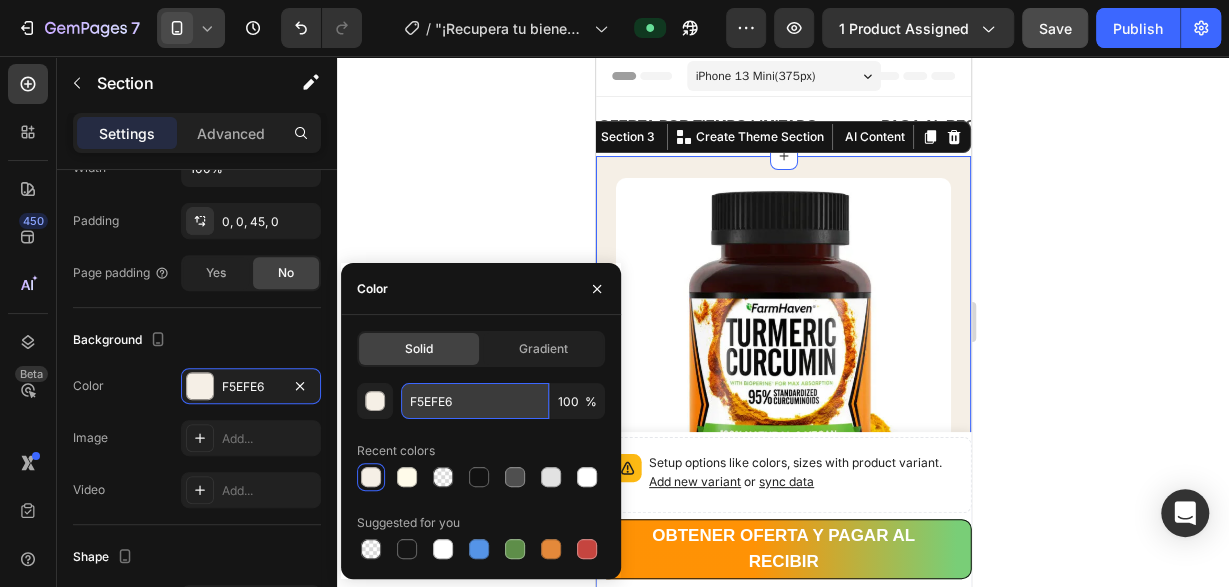 click on "F5EFE6" at bounding box center (475, 401) 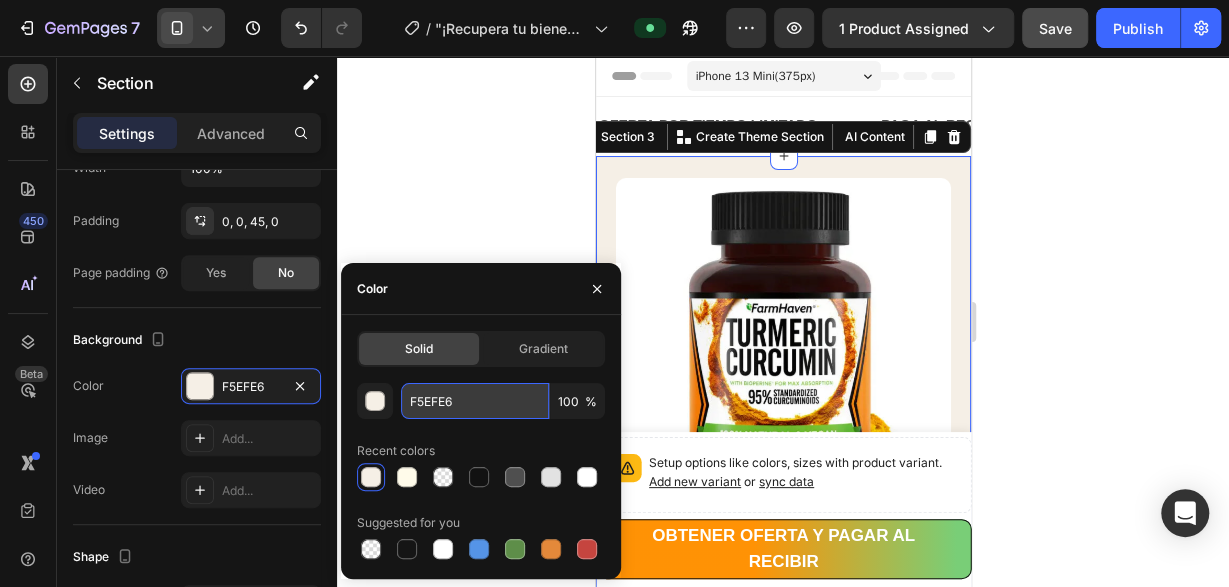 drag, startPoint x: 471, startPoint y: 401, endPoint x: 407, endPoint y: 404, distance: 64.070274 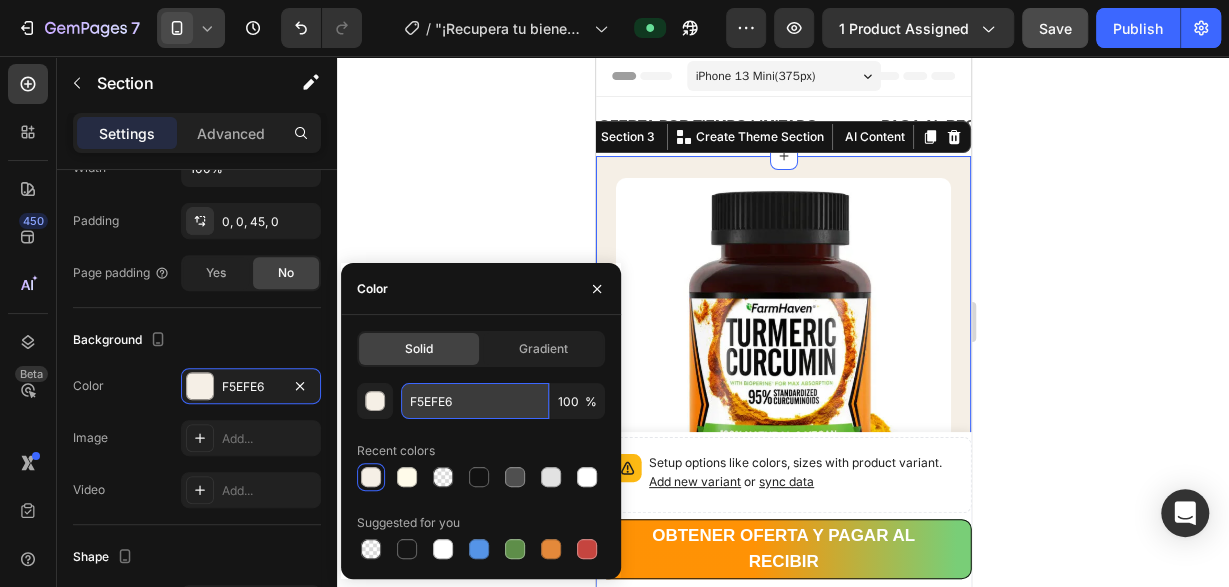 click on "F5EFE6" at bounding box center (475, 401) 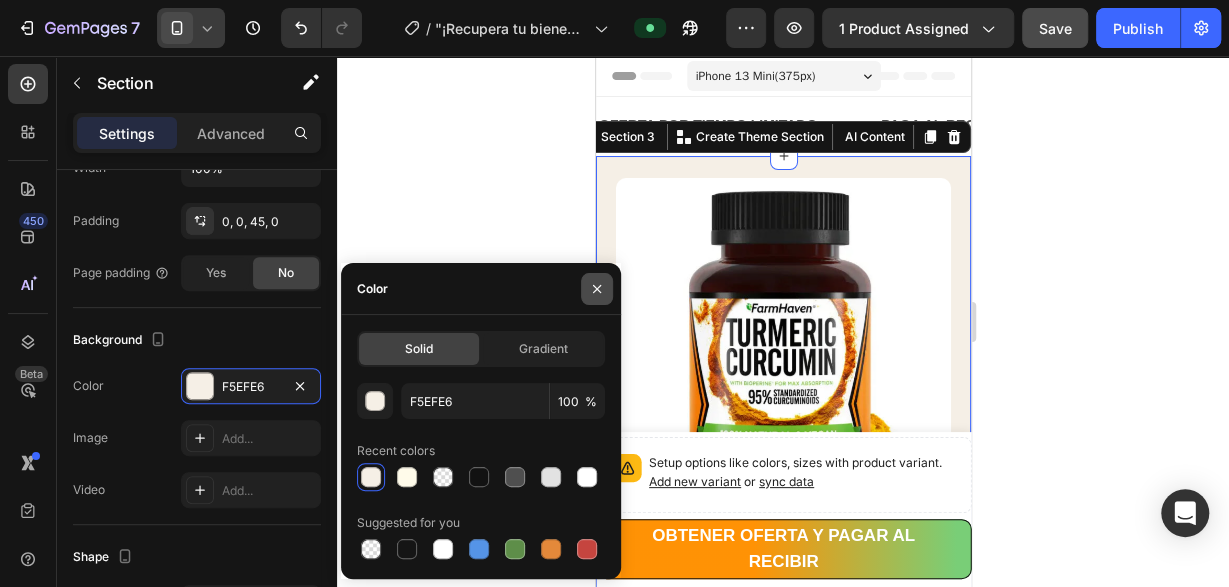 click 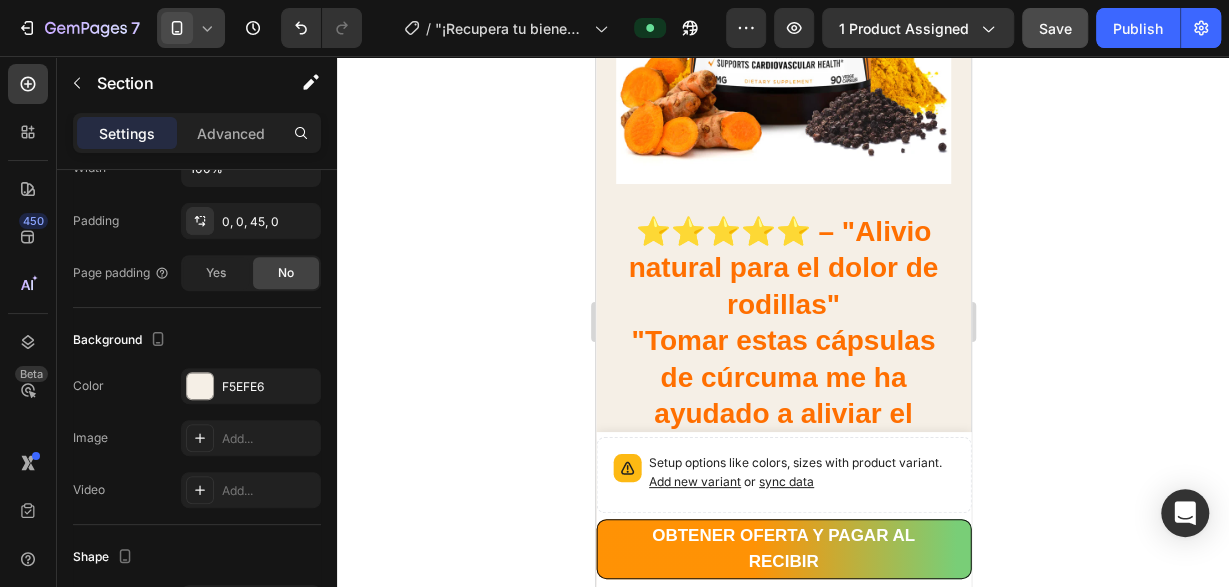 scroll, scrollTop: 3640, scrollLeft: 0, axis: vertical 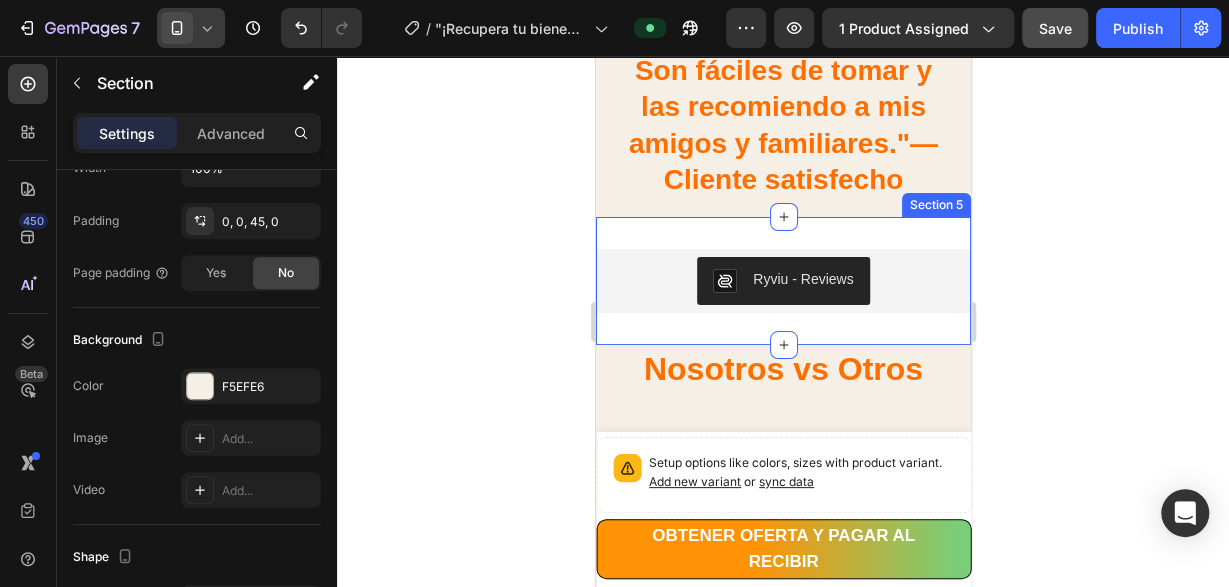 click on "Ryviu - Reviews Ryviu Product Row Section 5" at bounding box center (782, 281) 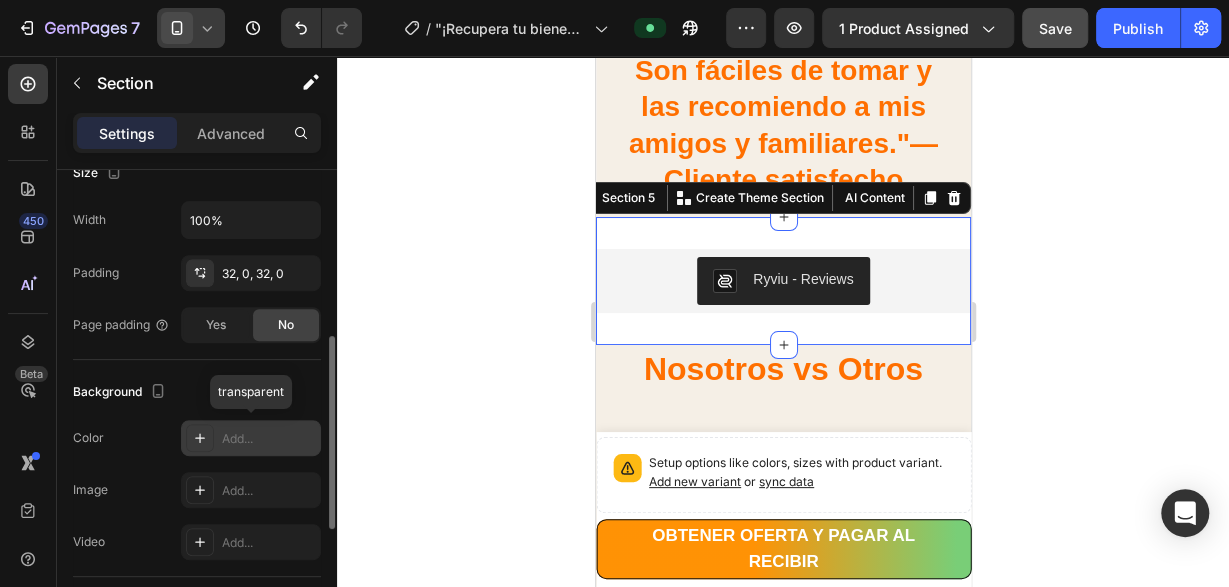 click on "Add..." at bounding box center [269, 439] 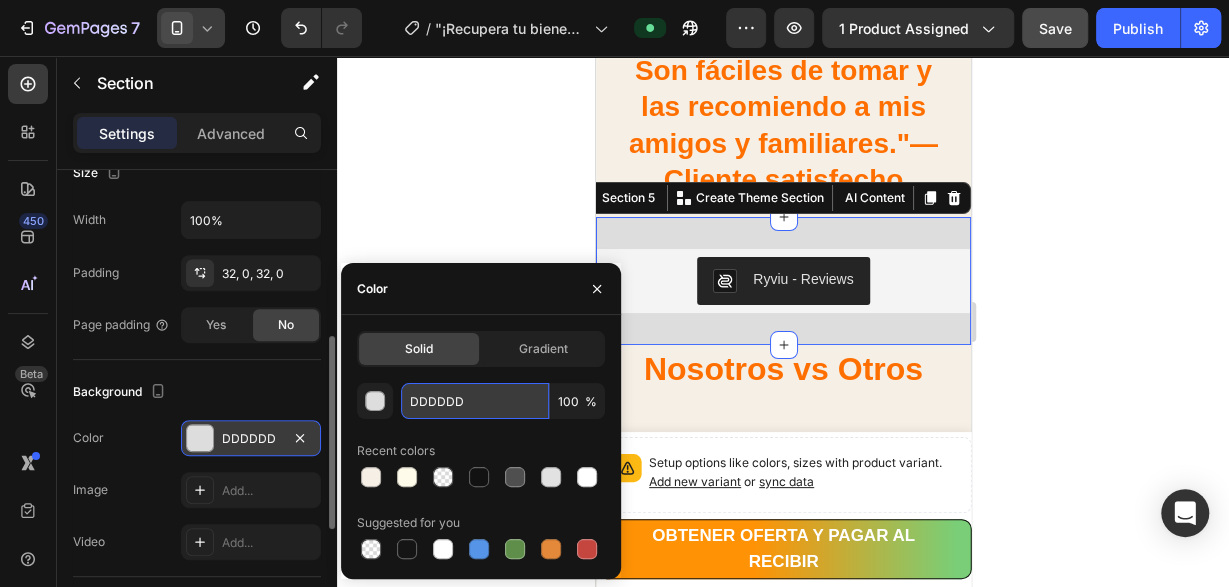 click on "DDDDDD" at bounding box center [475, 401] 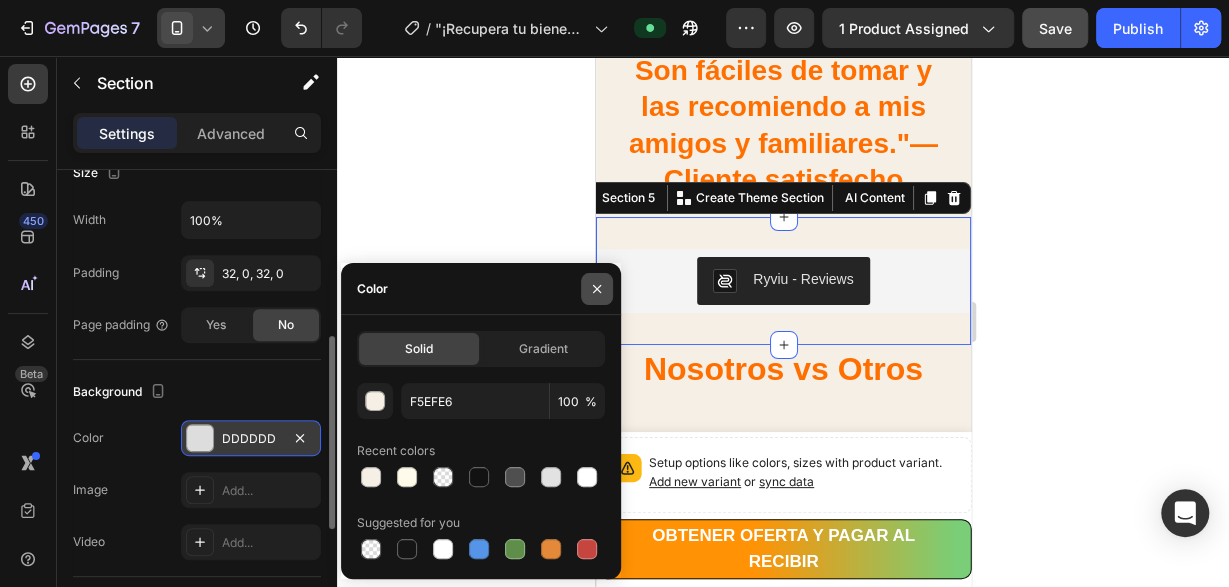 click 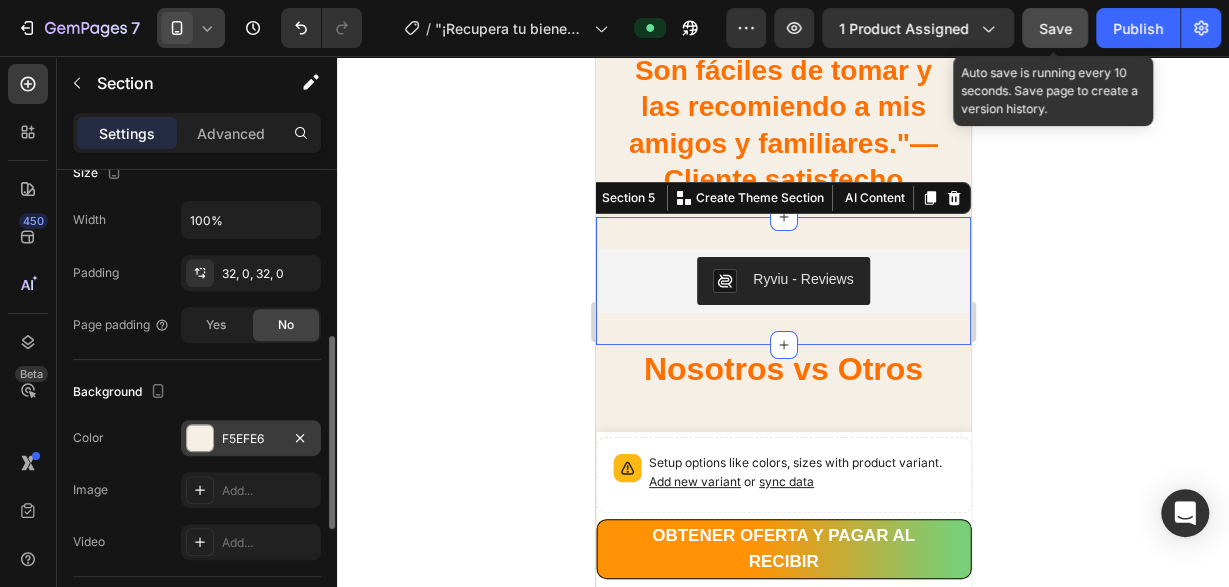click on "Save" 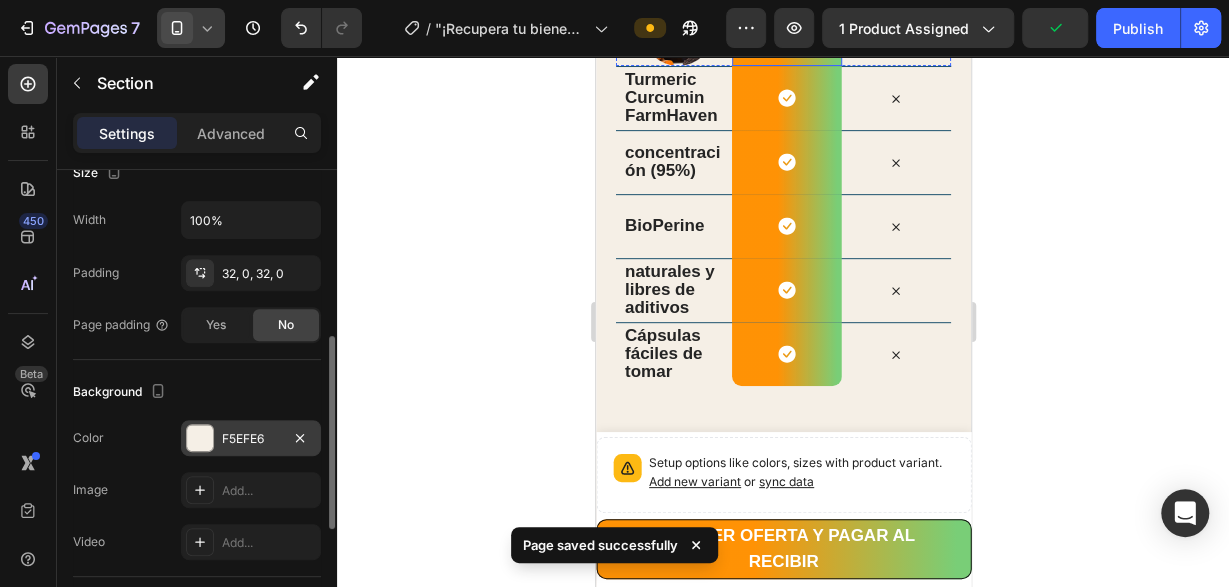 scroll, scrollTop: 4160, scrollLeft: 0, axis: vertical 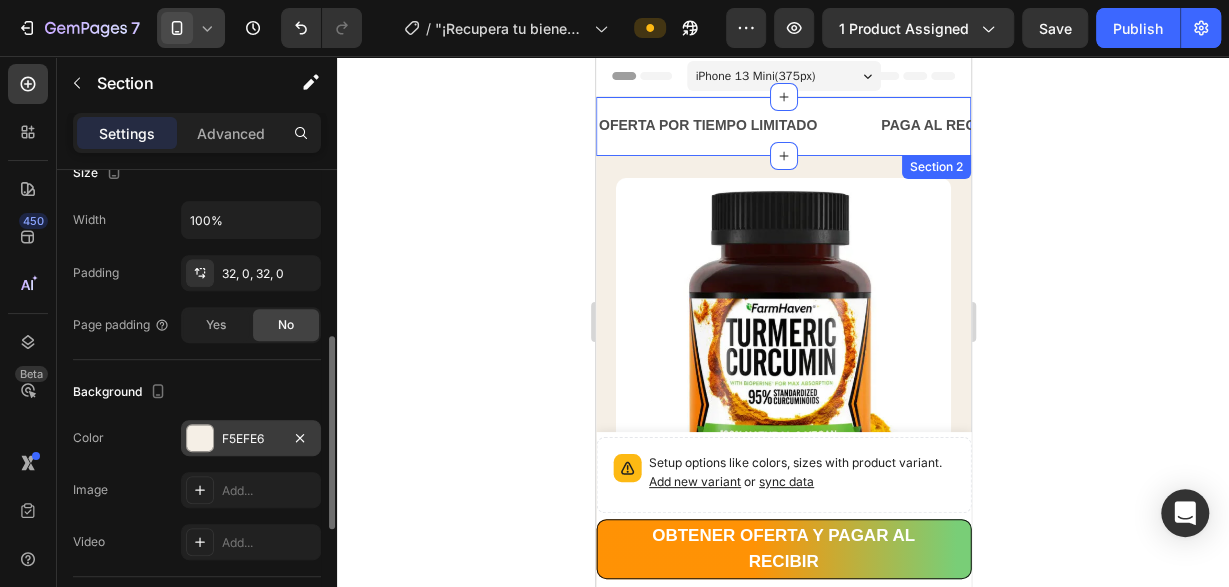 click on "OFERTA POR TIEMPO LIMITADO Text Block PAGA AL RECIBIR Text Block ENVIO GRATIS  Text Block GARANTIA Text Block OFERTA POR TIEMPO LIMITADO Text Block PAGA AL RECIBIR Text Block ENVIO GRATIS  Text Block GARANTIA Text Block Marquee Section 2" at bounding box center [782, 126] 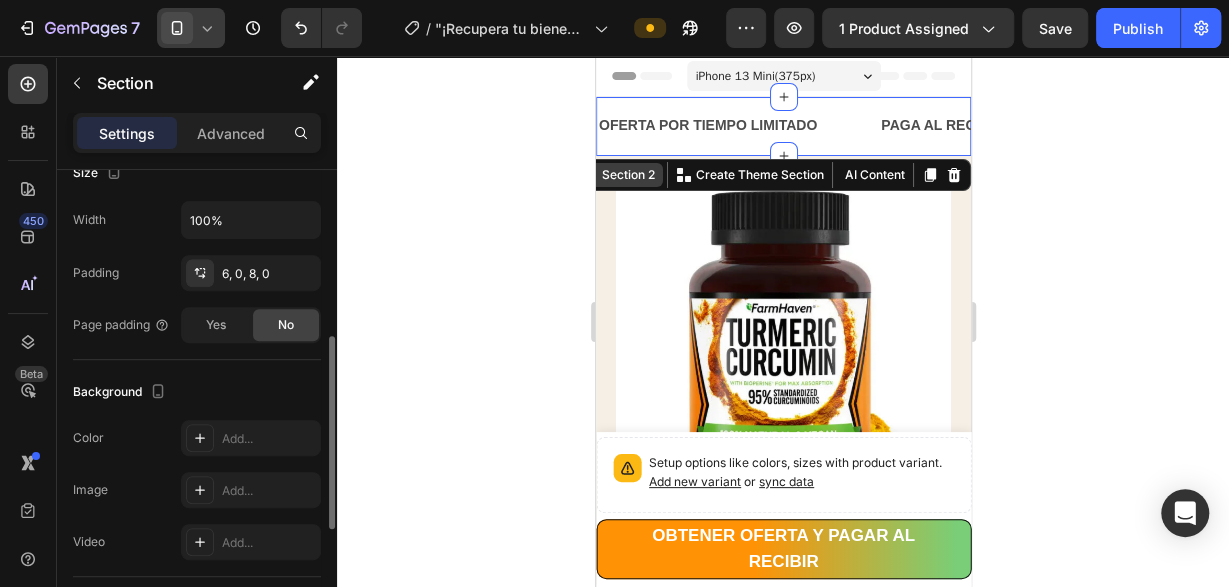 click on "Section 2" at bounding box center (627, 175) 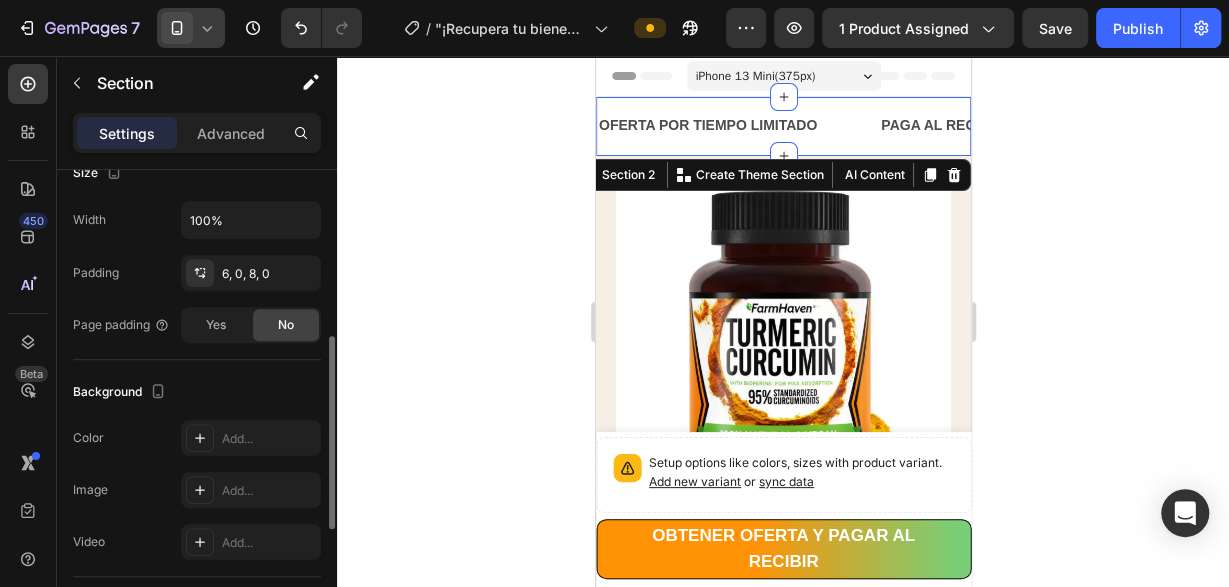 drag, startPoint x: 241, startPoint y: 432, endPoint x: 271, endPoint y: 367, distance: 71.5891 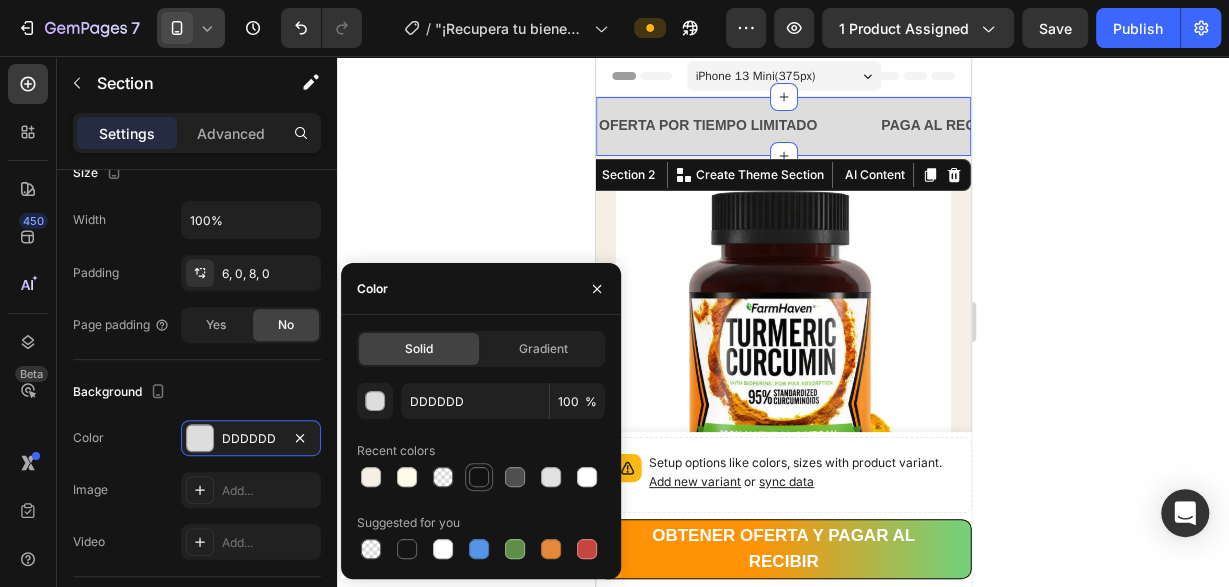 click at bounding box center [479, 477] 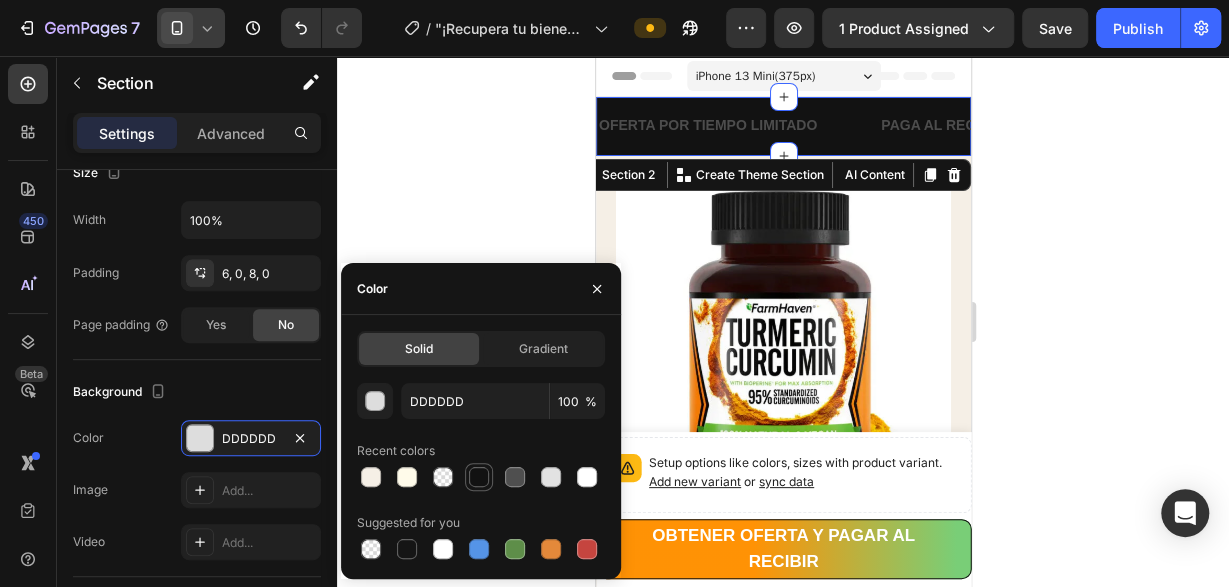 type on "121212" 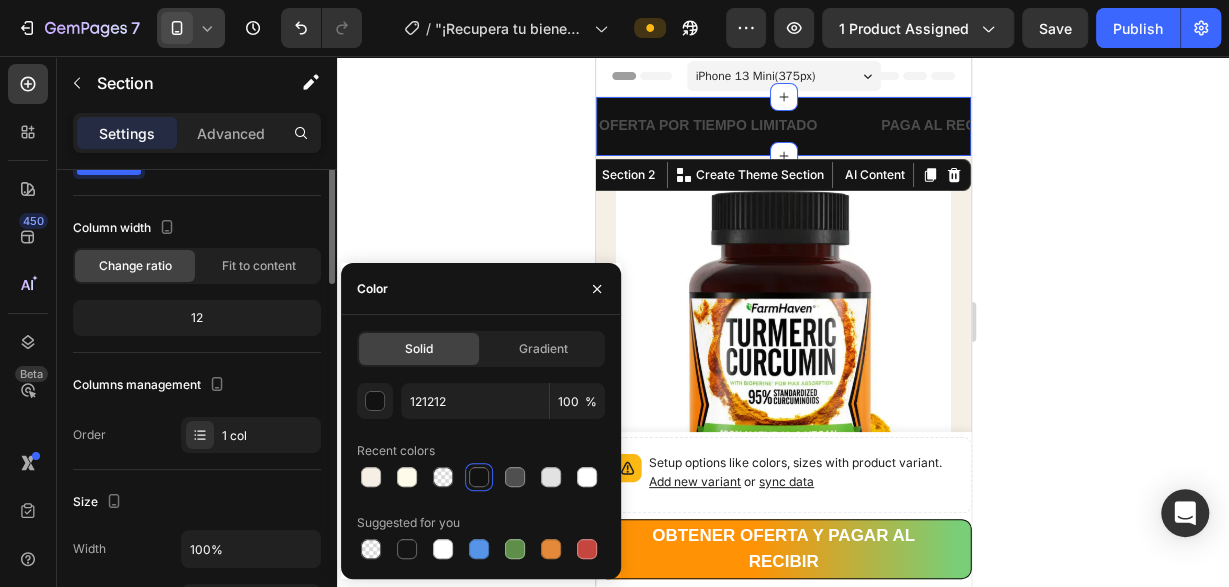 scroll, scrollTop: 0, scrollLeft: 0, axis: both 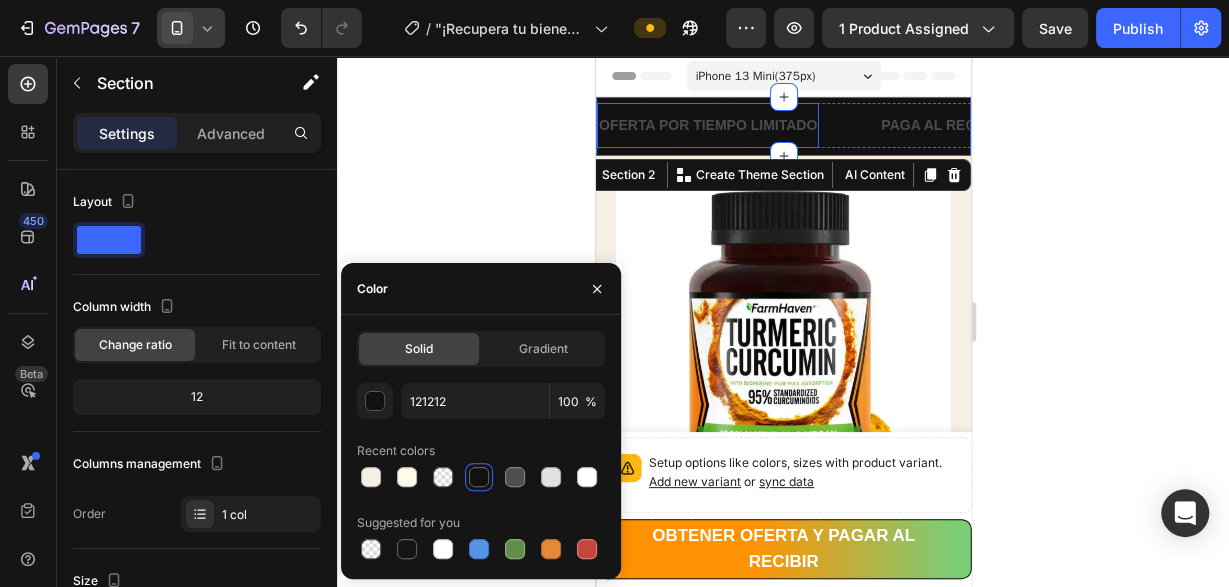 click on "OFERTA POR TIEMPO LIMITADO" at bounding box center [707, 125] 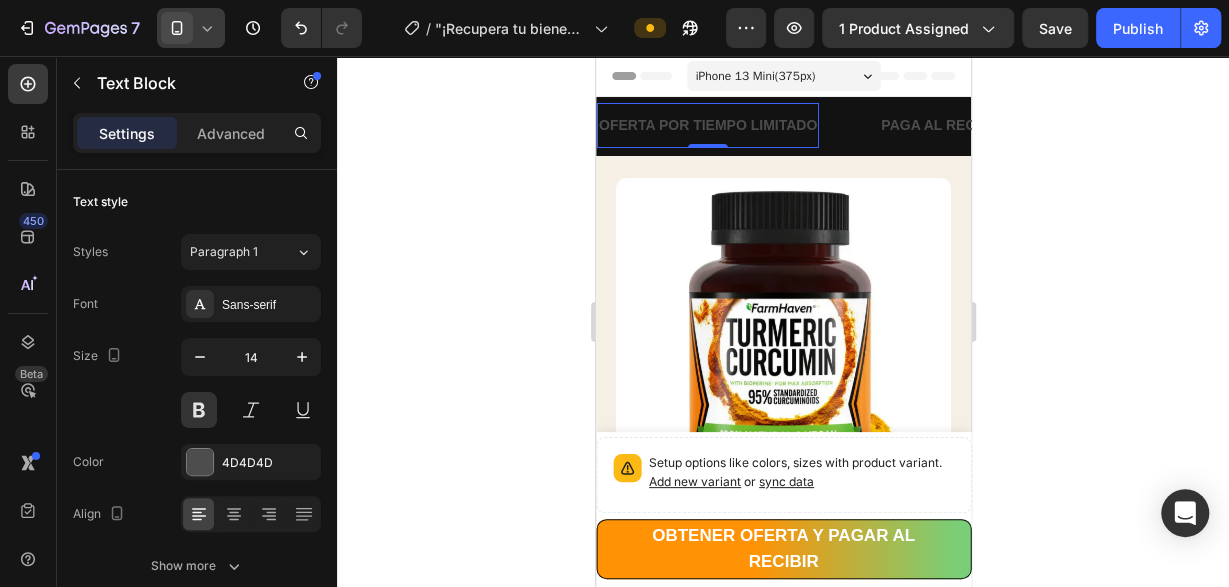 click on "OFERTA POR TIEMPO LIMITADO" at bounding box center [707, 125] 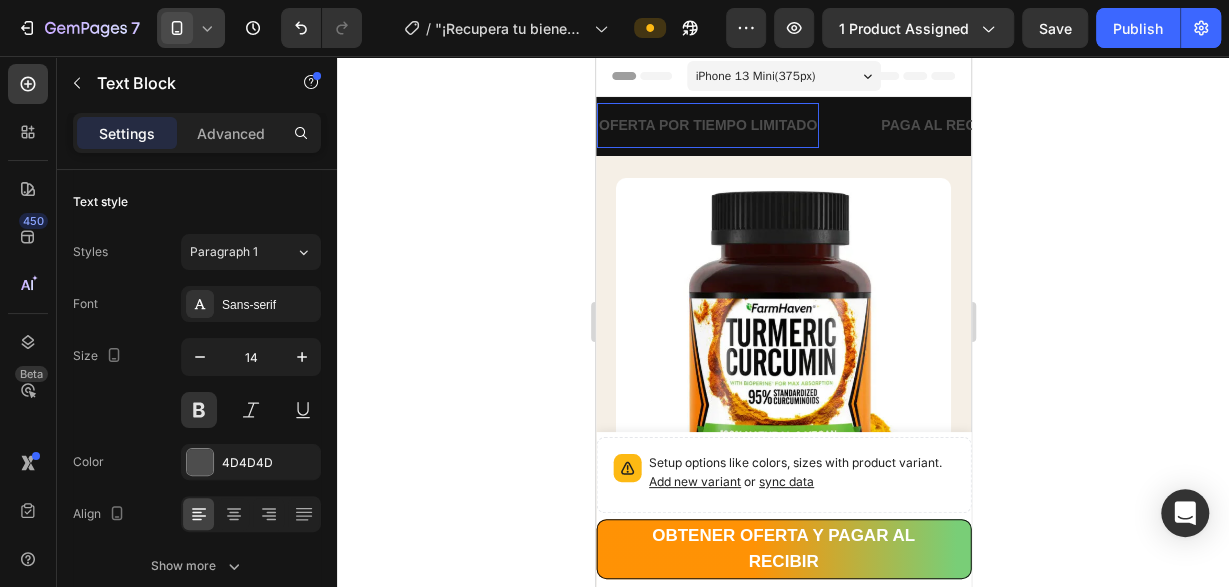 click on "OFERTA POR TIEMPO LIMITADO" at bounding box center (707, 125) 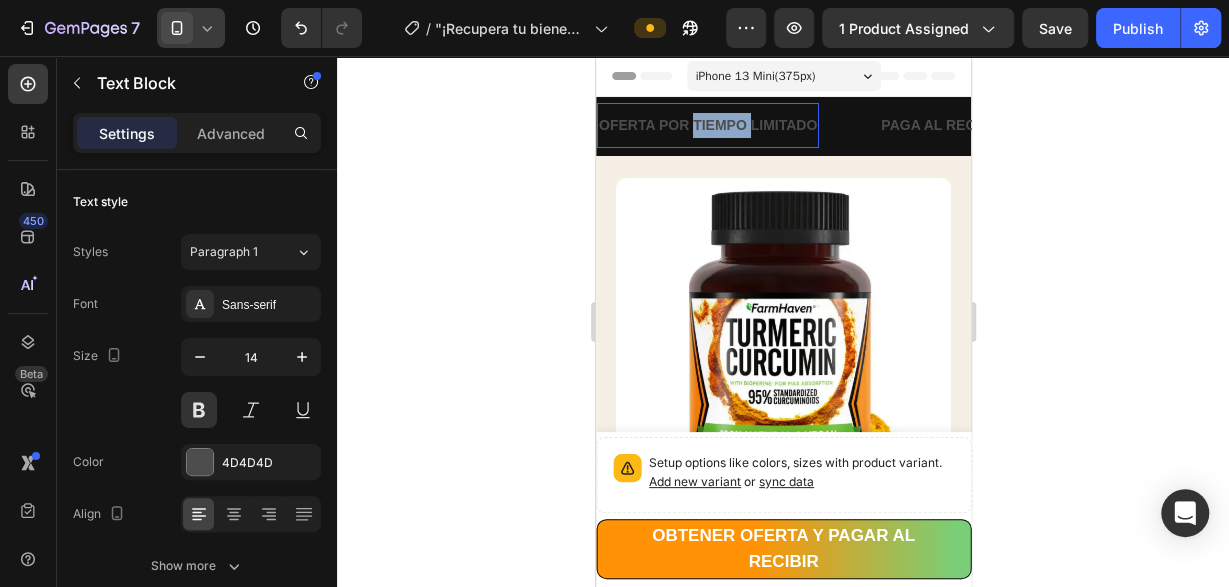 click on "OFERTA POR TIEMPO LIMITADO" at bounding box center [707, 125] 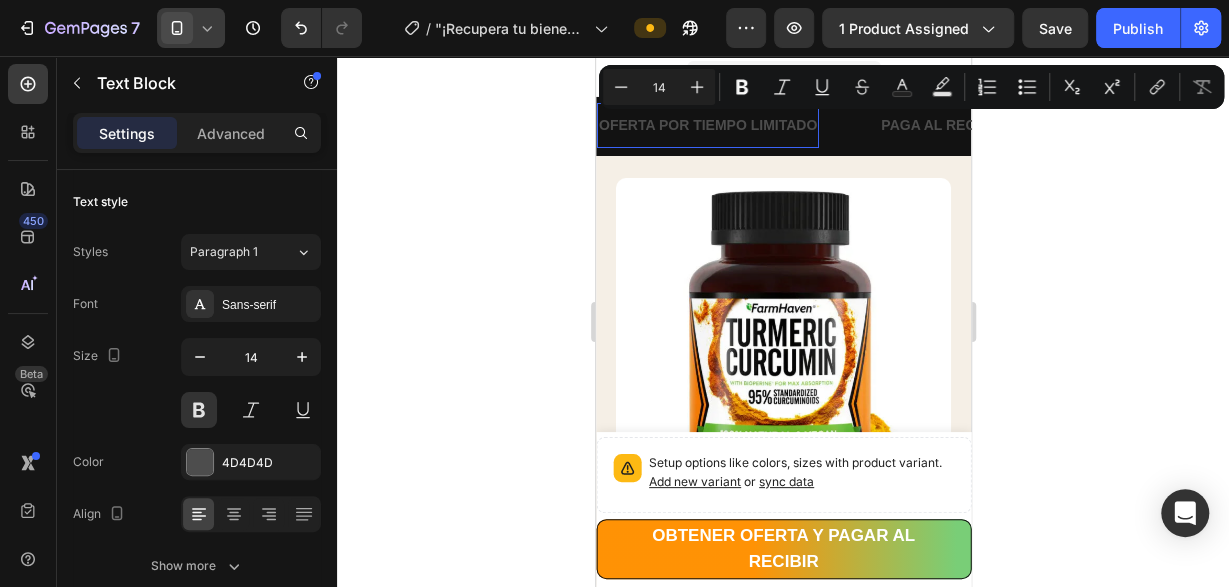 click on "OFERTA POR TIEMPO LIMITADO" at bounding box center (707, 125) 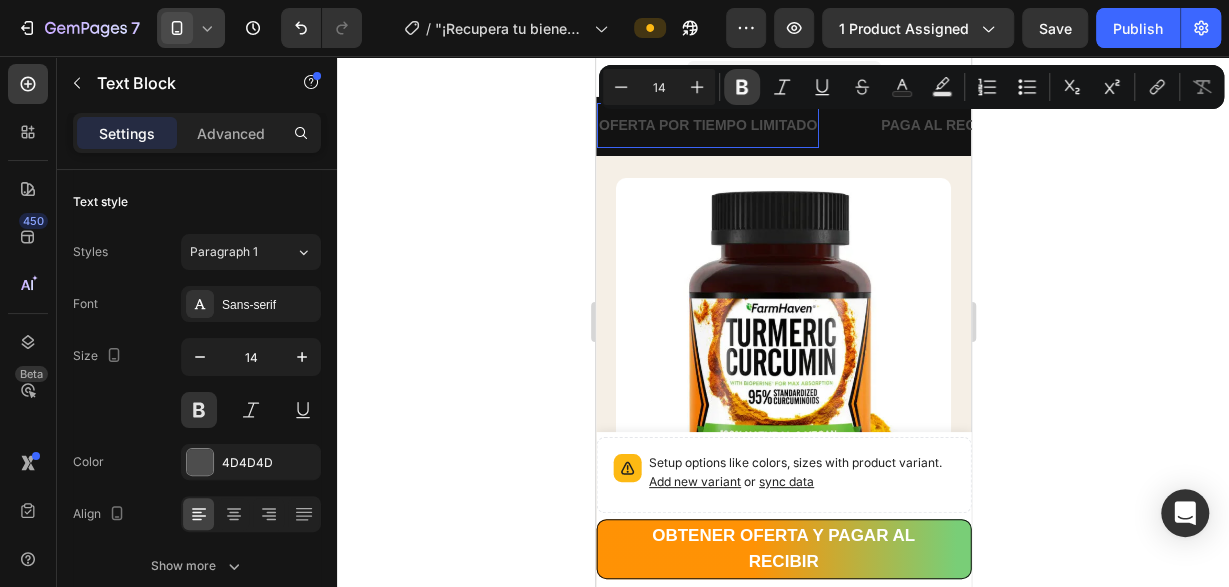 click 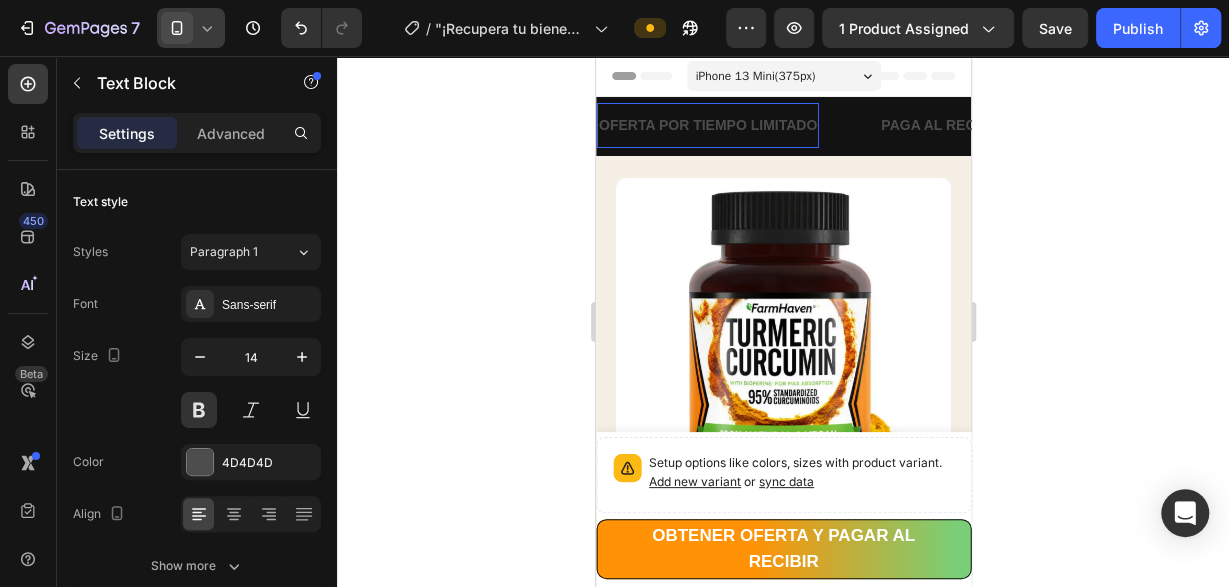 click on "OFERTA POR TIEMPO LIMITADO" at bounding box center [707, 125] 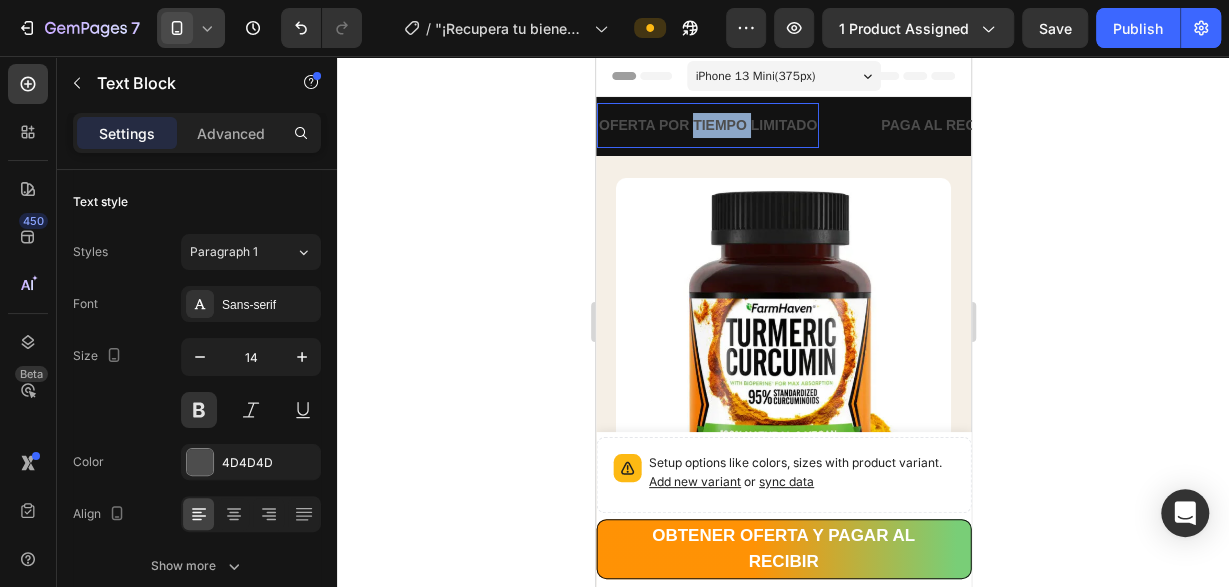 click on "OFERTA POR TIEMPO LIMITADO" at bounding box center (707, 125) 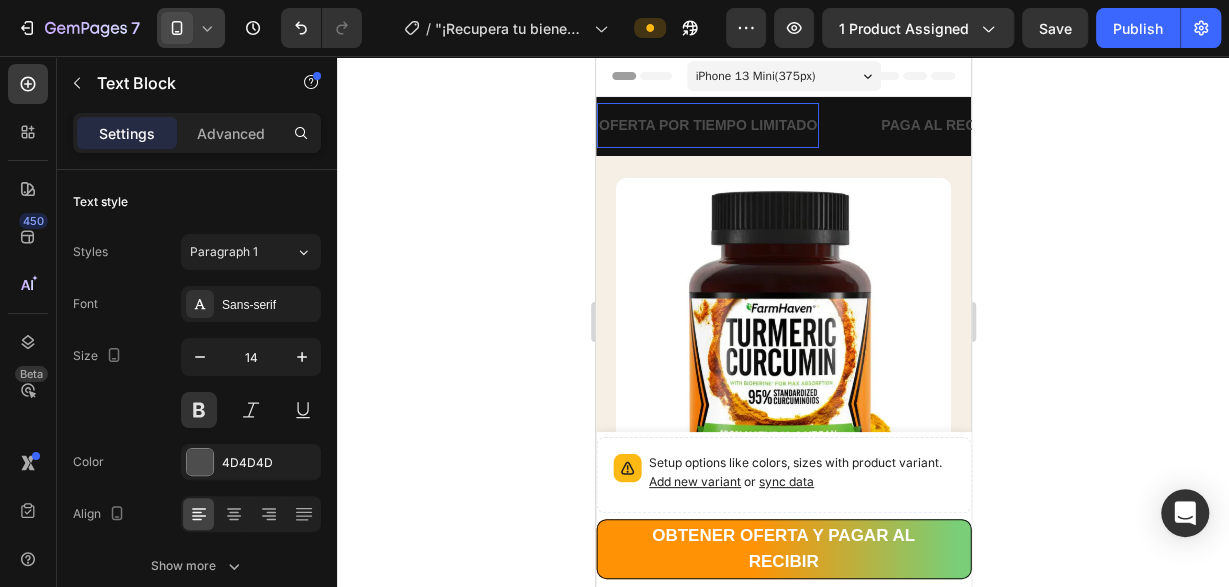 click on "OFERTA POR TIEMPO LIMITADO" at bounding box center (707, 125) 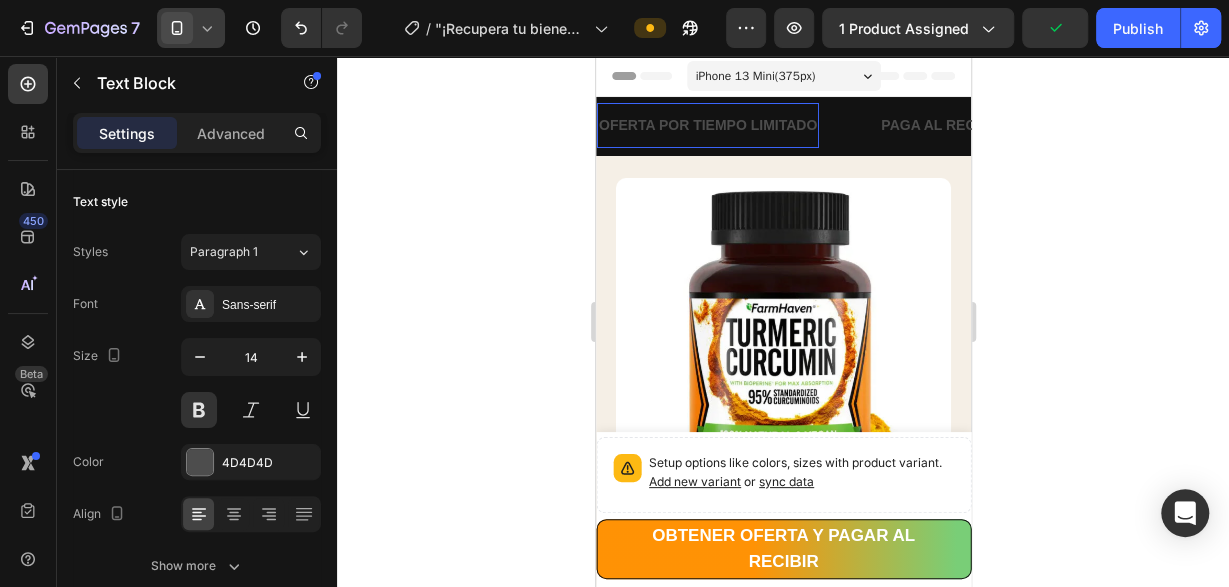 click on "OFERTA POR TIEMPO LIMITADO" at bounding box center [707, 125] 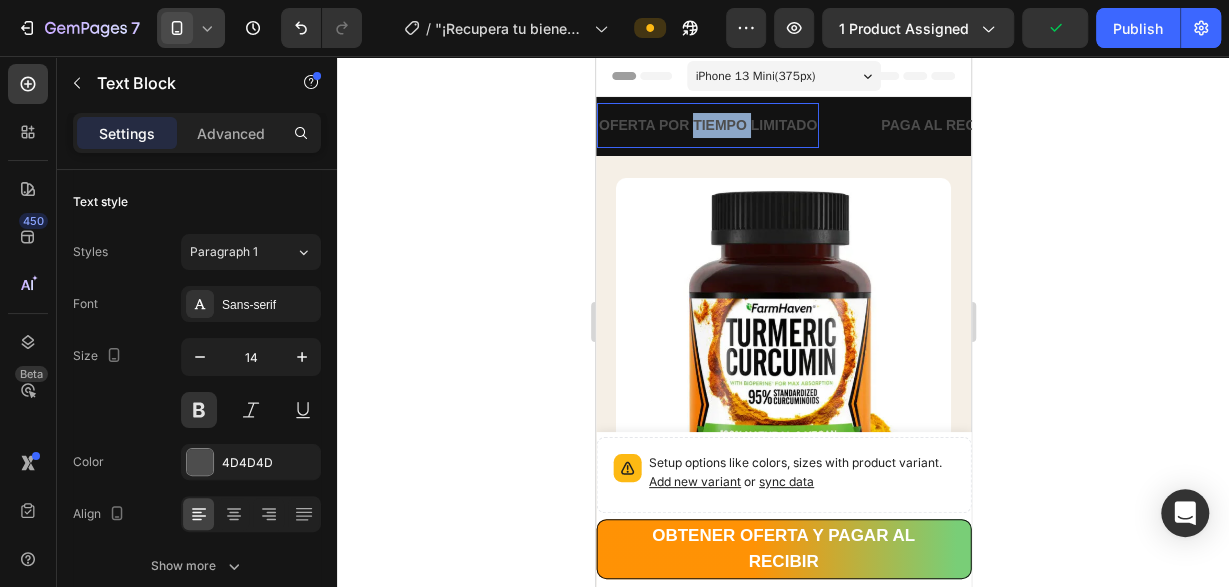 click on "OFERTA POR TIEMPO LIMITADO" at bounding box center [707, 125] 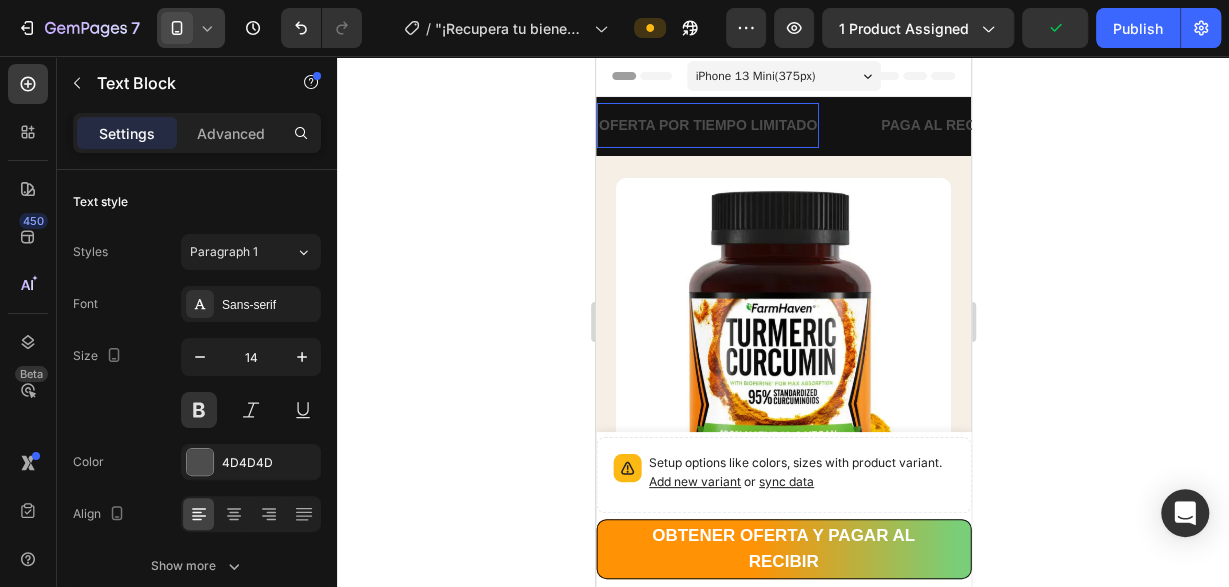 click on "OFERTA POR TIEMPO LIMITADO" at bounding box center [707, 125] 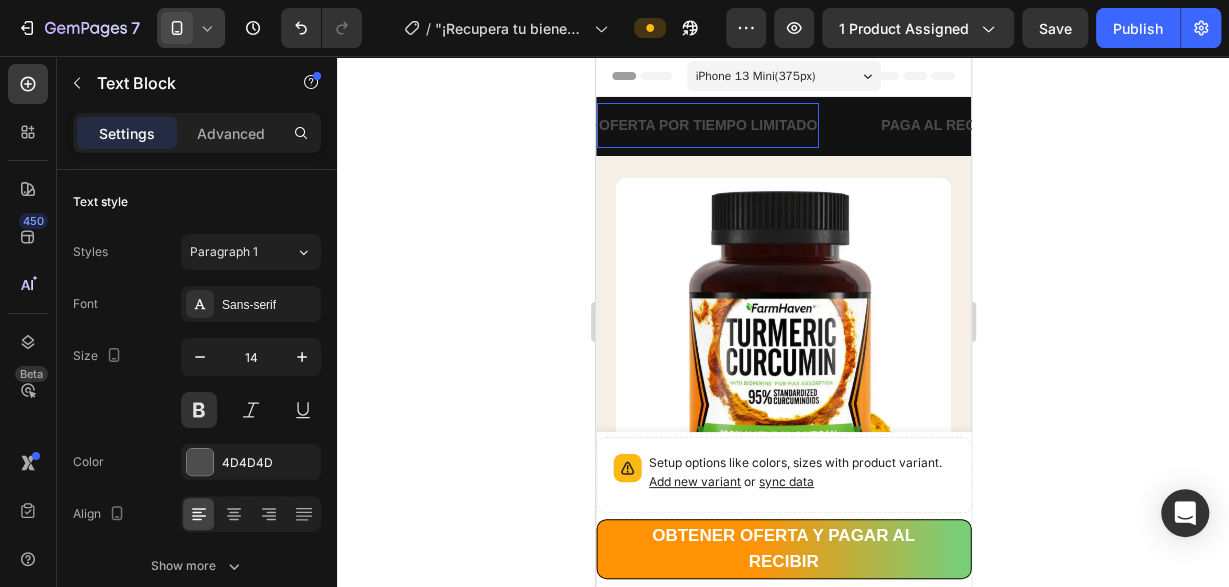 click on "OFERTA POR TIEMPO LIMITADO" at bounding box center [707, 125] 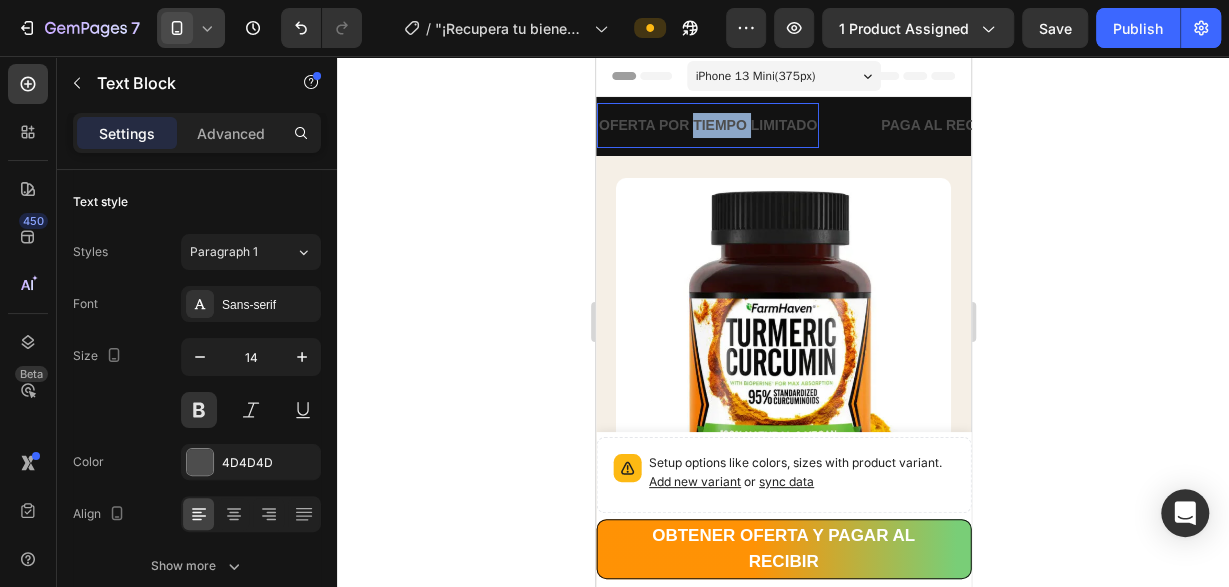 click on "OFERTA POR TIEMPO LIMITADO" at bounding box center [707, 125] 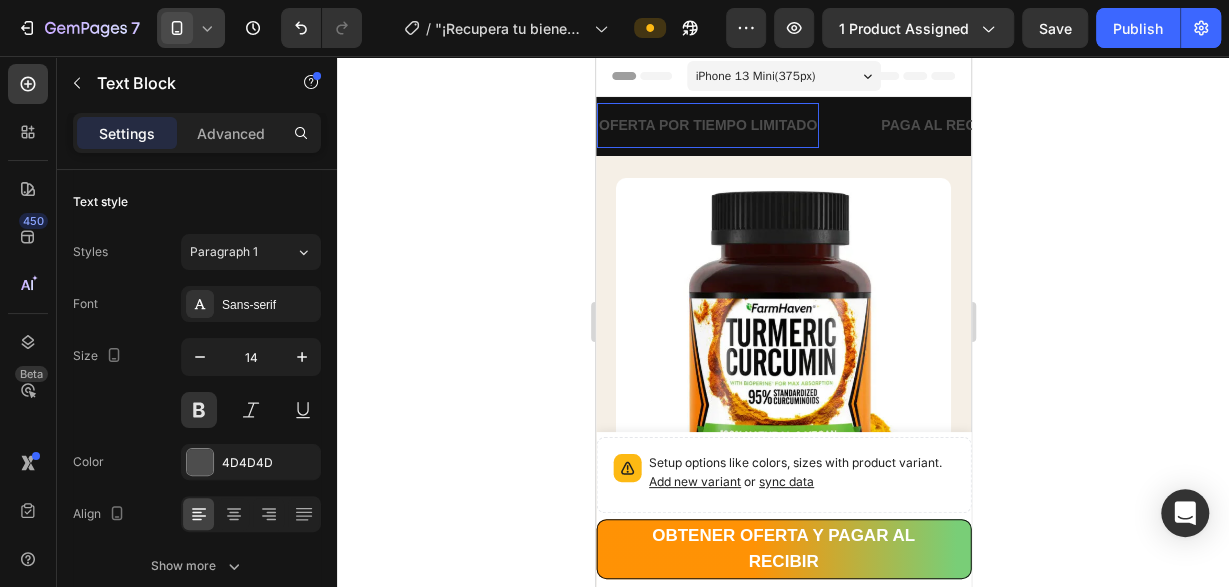 click on "OFERTA POR TIEMPO LIMITADO" at bounding box center (707, 125) 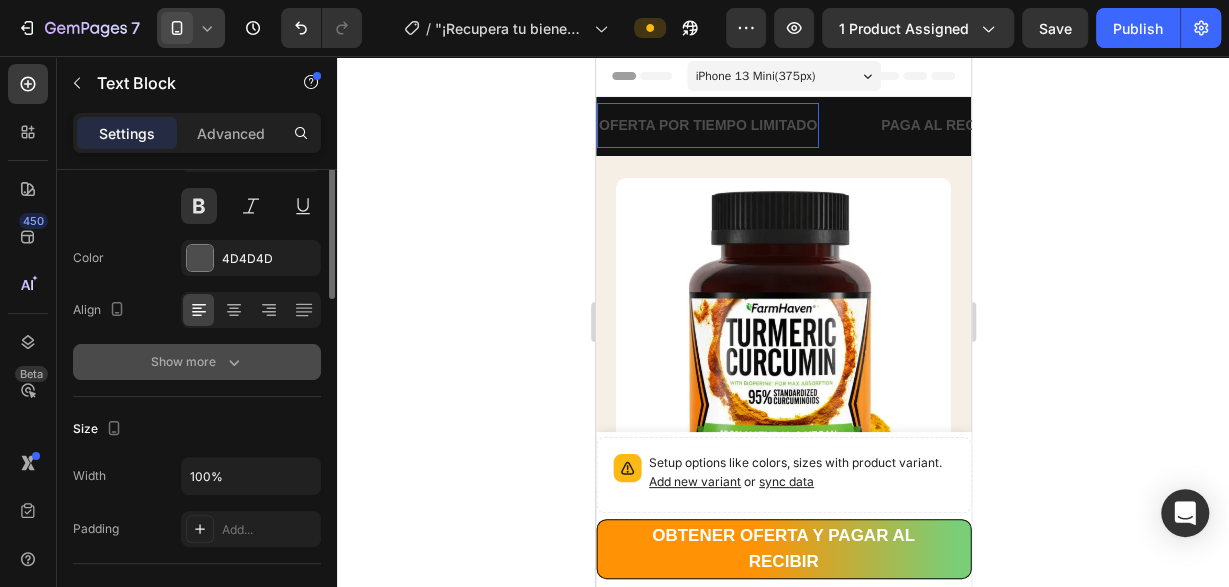 scroll, scrollTop: 102, scrollLeft: 0, axis: vertical 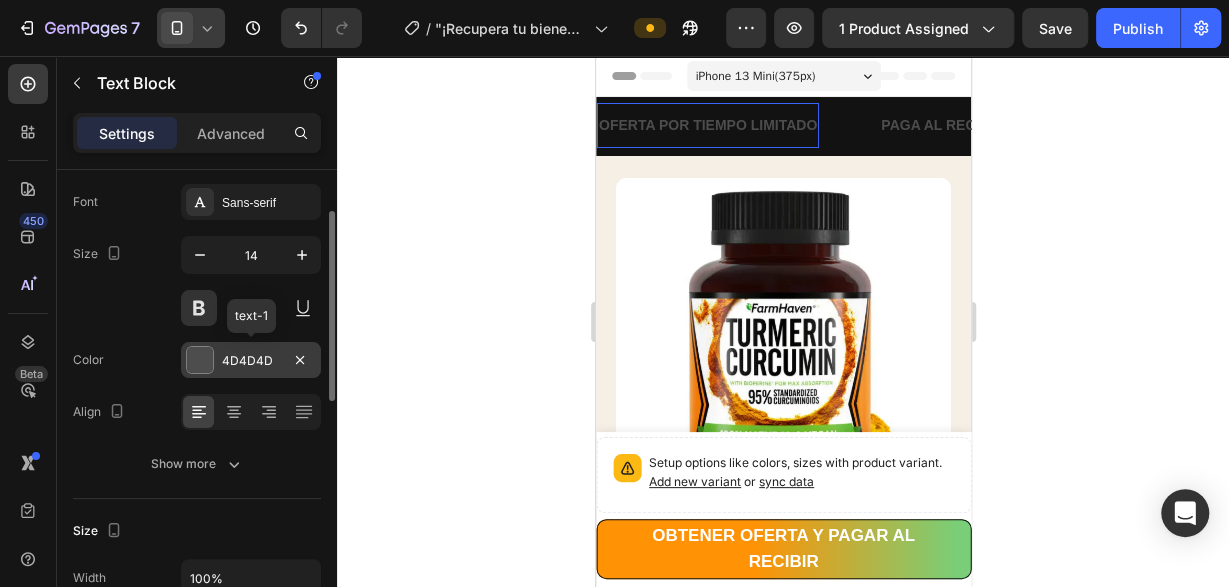 click on "4D4D4D" at bounding box center [251, 361] 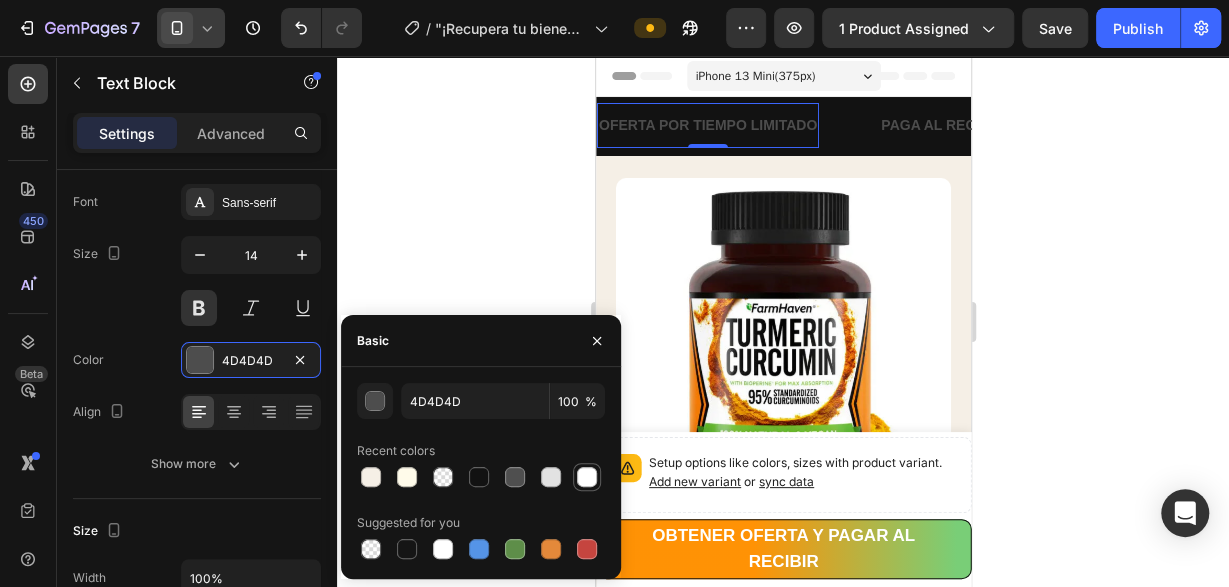 click at bounding box center (587, 477) 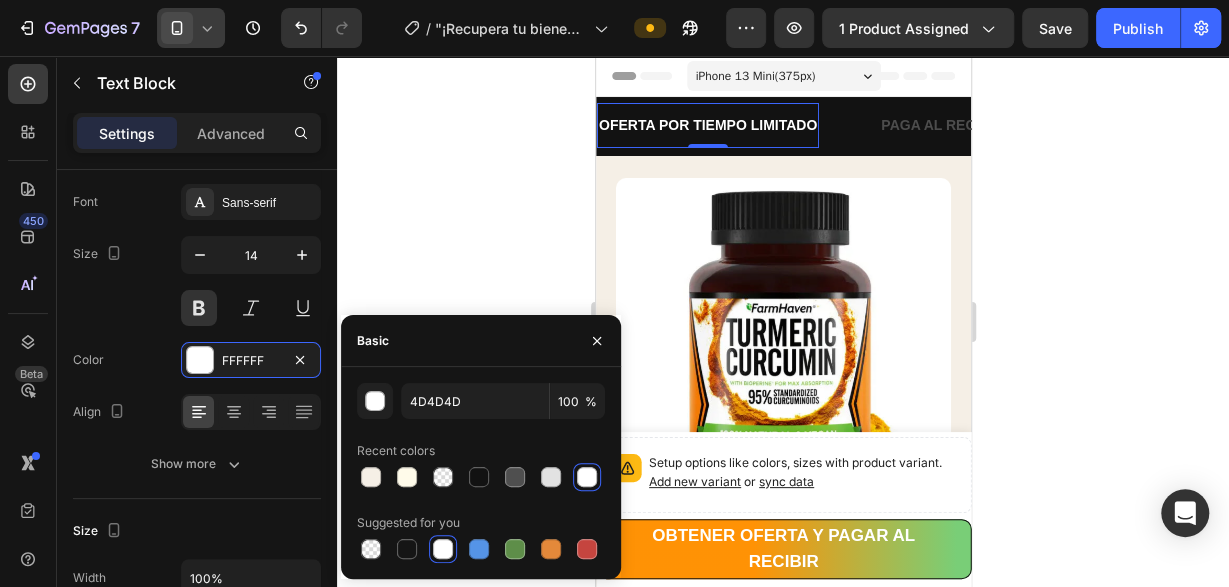 type on "FFFFFF" 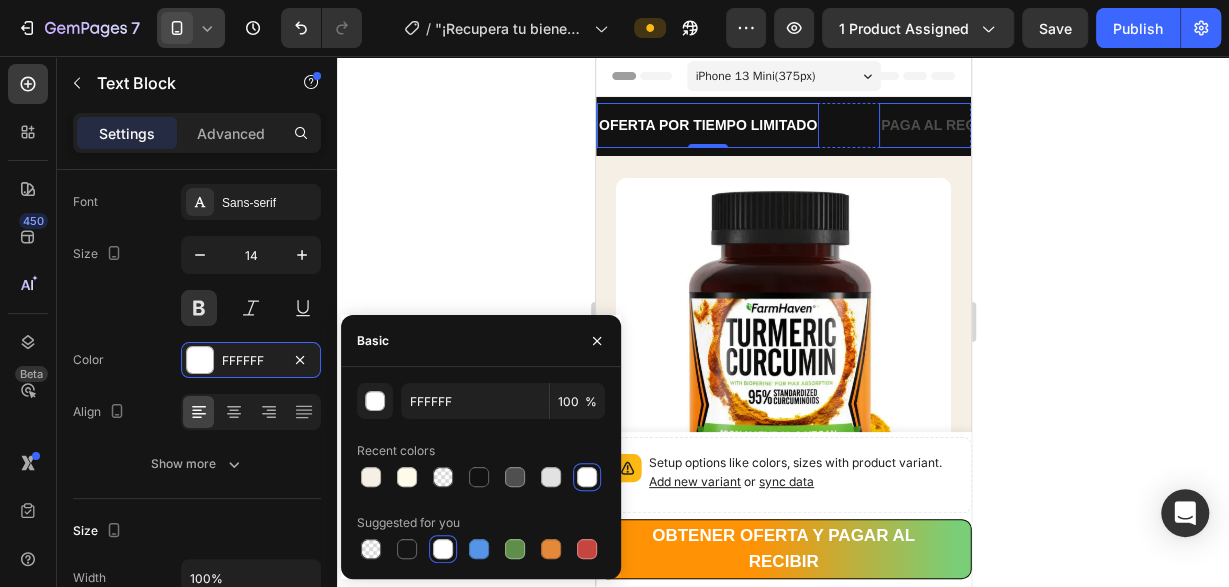 click on "PAGA AL RECIBIR" at bounding box center [941, 125] 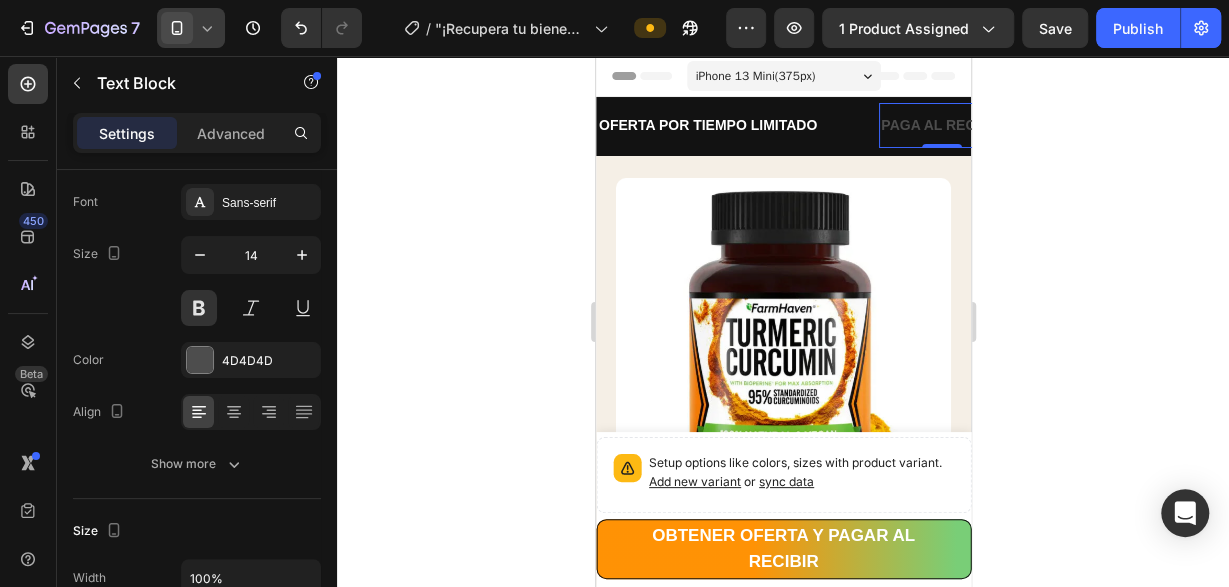 click on "PAGA AL RECIBIR" at bounding box center [941, 125] 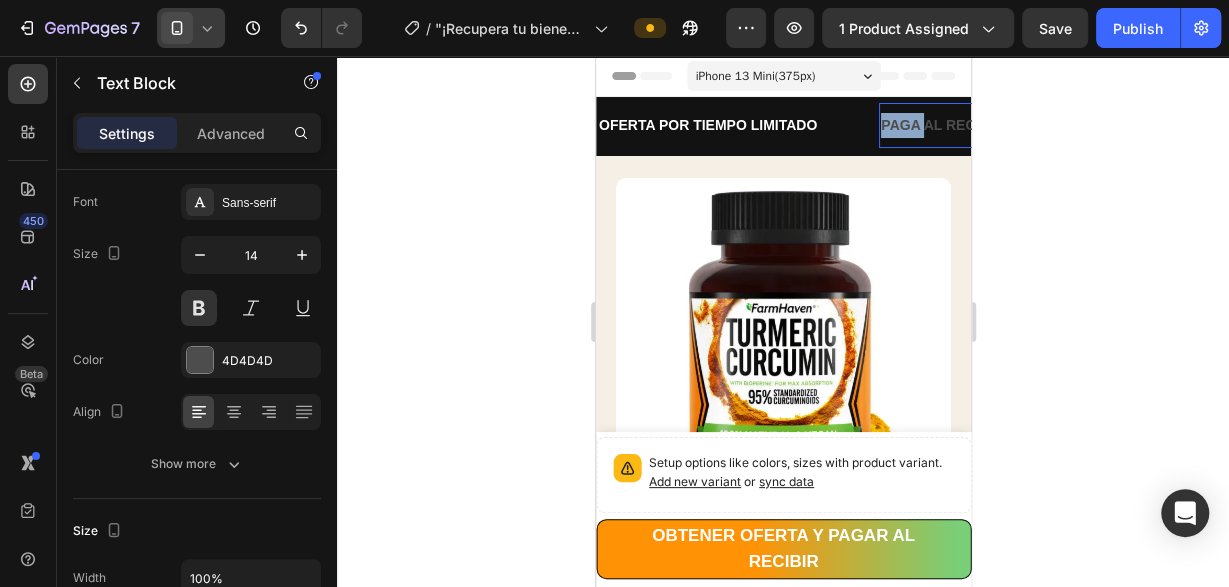 click on "PAGA AL RECIBIR" at bounding box center [941, 125] 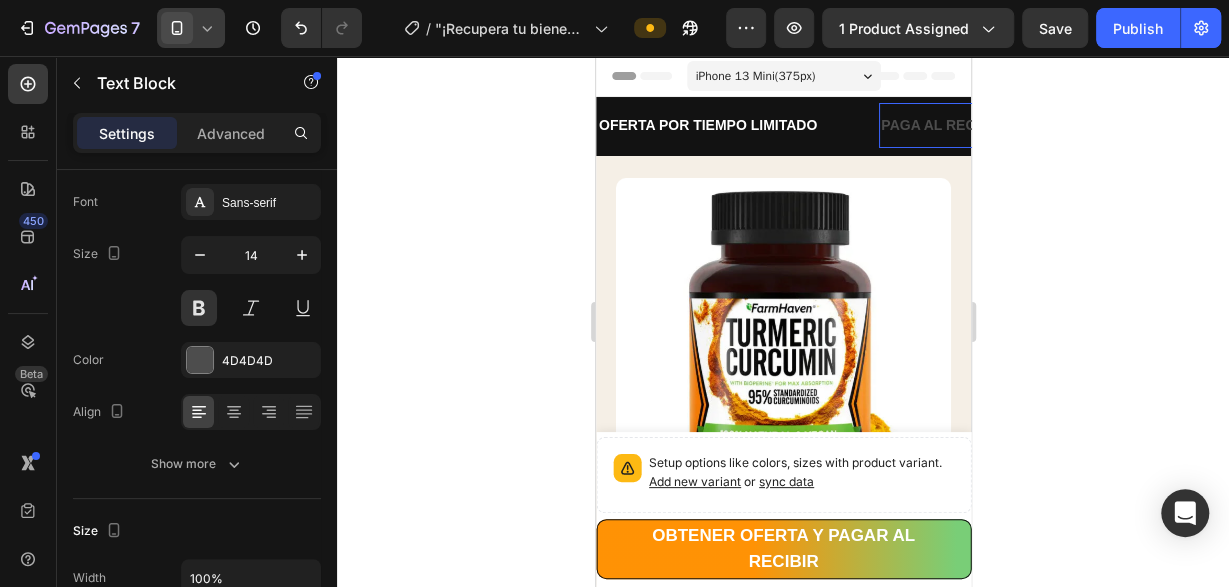 click on "PAGA AL RECIBIR" at bounding box center (941, 125) 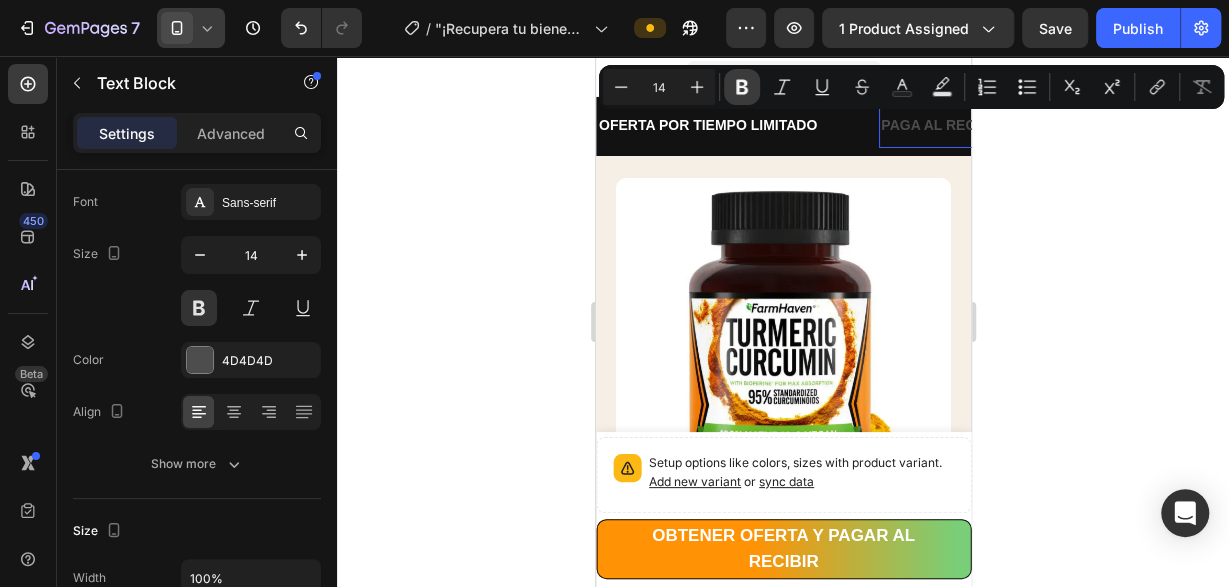click 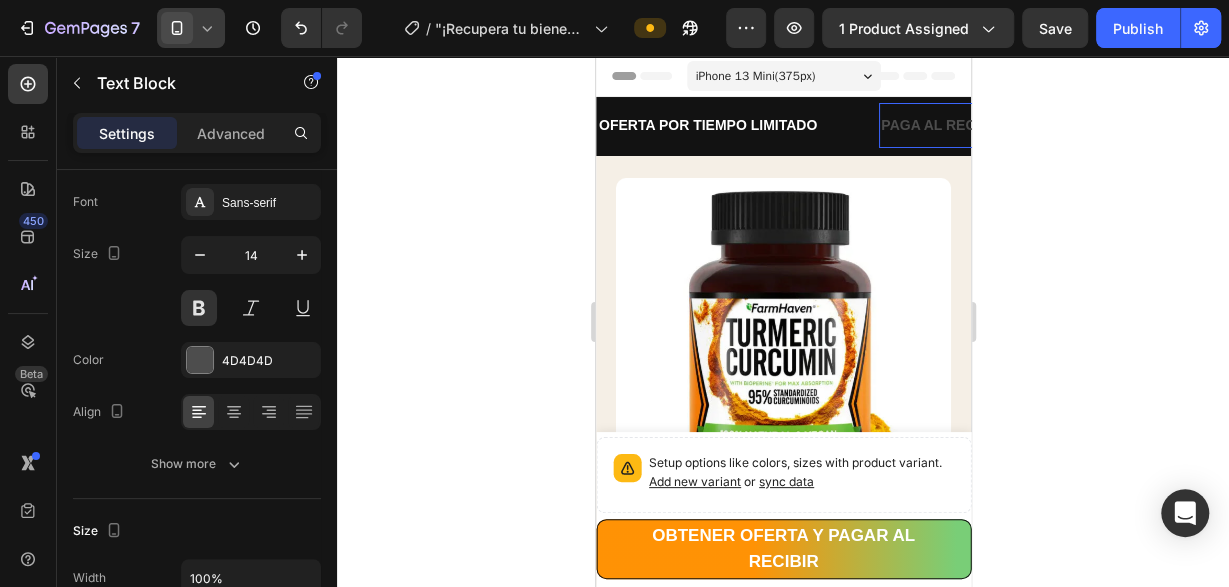 click on "PAGA AL RECIBIR" at bounding box center (941, 125) 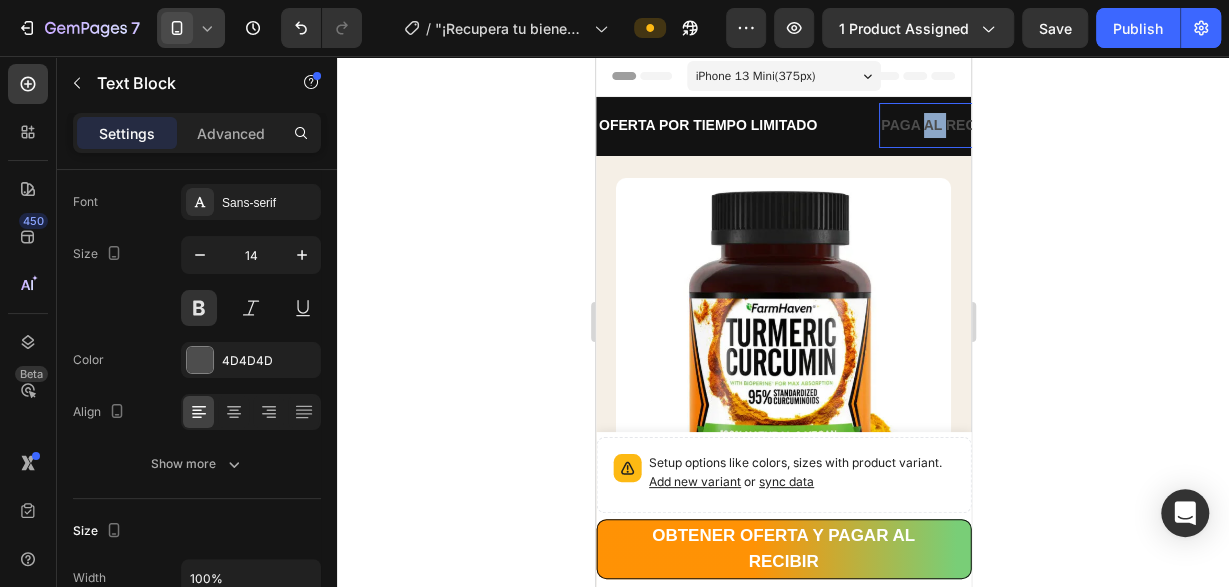 click on "PAGA AL RECIBIR" at bounding box center [941, 125] 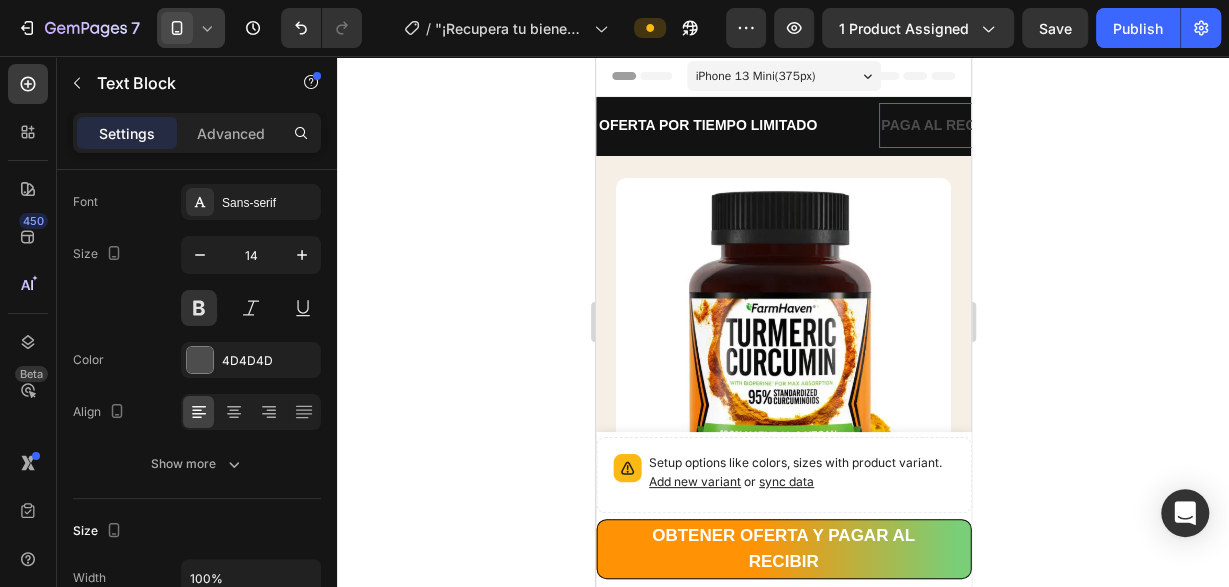 click on "PAGA AL RECIBIR" at bounding box center [941, 125] 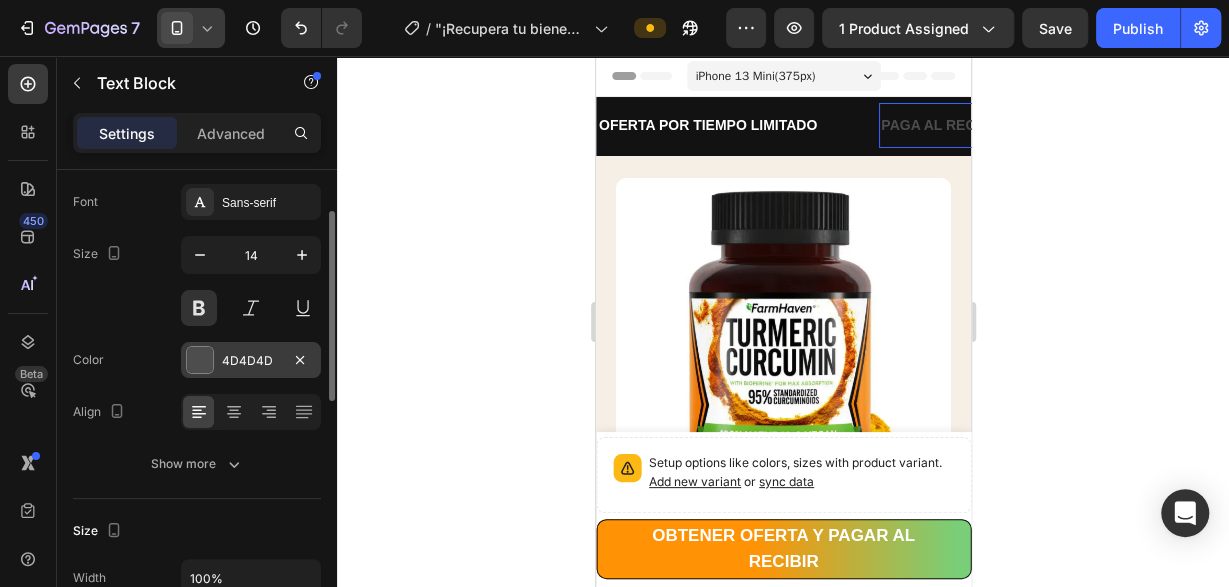 click on "4D4D4D" at bounding box center [251, 361] 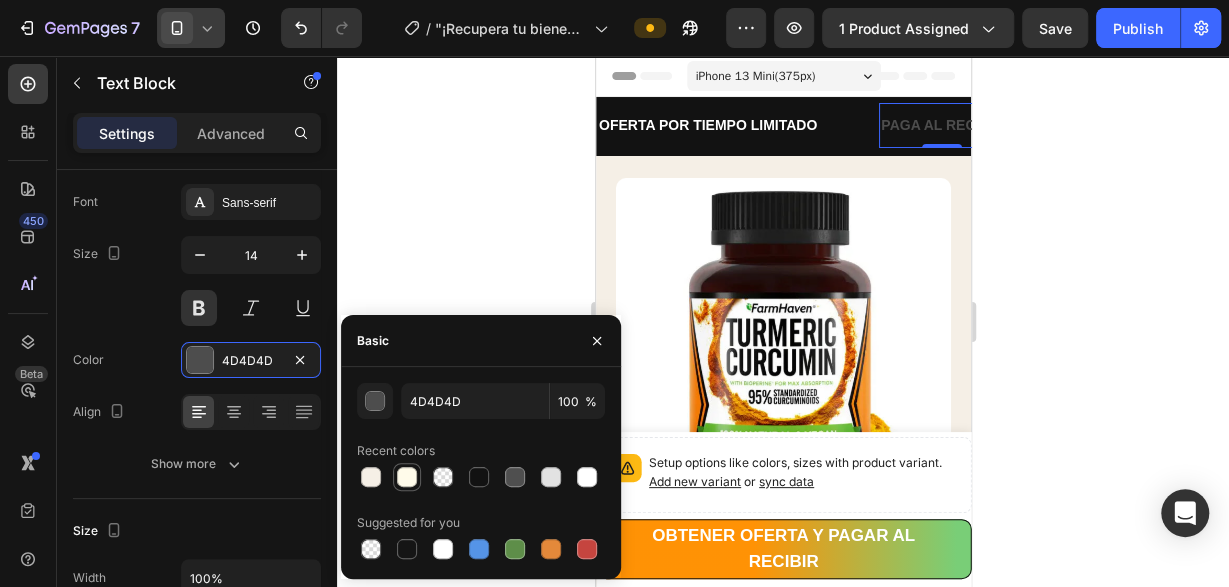 click at bounding box center [407, 477] 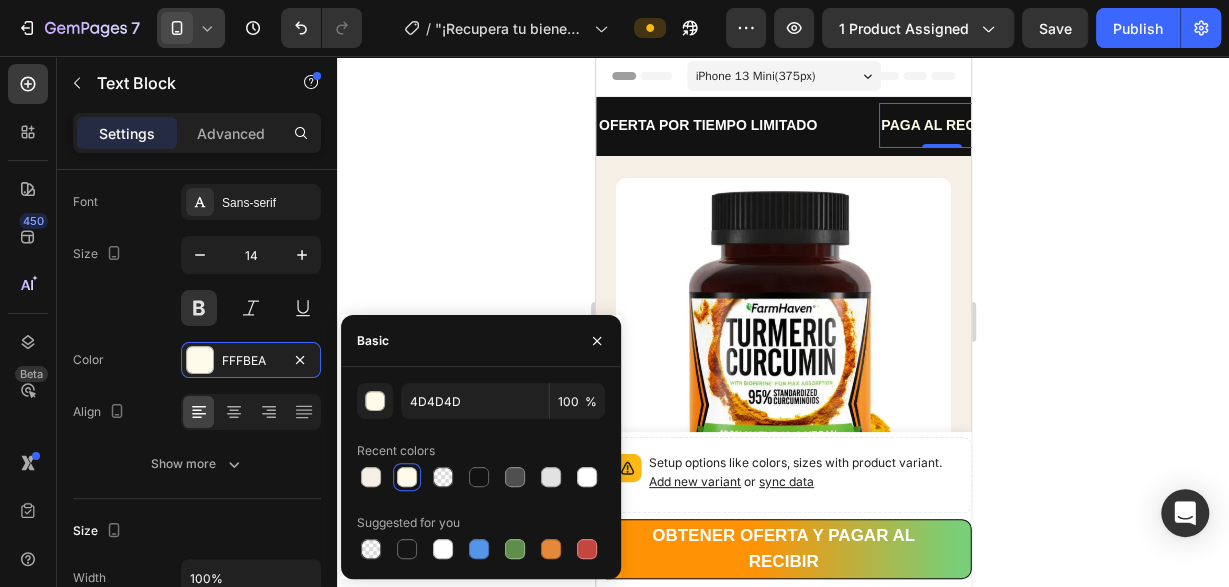 type on "FFFBEA" 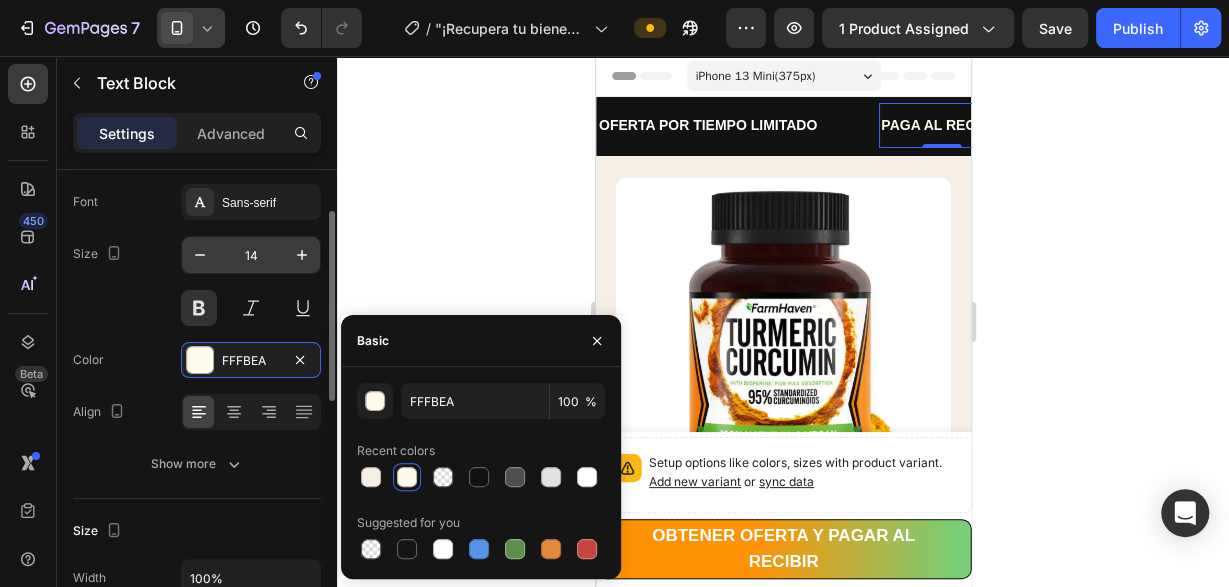 scroll, scrollTop: 0, scrollLeft: 0, axis: both 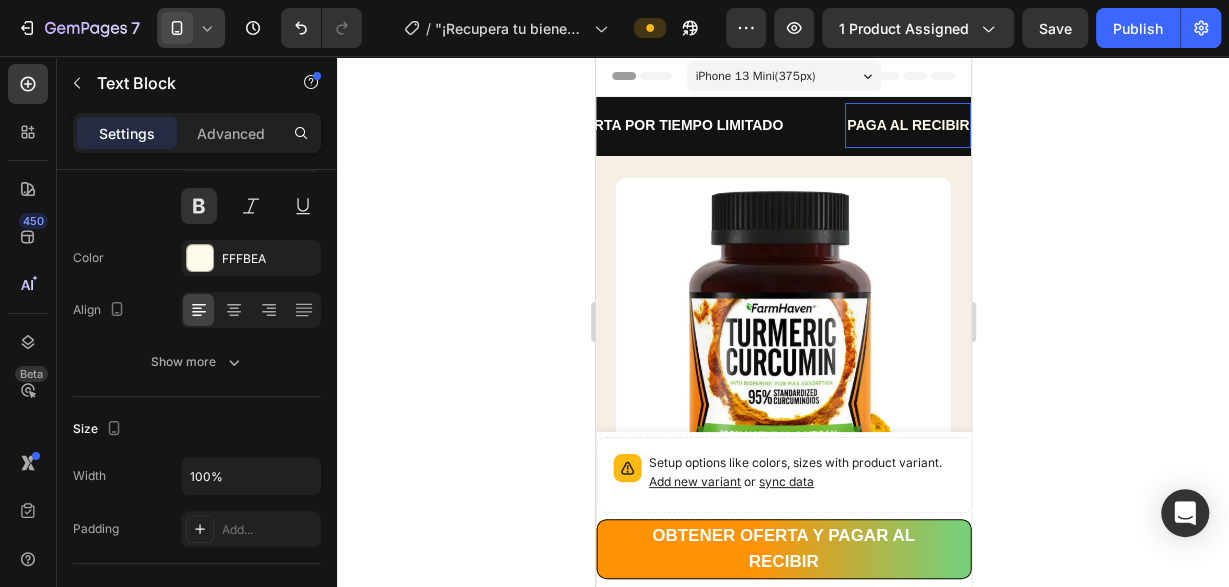 click on "PAGA AL RECIBIR" at bounding box center [907, 125] 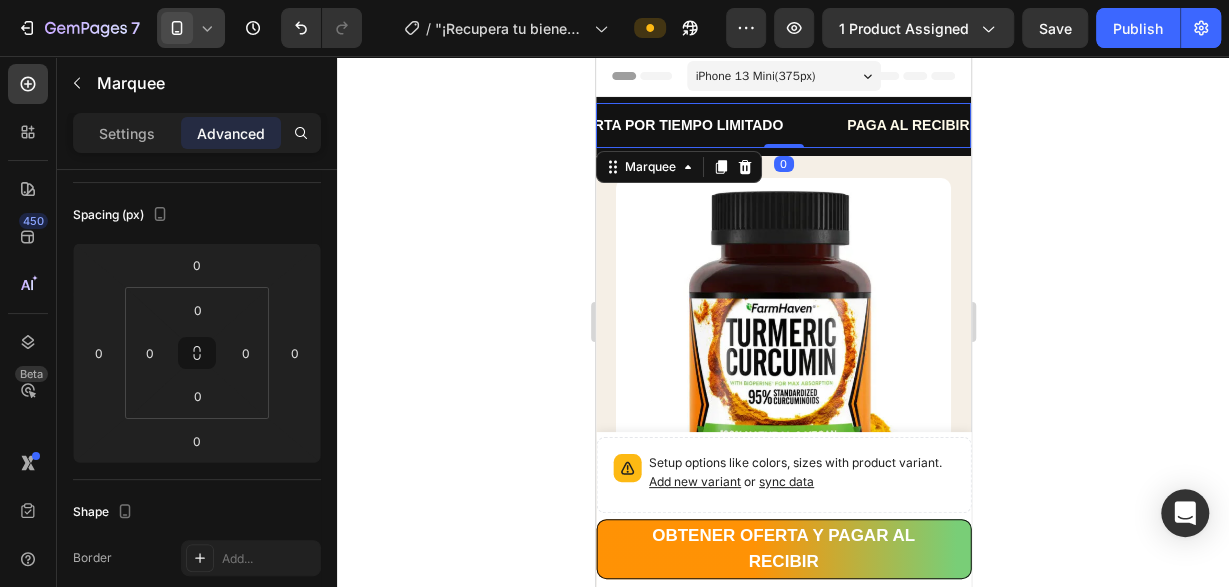 scroll, scrollTop: 0, scrollLeft: 0, axis: both 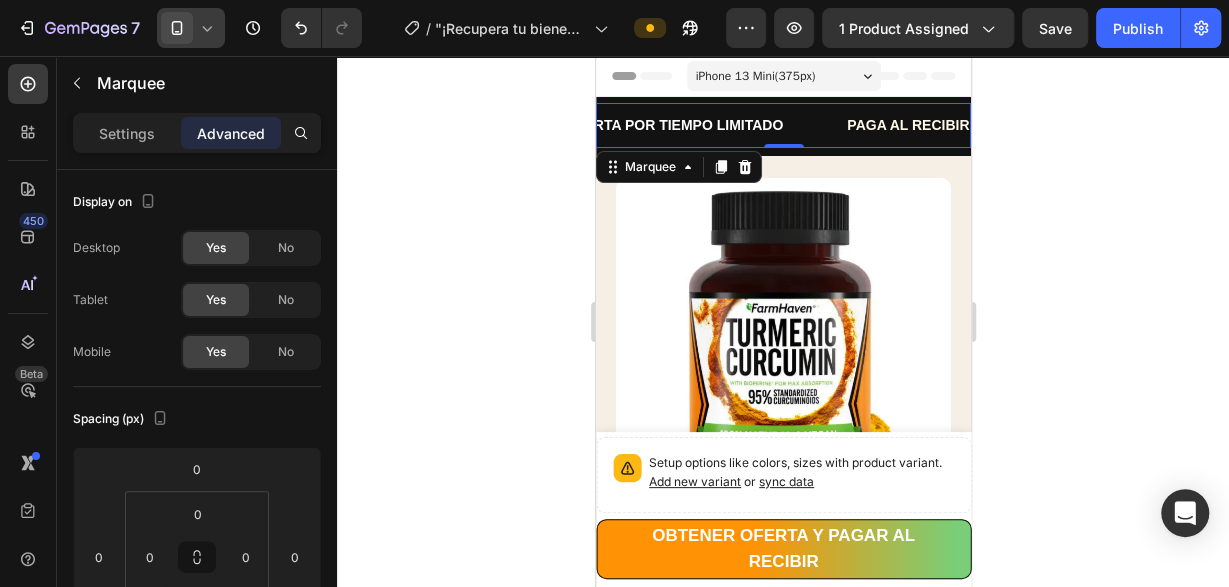 click 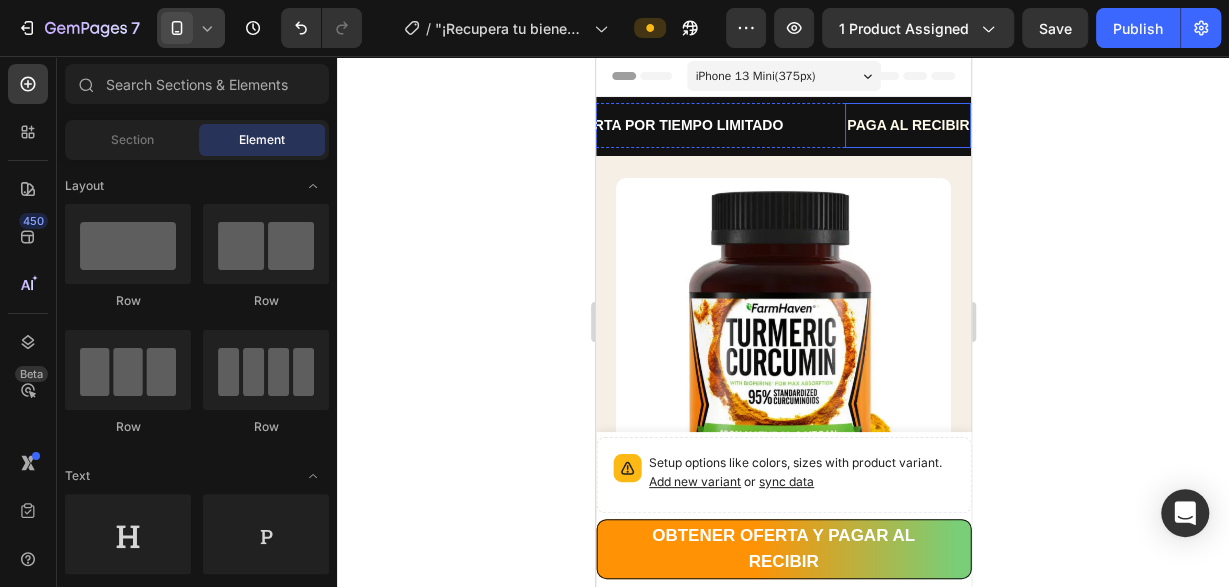 click on "PAGA AL RECIBIR" at bounding box center [907, 125] 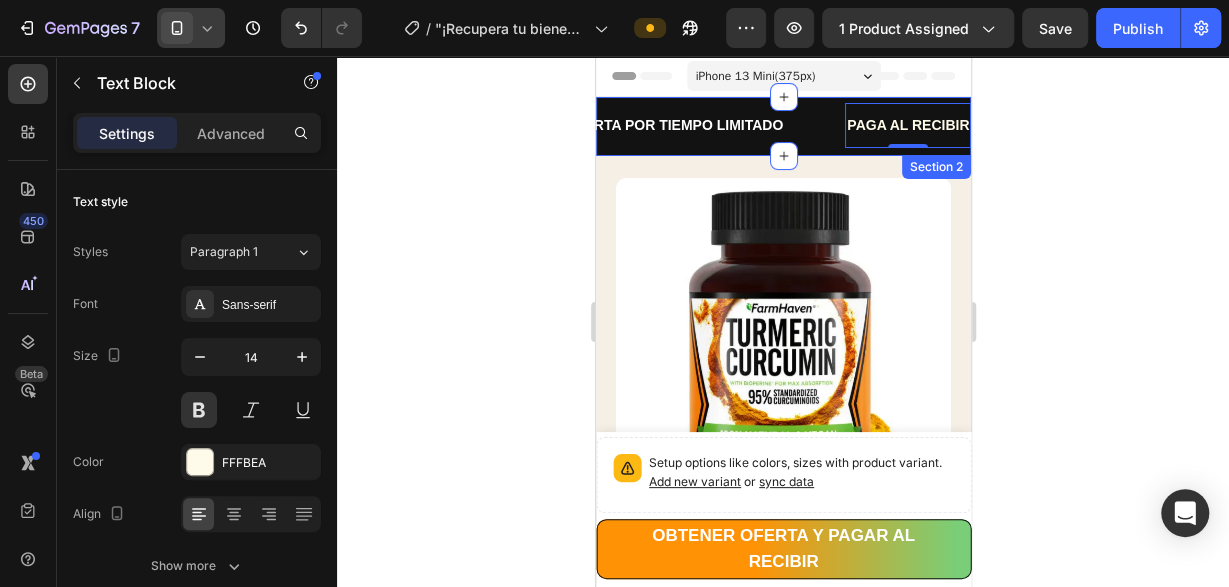 click on "OFERTA POR TIEMPO LIMITADO" at bounding box center [673, 125] 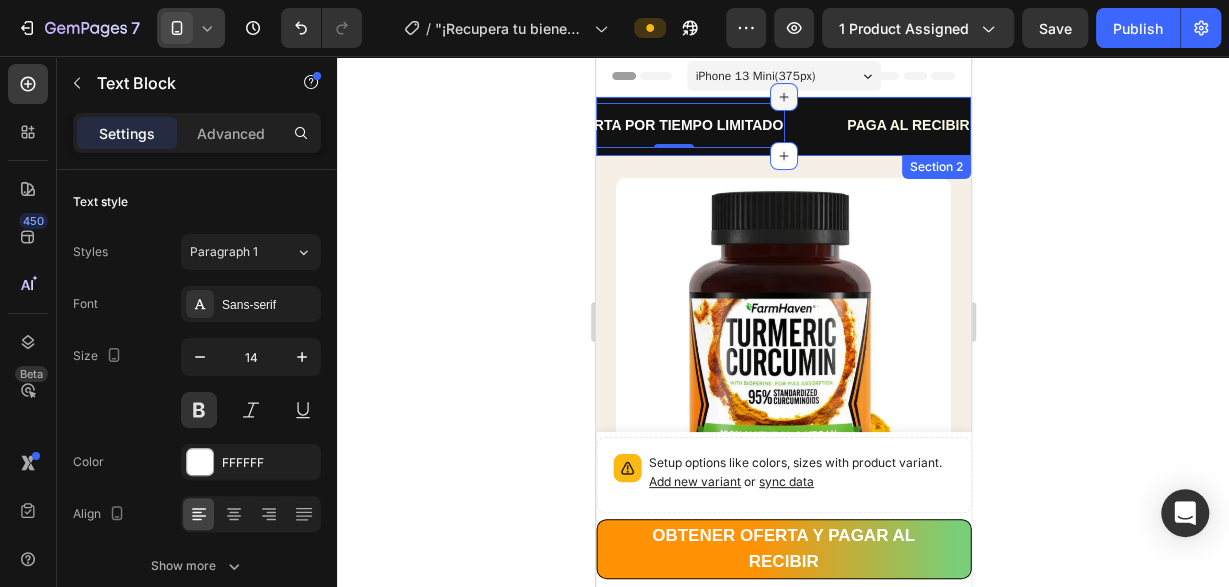 click 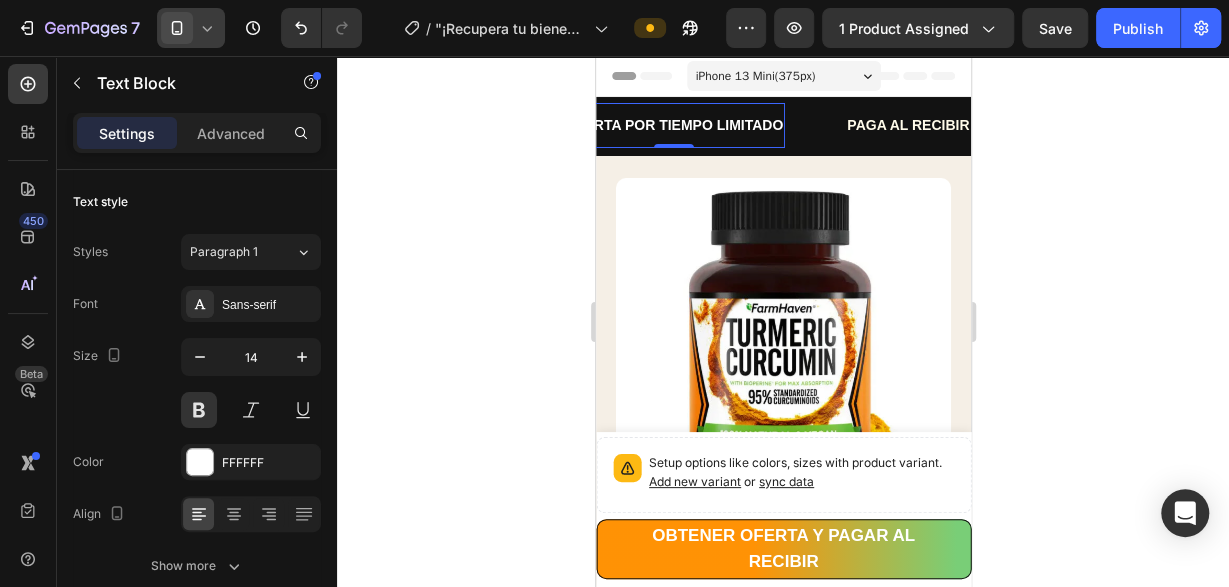 click 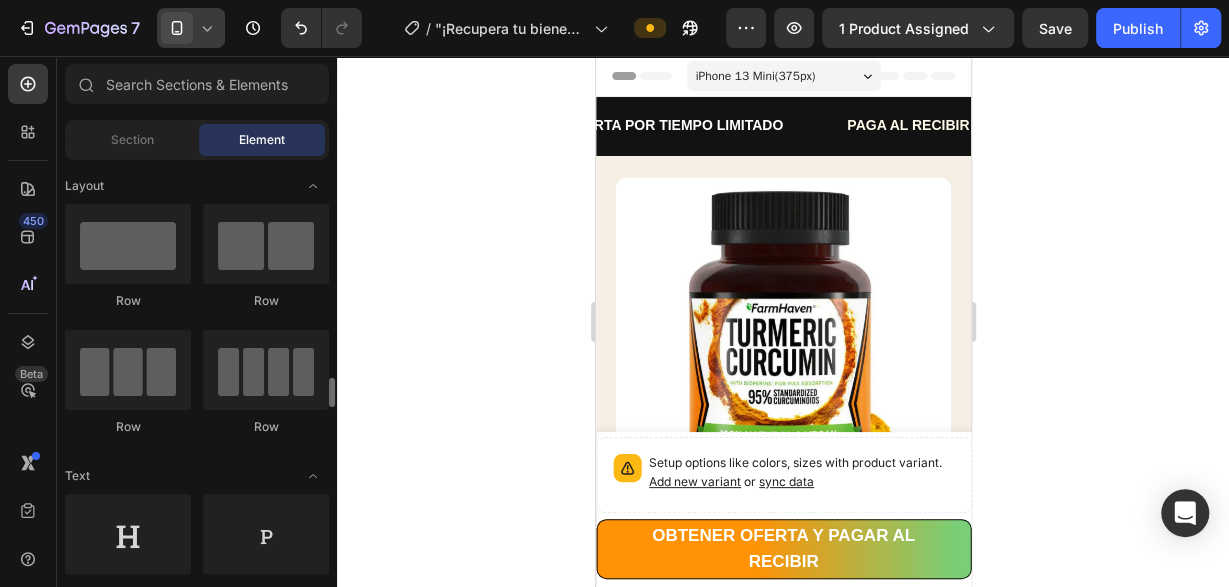 scroll, scrollTop: 204, scrollLeft: 0, axis: vertical 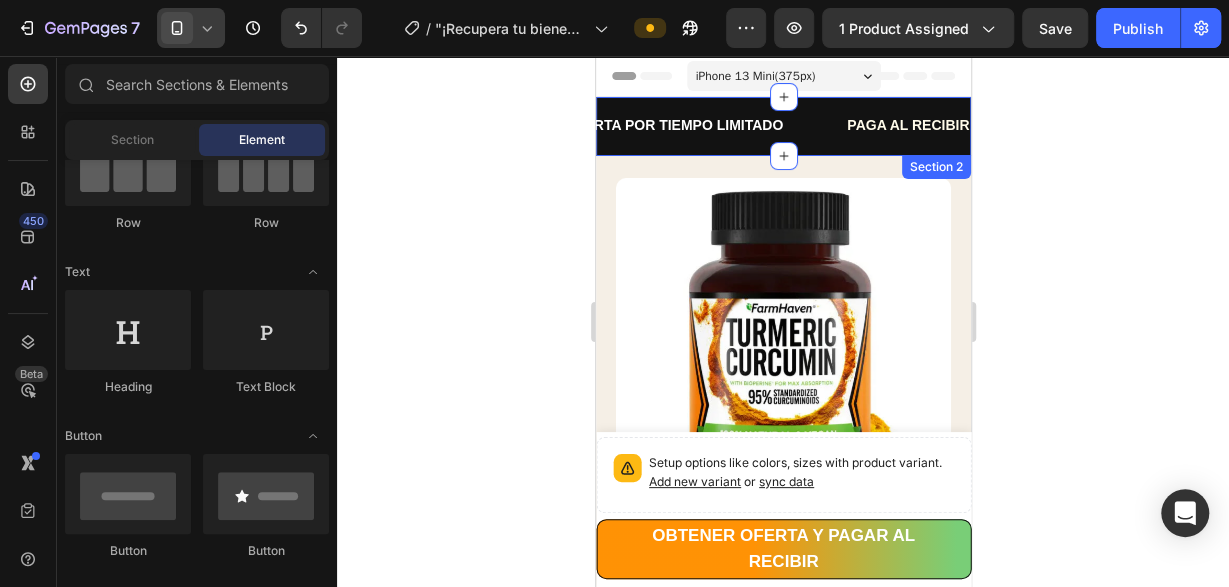 click on "OFERTA POR TIEMPO LIMITADO Text Block PAGA AL RECIBIR Text Block ENVIO GRATIS  Text Block GARANTIA Text Block OFERTA POR TIEMPO LIMITADO Text Block PAGA AL RECIBIR Text Block ENVIO GRATIS  Text Block GARANTIA Text Block Marquee Section 2" at bounding box center (782, 126) 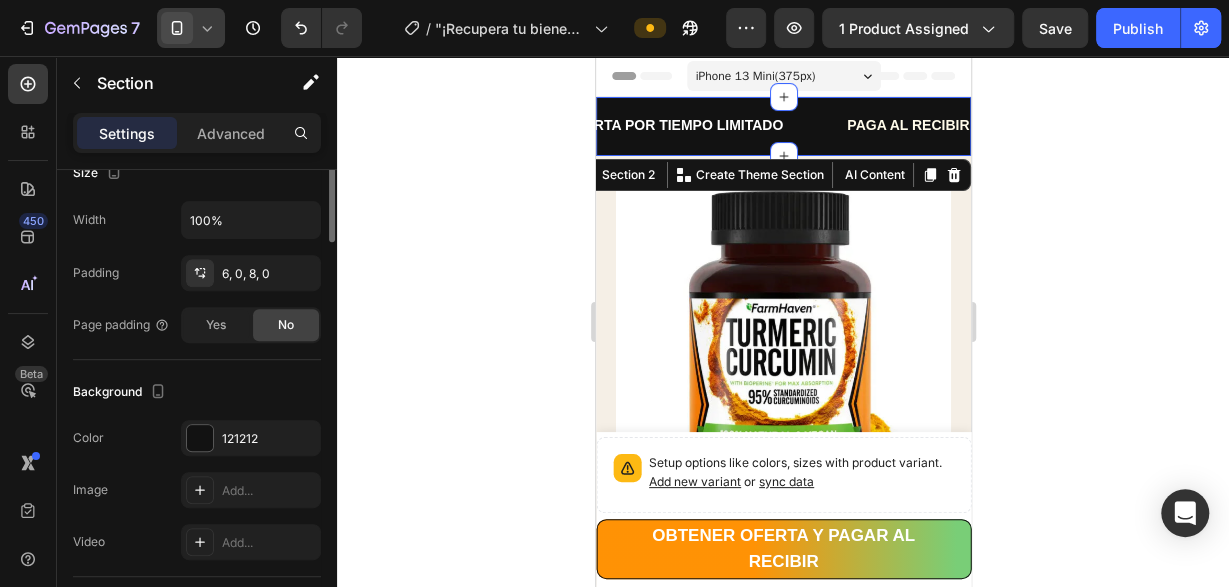 scroll, scrollTop: 204, scrollLeft: 0, axis: vertical 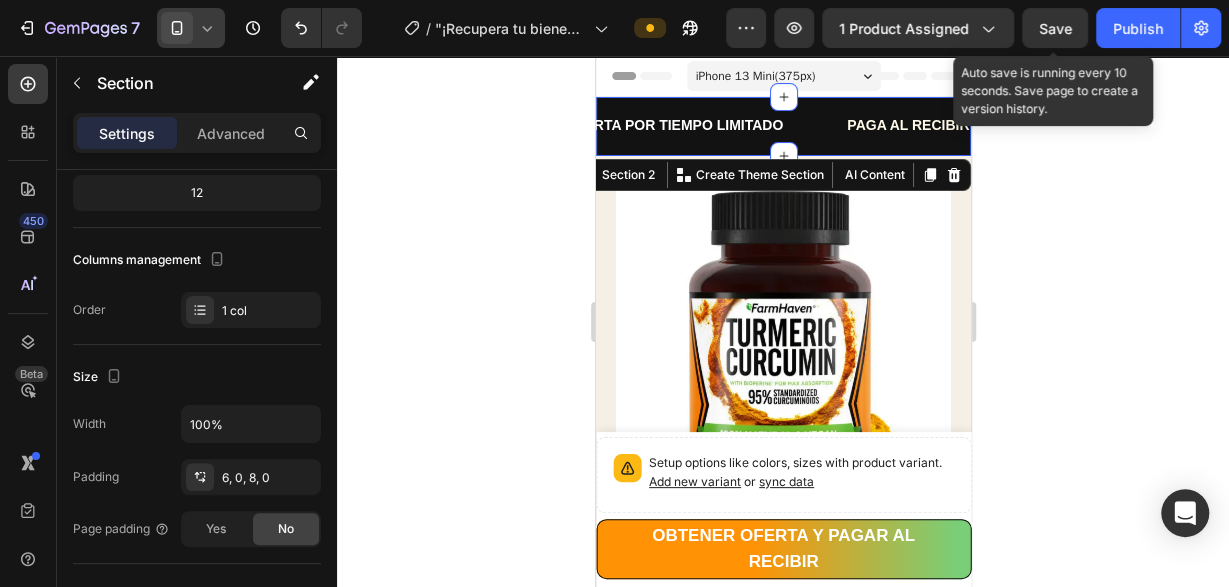 click on "Save" at bounding box center [1055, 28] 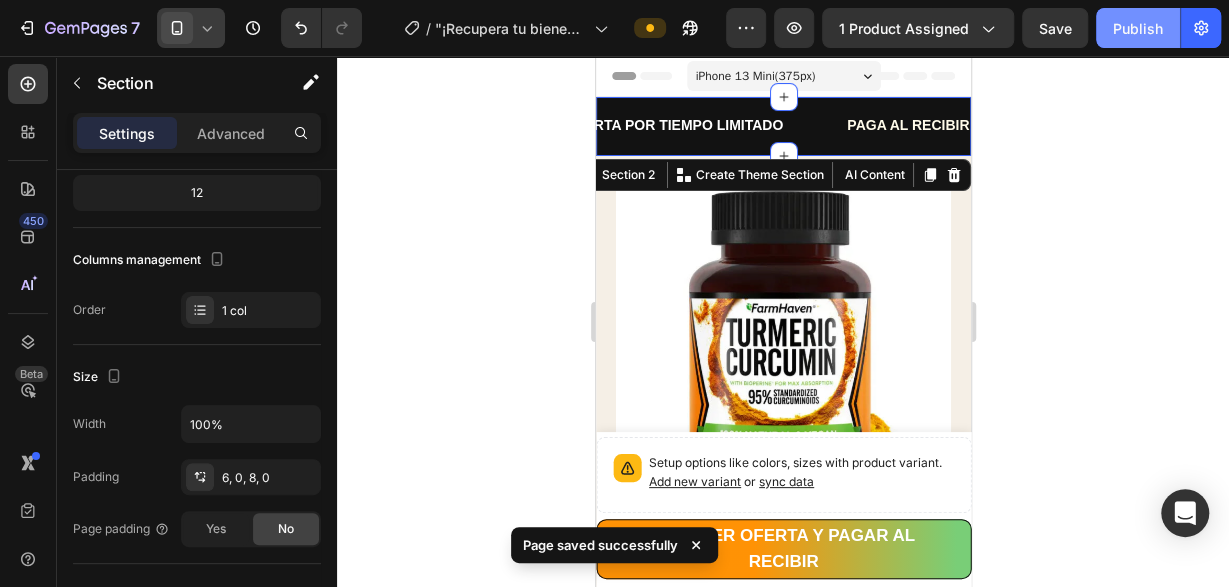 click on "Publish" at bounding box center [1138, 28] 